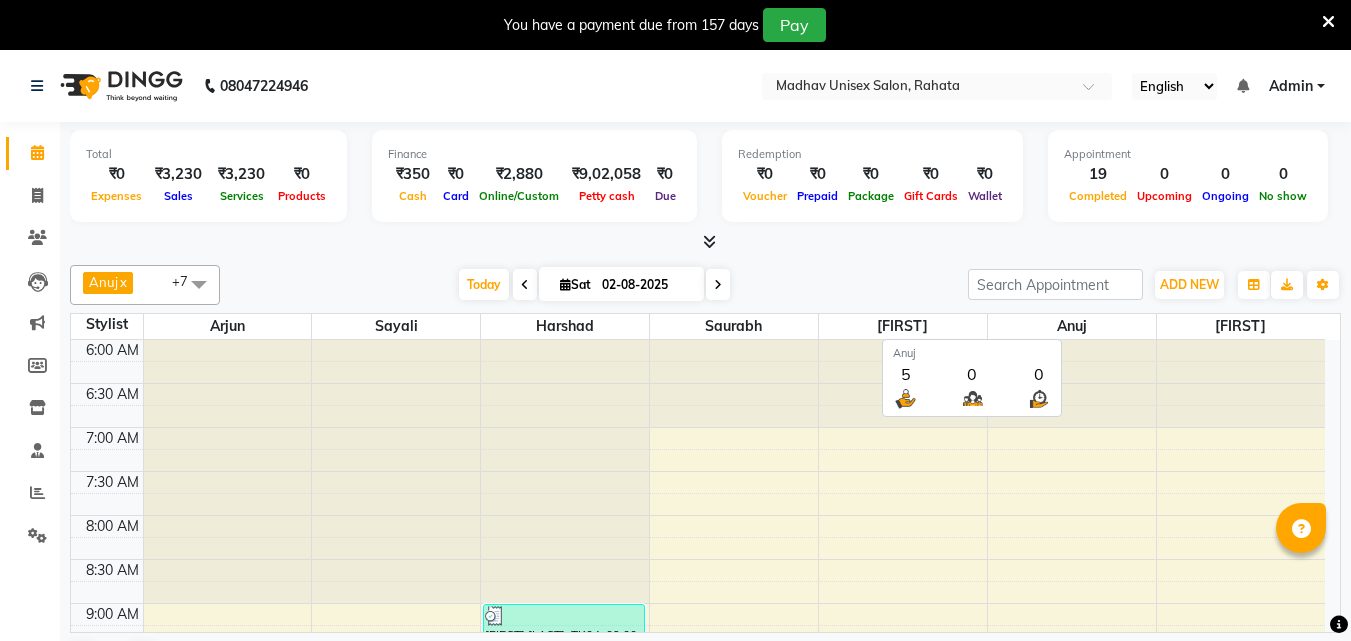 scroll, scrollTop: 0, scrollLeft: 0, axis: both 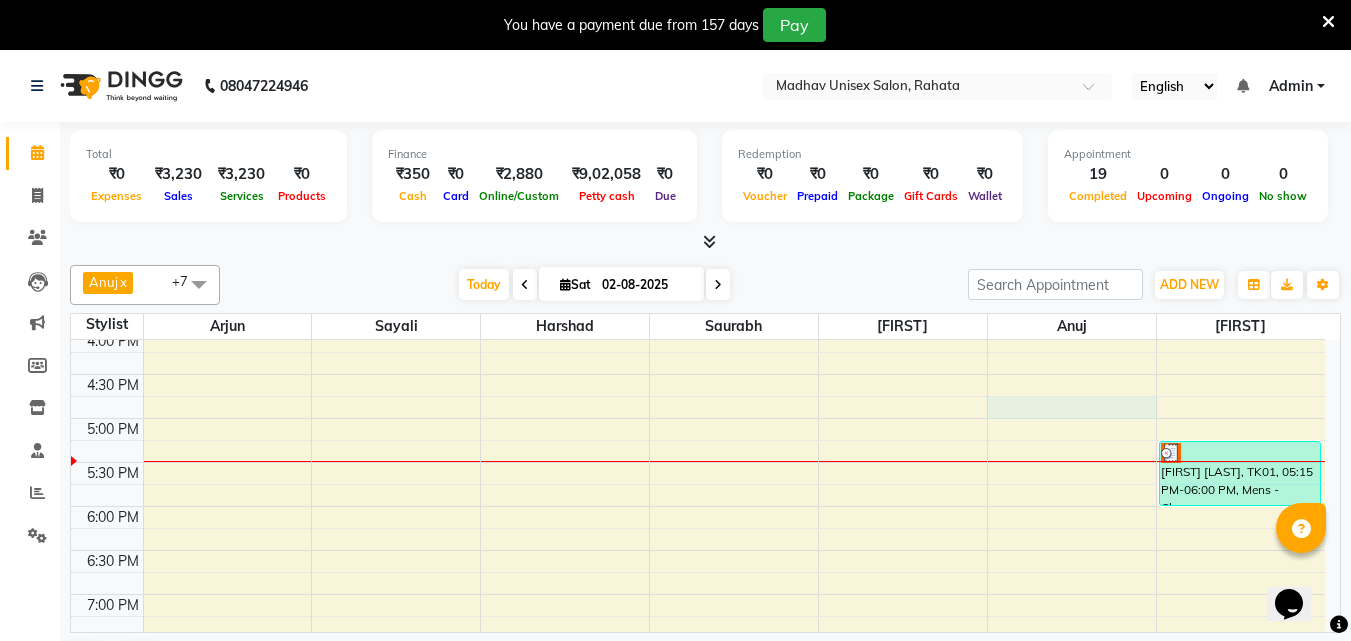 click on "6:00 AM 6:30 AM 7:00 AM 7:30 AM 8:00 AM 8:30 AM 9:00 AM 9:30 AM 10:00 AM 10:30 AM 11:00 AM 11:30 AM 12:00 PM 12:30 PM 1:00 PM 1:30 PM 2:00 PM 2:30 PM 3:00 PM 3:30 PM 4:00 PM 4:30 PM 5:00 PM 5:30 PM 6:00 PM 6:30 PM 7:00 PM 7:30 PM 8:00 PM 8:30 PM 9:00 PM 9:30 PM 10:00 PM 10:30 PM     [FIRST] [LAST], TK04, 09:00 AM-09:30 AM, Haircut (Men)  - Mens Haircut W/O Wash     [FIRST] [LAST], TK04, 09:30 AM-10:00 AM, Globle Colour (Men)  - Majirel     [FIRST], TK13, 10:30 AM-11:00 AM, Haircut (Men)  - Mens Haircut W/O Wash     [FIRST], TK13, 11:00 AM-11:30 AM, Beard (Men)  - Beard Trim     [FIRST] [LAST], TK14, 12:00 PM-12:30 PM, Haircut (Men)  - Mens Haircut W/O Wash     [FIRST] [LAST], TK15, 12:45 PM-01:15 PM, Beard (Men)  - Beard Trim     [FIRST], TK12, 02:00 PM-02:45 PM, Hair Spa (Women)  - Short     [FIRST] [LAST], TK11, 03:00 PM-03:30 PM, Haircut (Men)  - Mens Haircut W/O Wash     [FIRST] [LAST], TK11, 03:30 PM-04:00 PM, Beard (Men)  - Beard Trim     [FIRST] [LAST], TK07, 01:30 PM-02:00 PM, Beard (Men)  - Beard Trim" at bounding box center (698, 198) 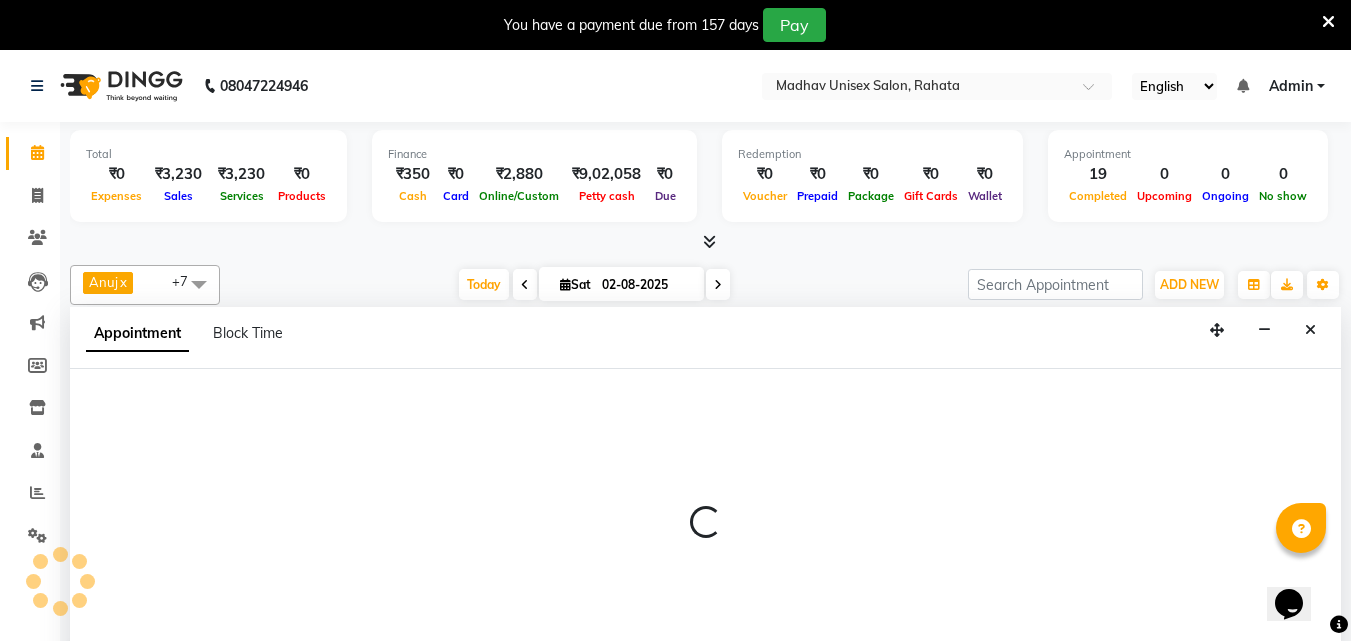 scroll, scrollTop: 51, scrollLeft: 0, axis: vertical 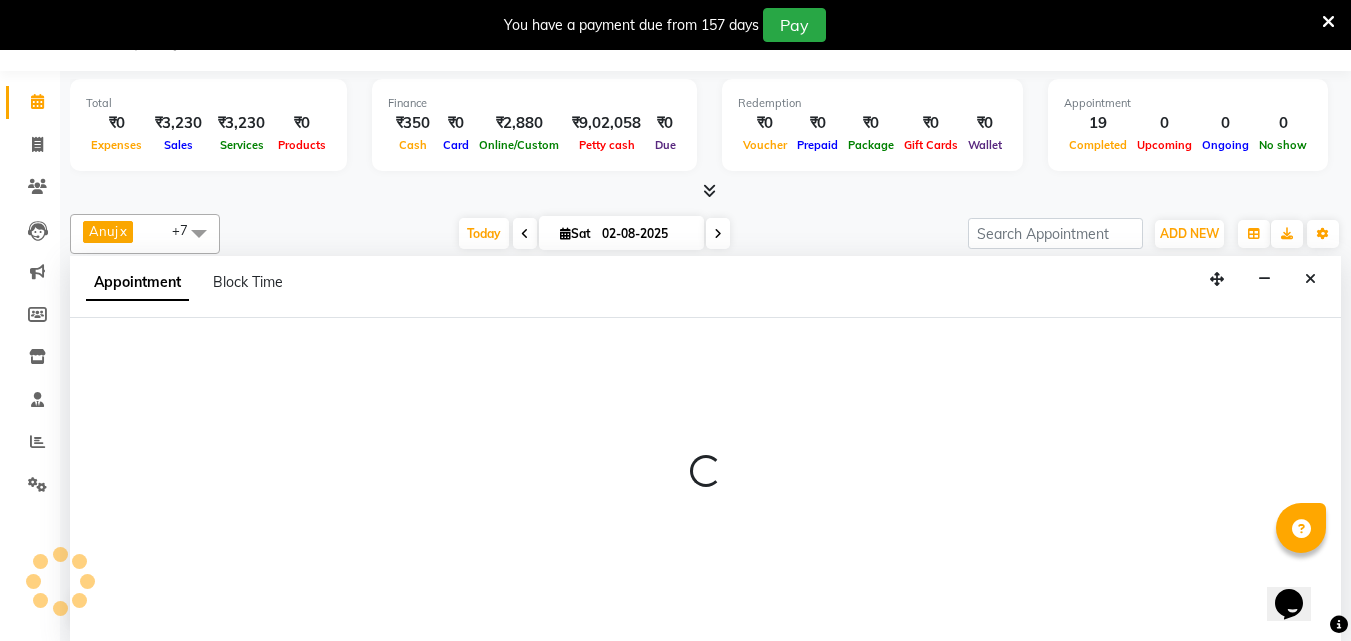select on "60298" 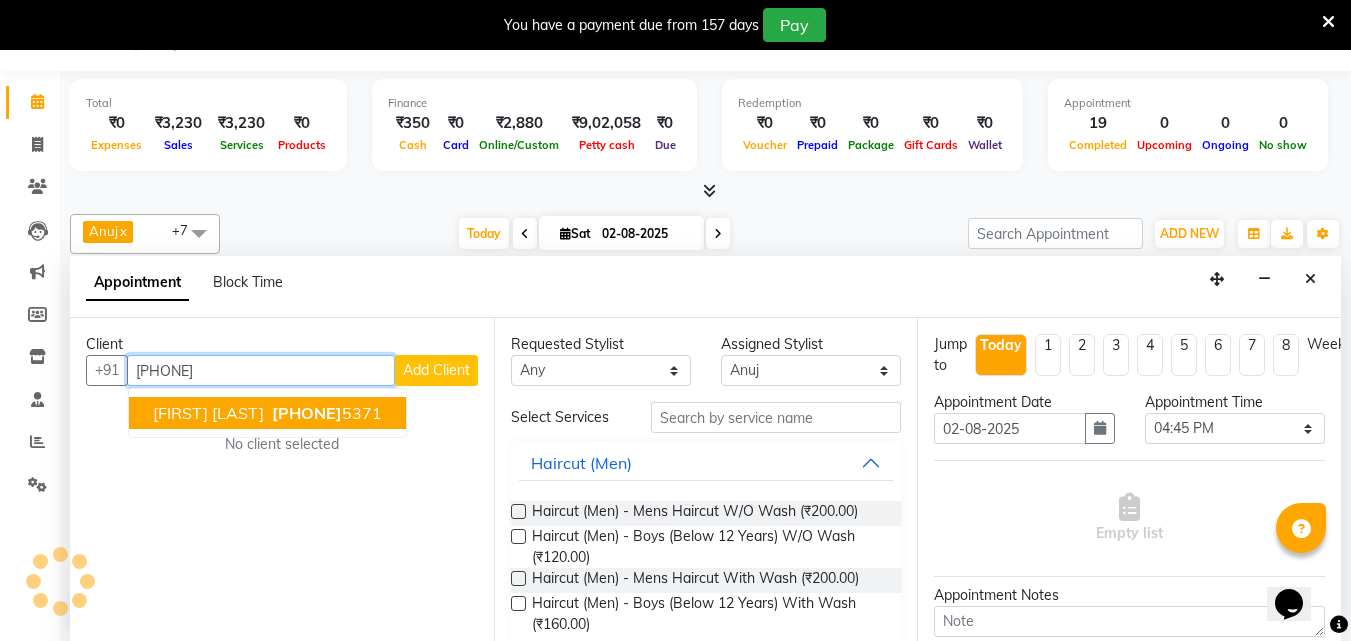 click on "[PHONE]" at bounding box center (325, 413) 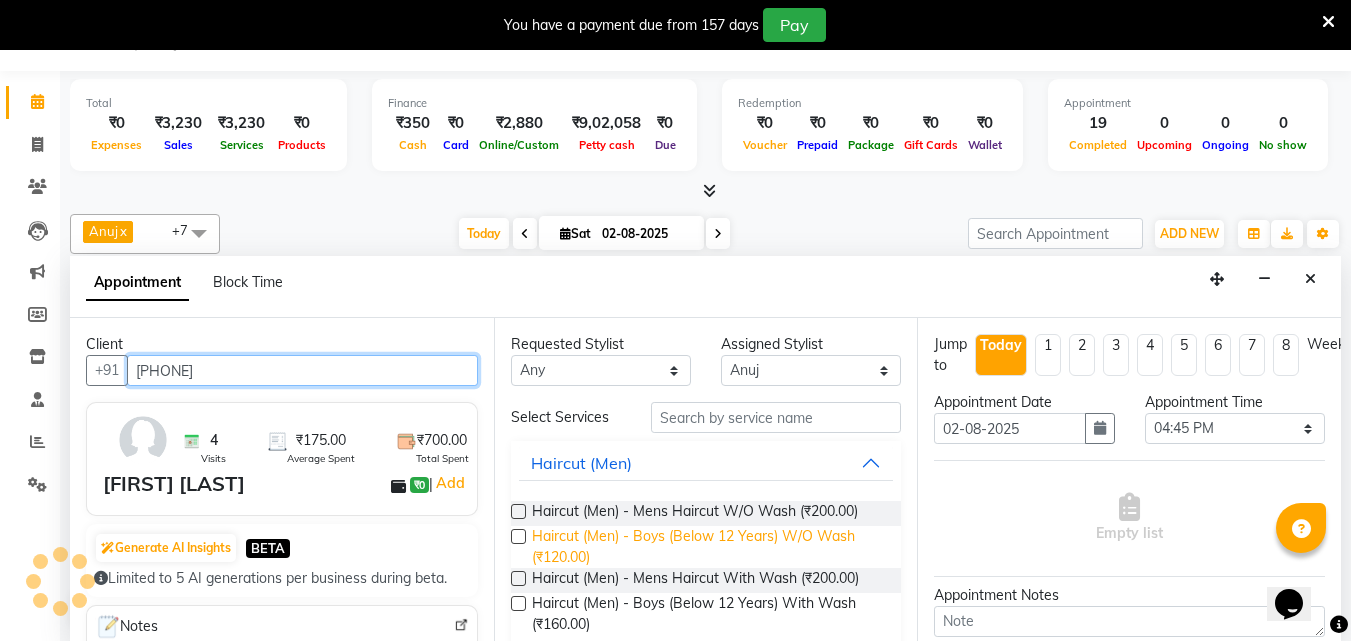 type on "[PHONE]" 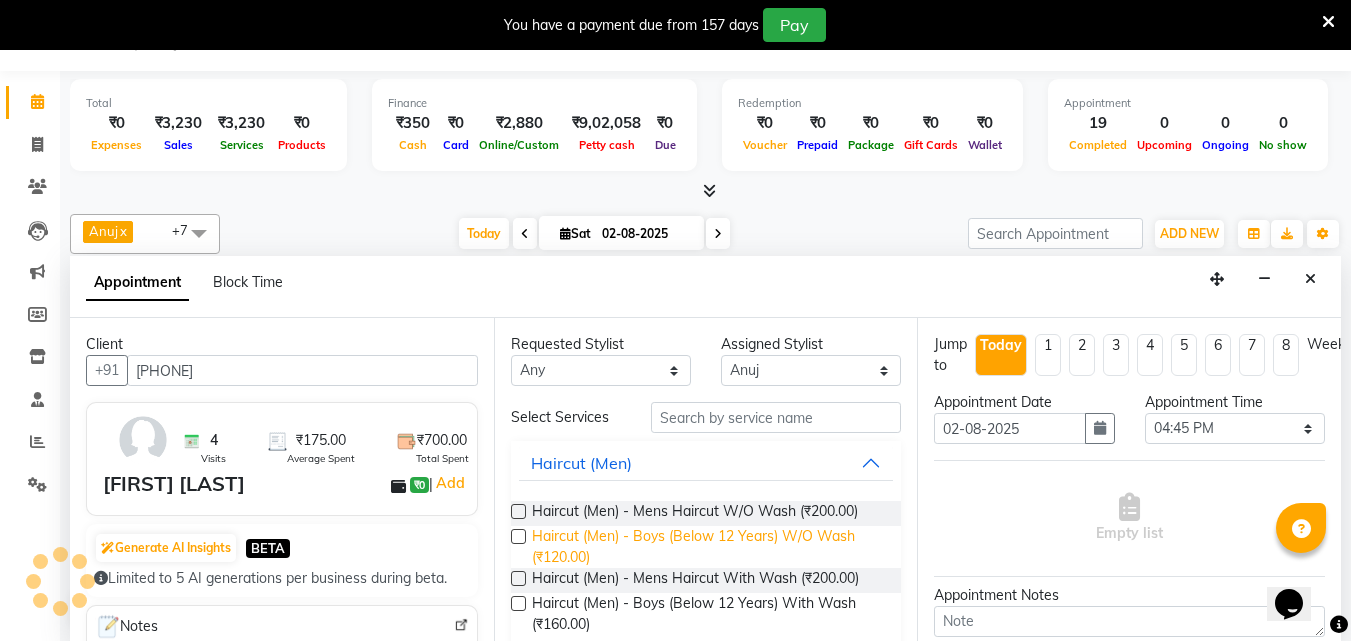 click on "Haircut (Men)  - Boys (Below 12 Years) W/O Wash (₹120.00)" at bounding box center (709, 547) 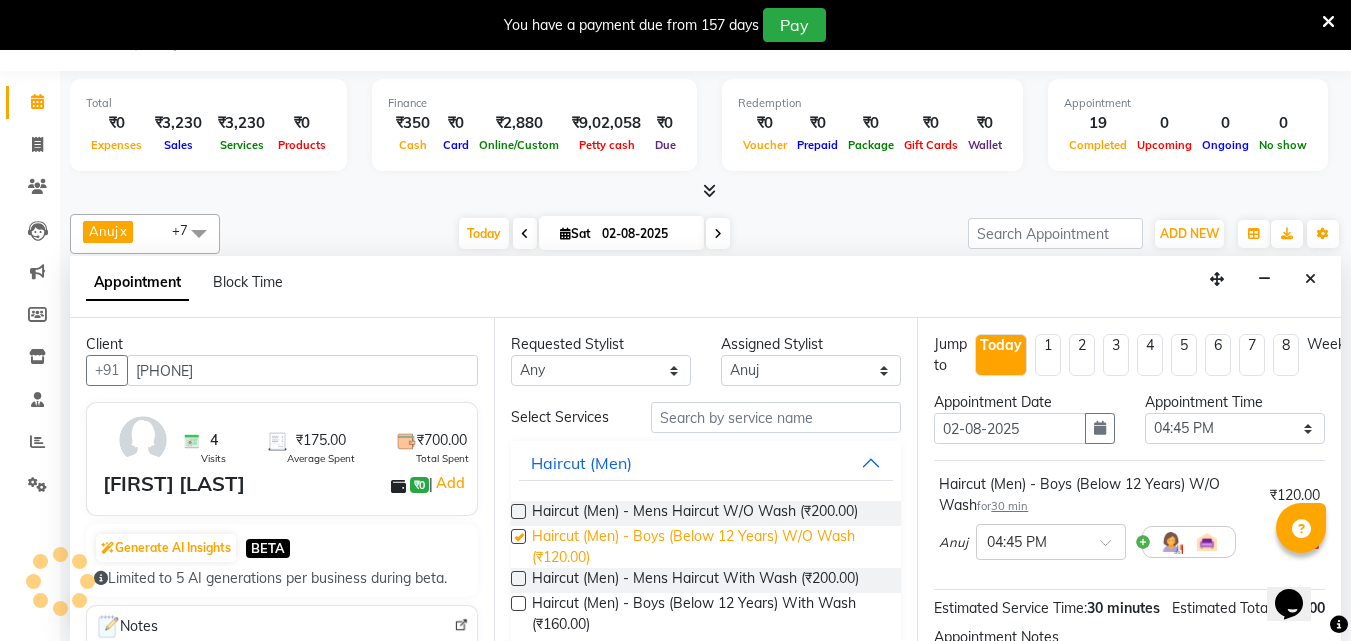 checkbox on "false" 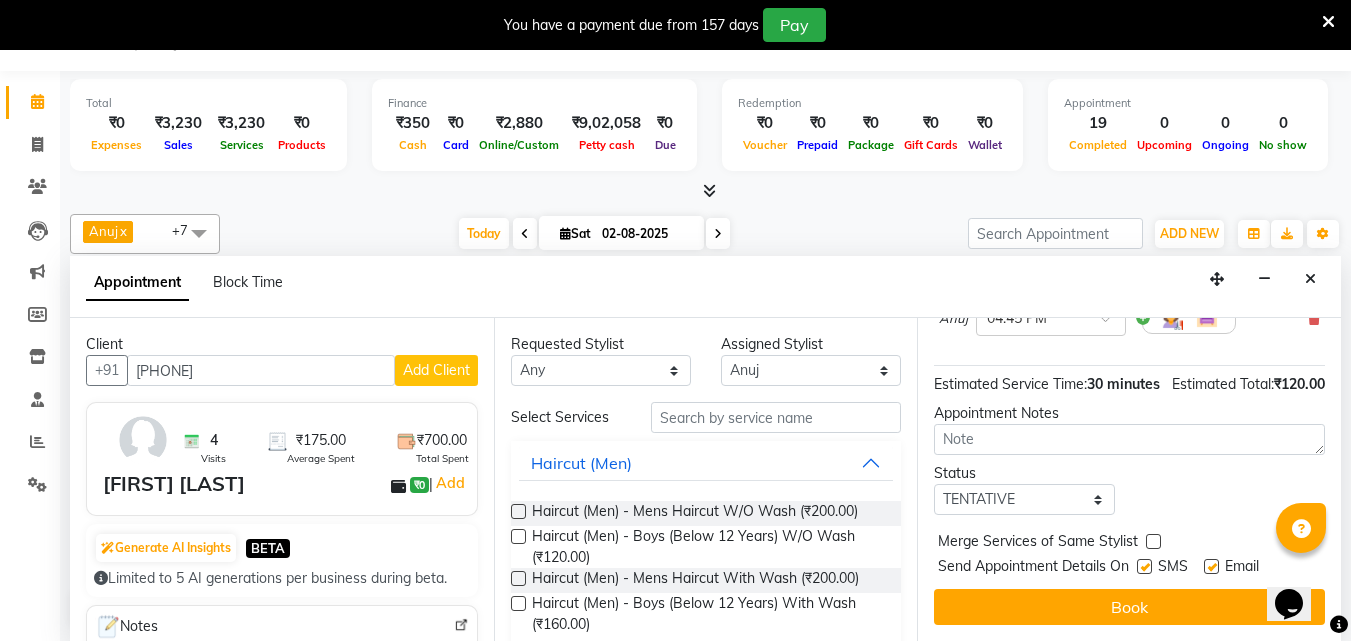 scroll, scrollTop: 260, scrollLeft: 0, axis: vertical 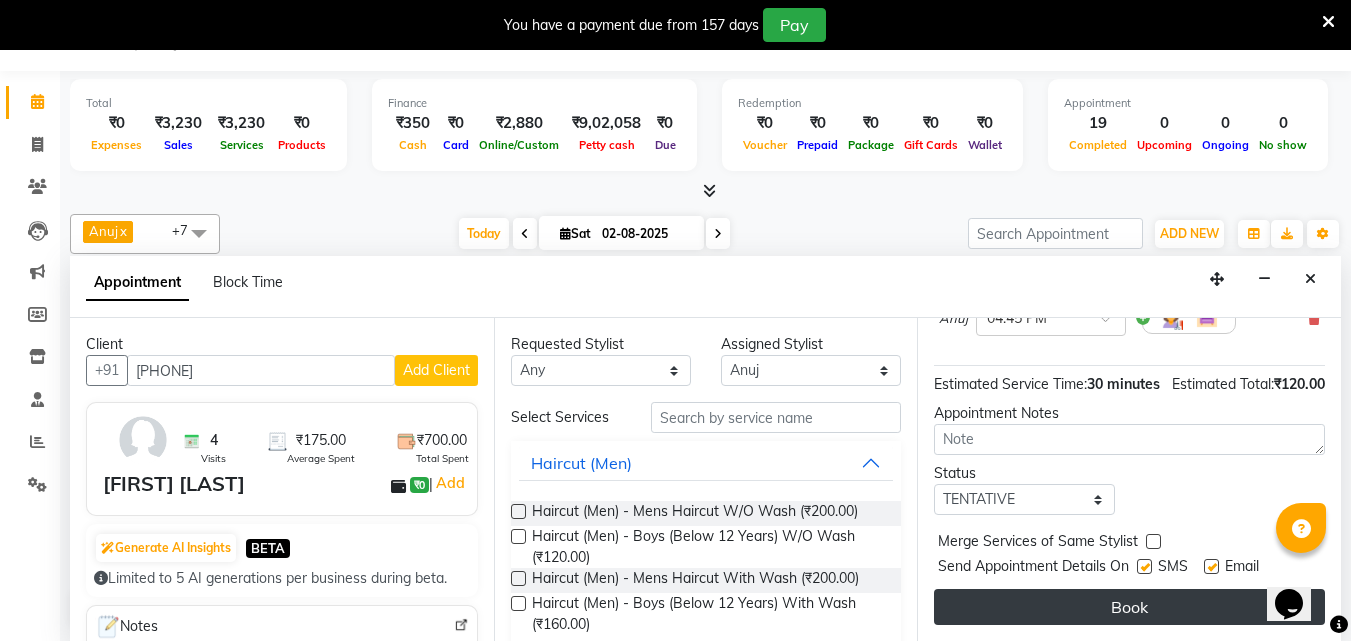 click on "Book" at bounding box center [1129, 607] 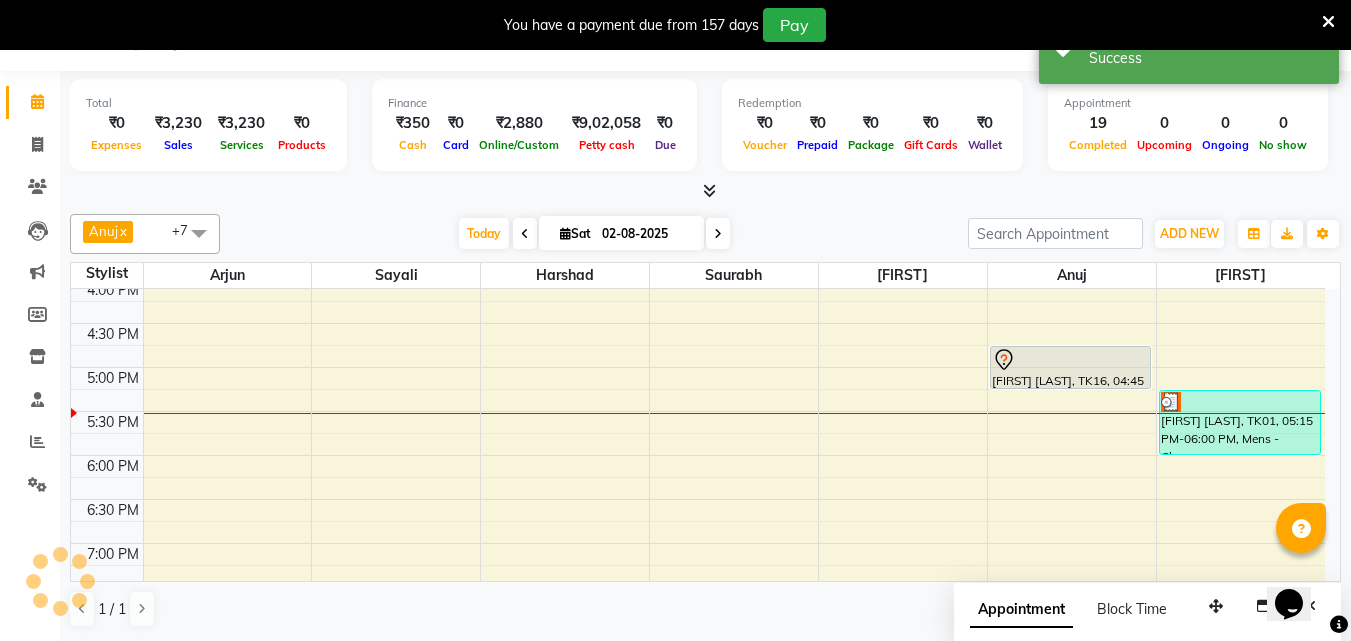 scroll, scrollTop: 0, scrollLeft: 0, axis: both 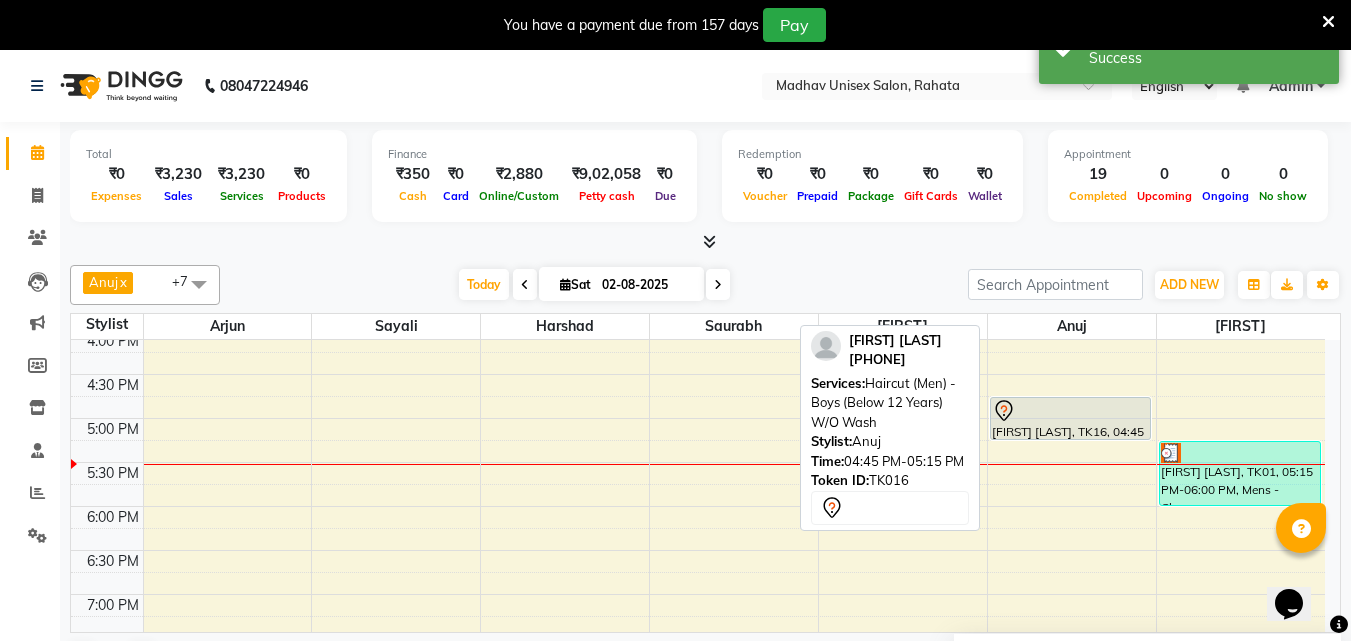 click on "[FIRST] [LAST], TK16, 04:45 PM-05:15 PM, Haircut (Men)  - Boys (Below 12 Years) W/O Wash" at bounding box center [1071, 418] 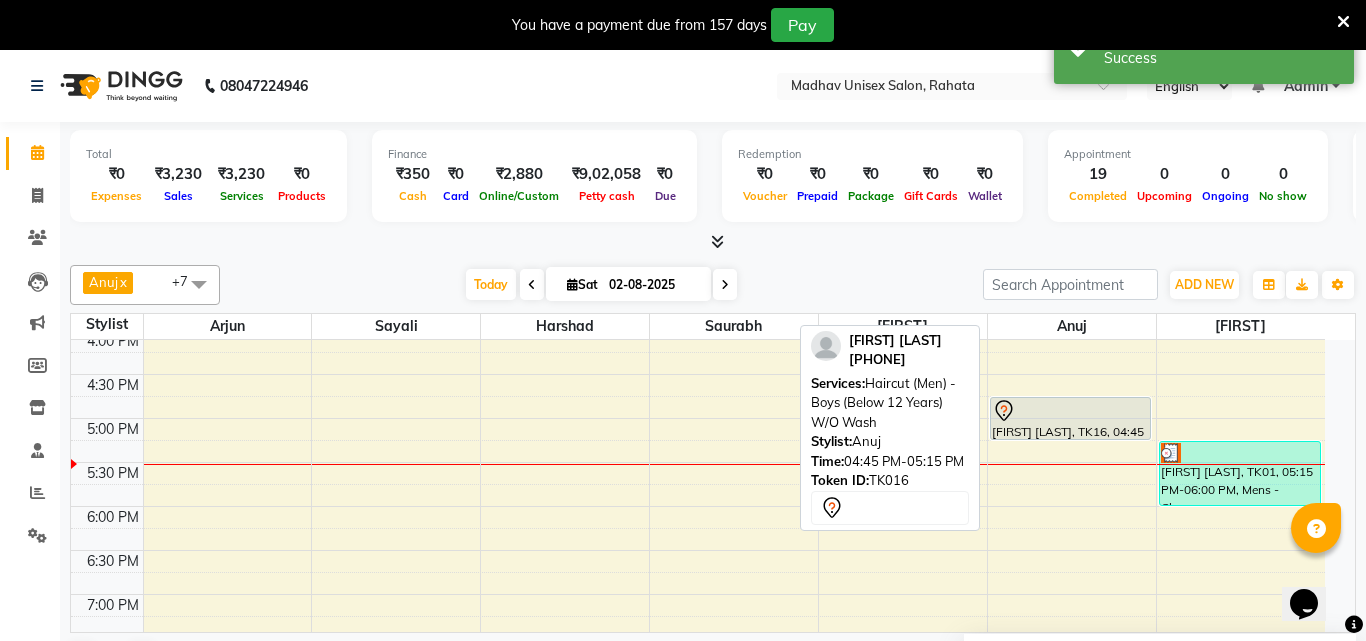 select on "7" 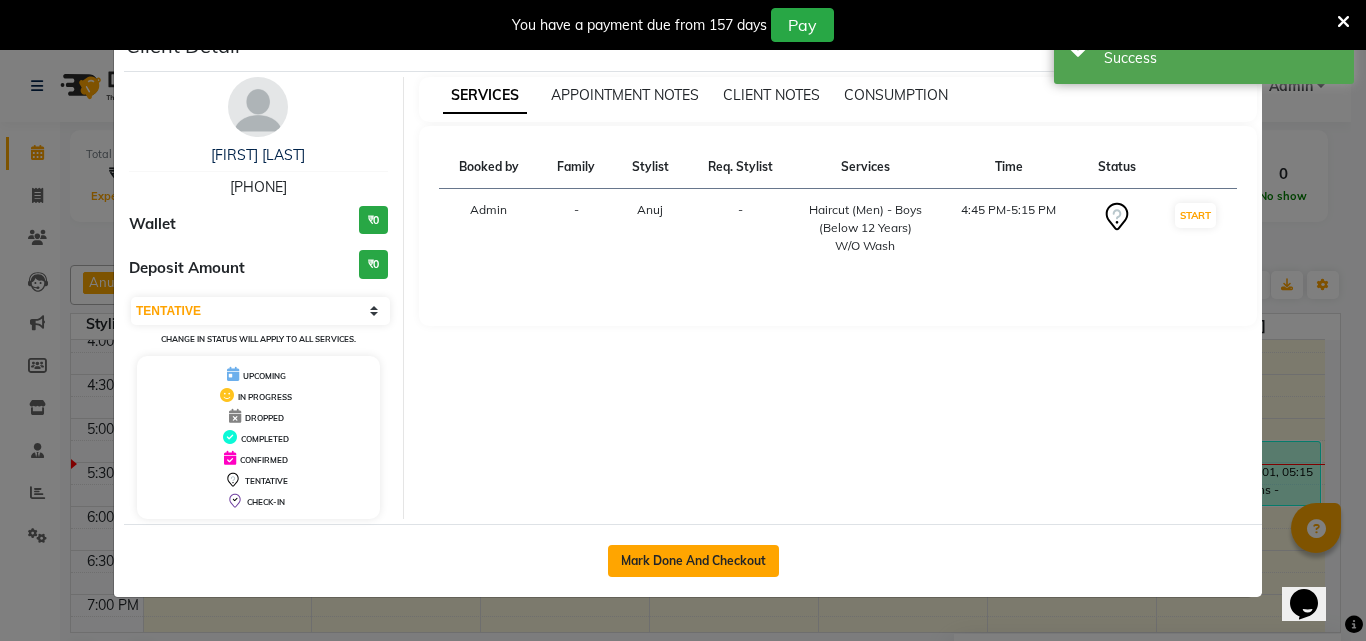 click on "Mark Done And Checkout" 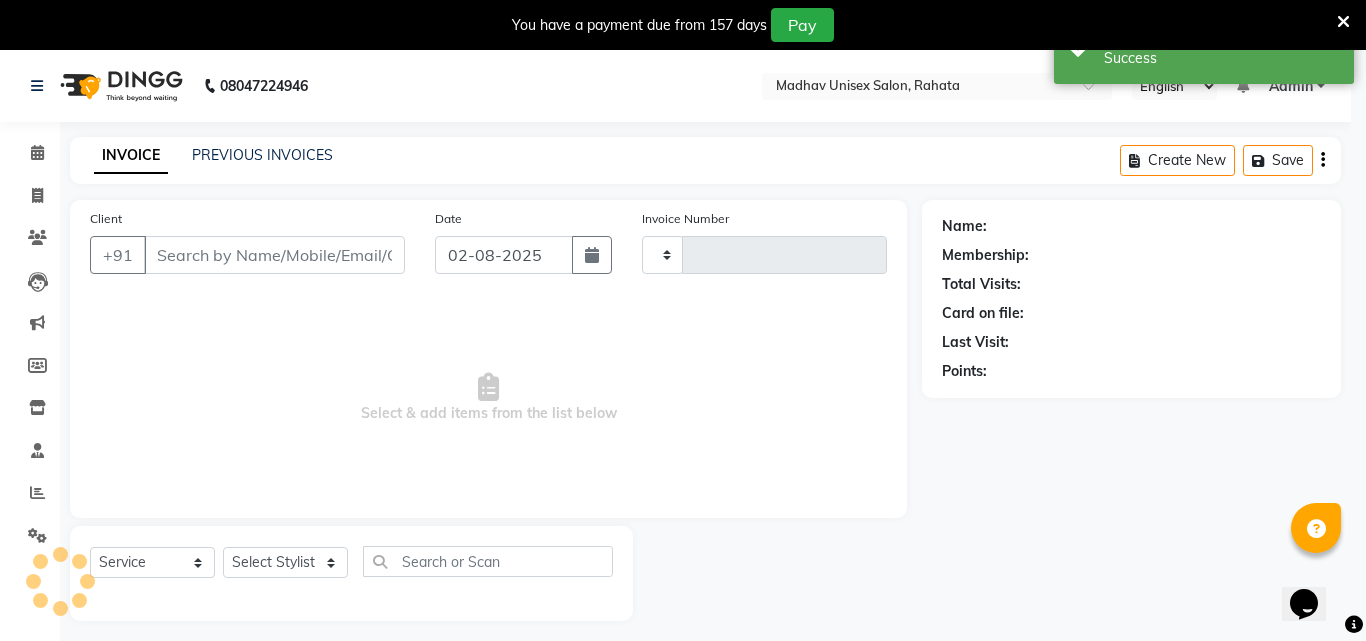 type on "2229" 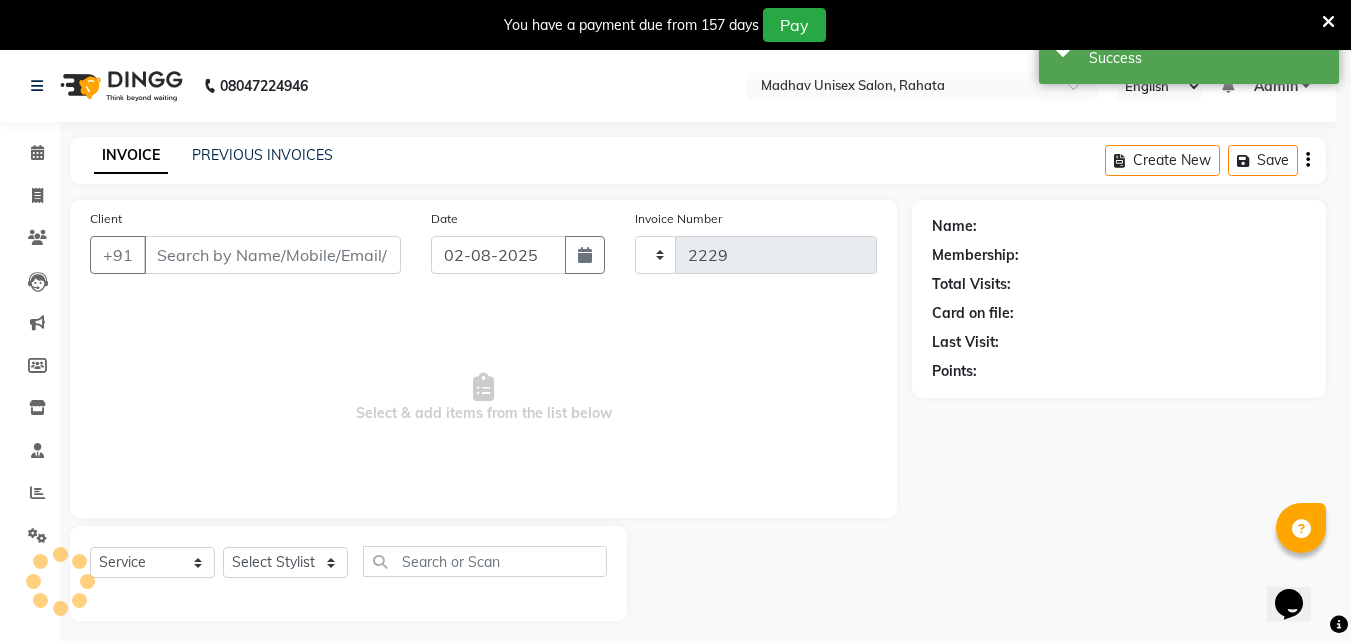 select on "870" 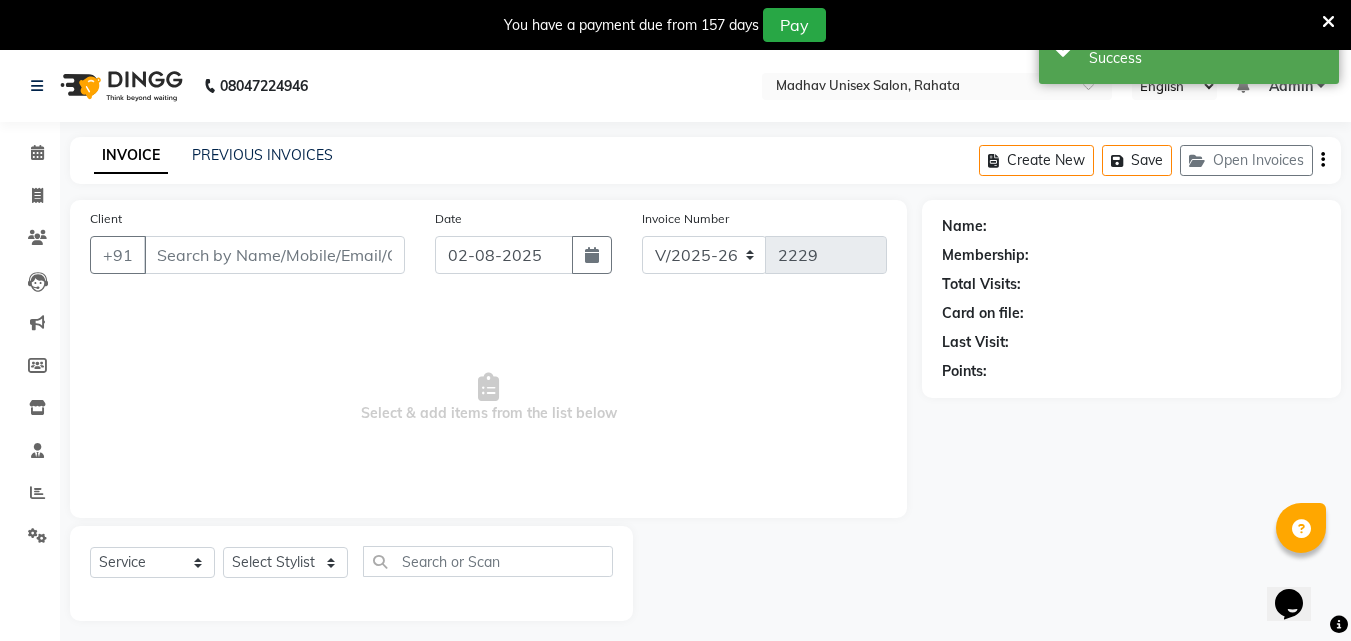 type on "[PHONE]" 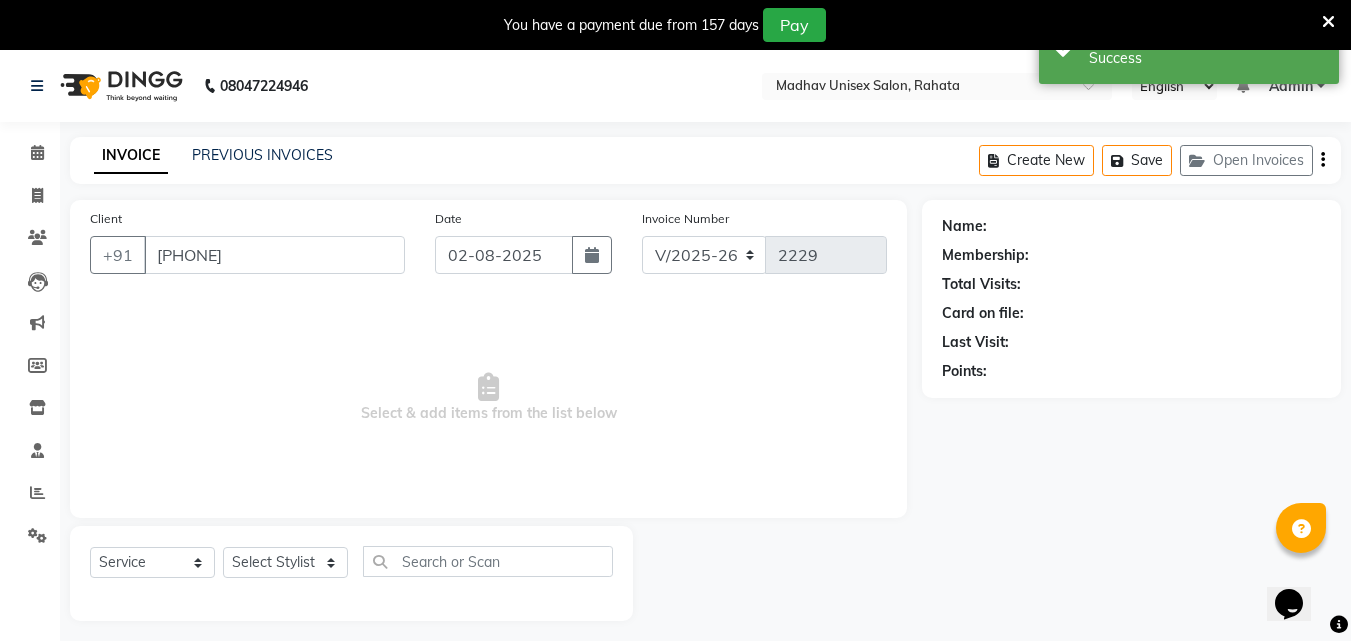 select on "60298" 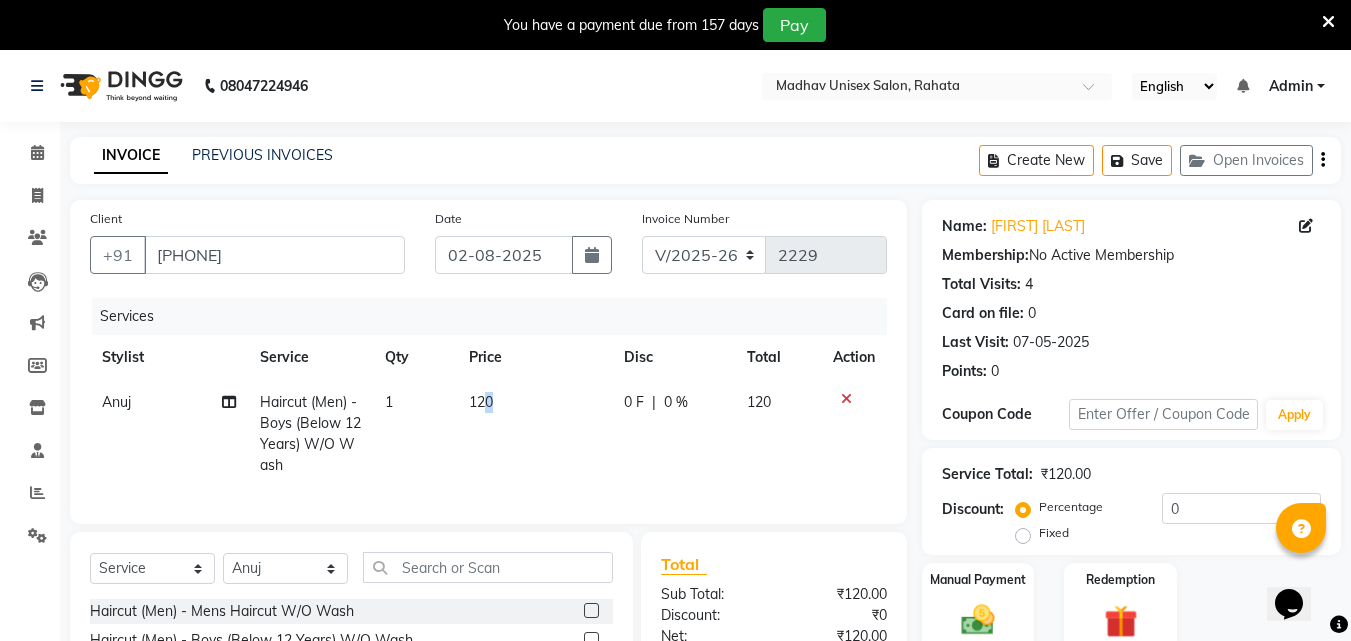 click on "120" 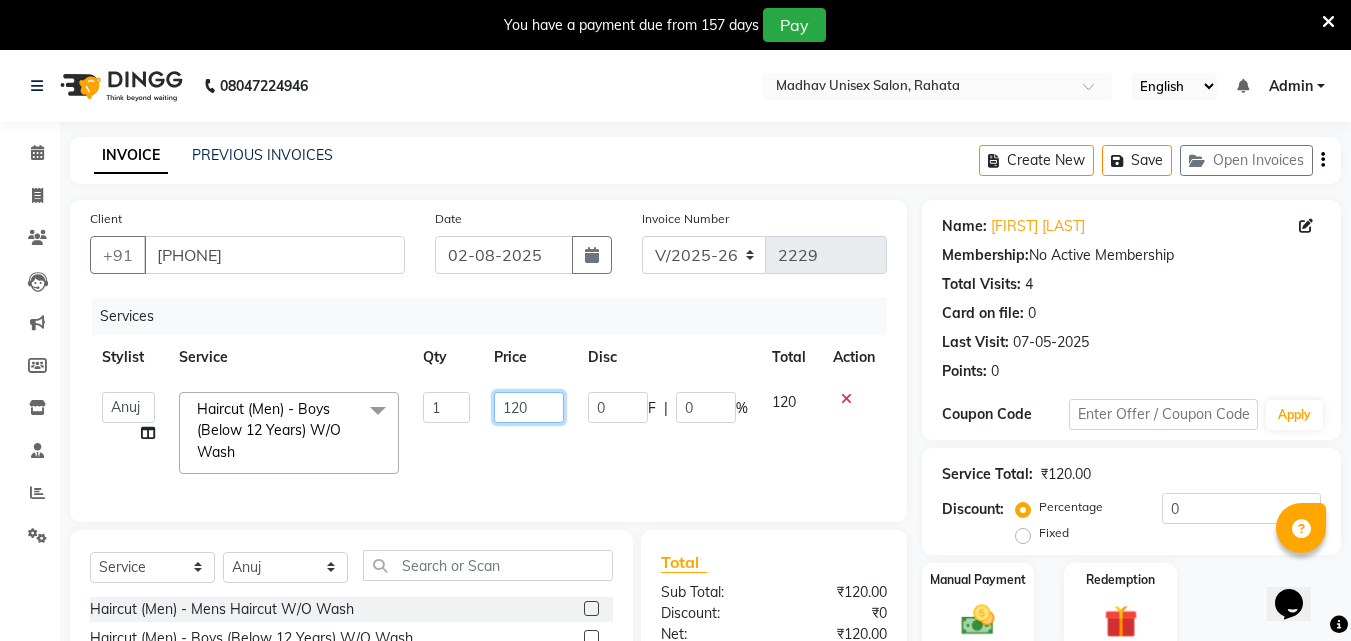 click on "120" 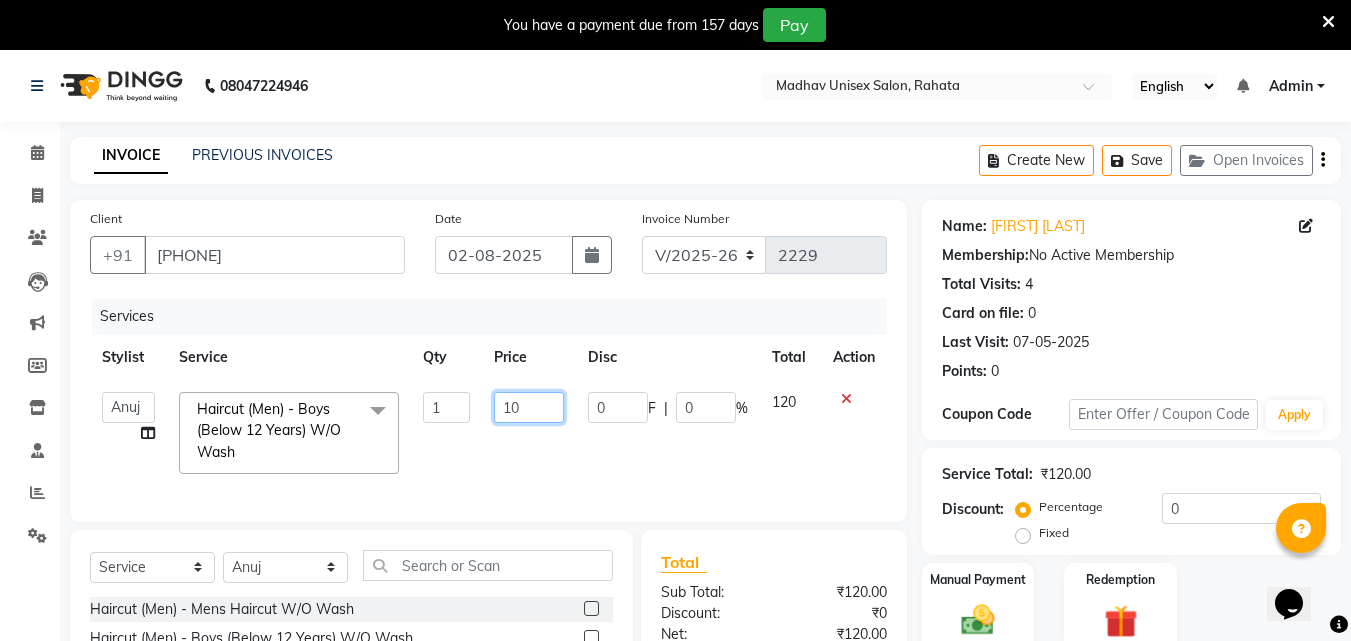 type on "100" 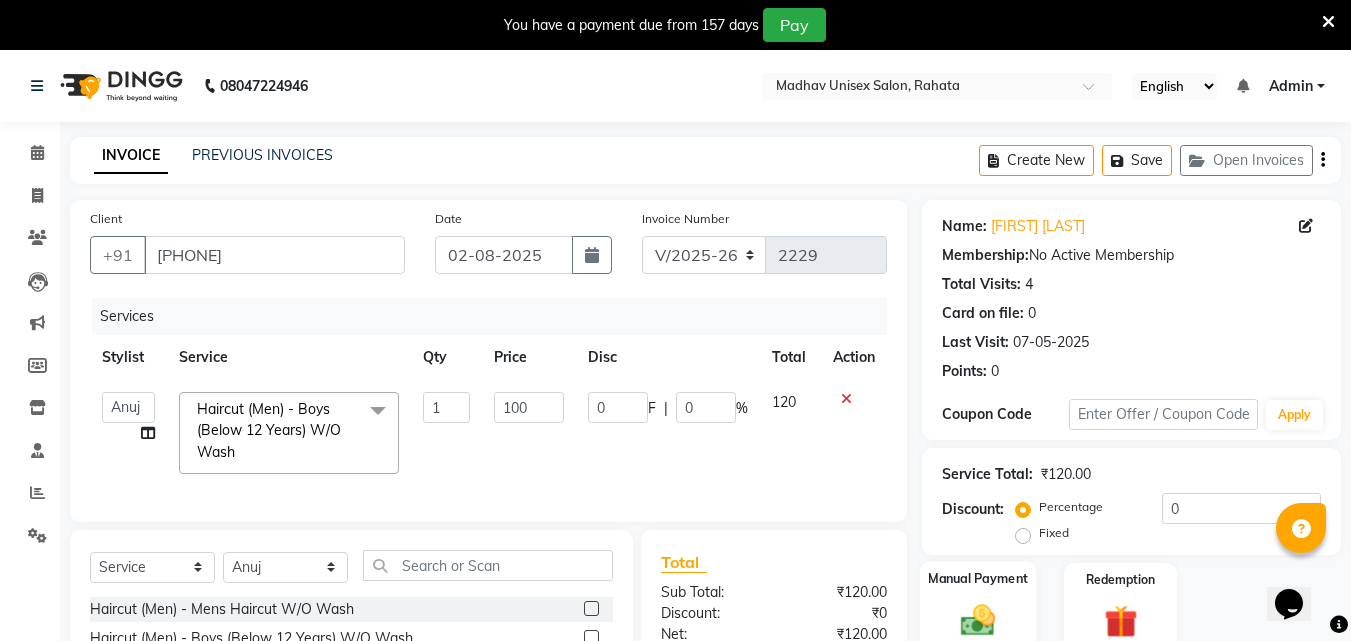 click 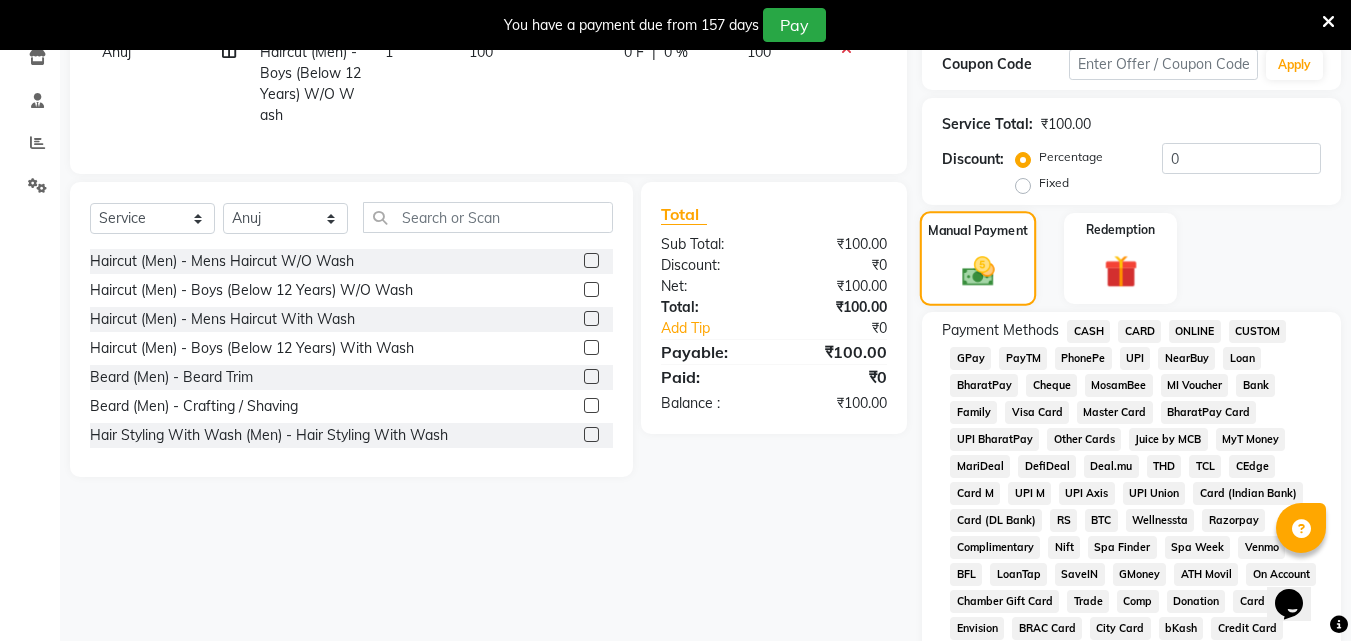 scroll, scrollTop: 352, scrollLeft: 0, axis: vertical 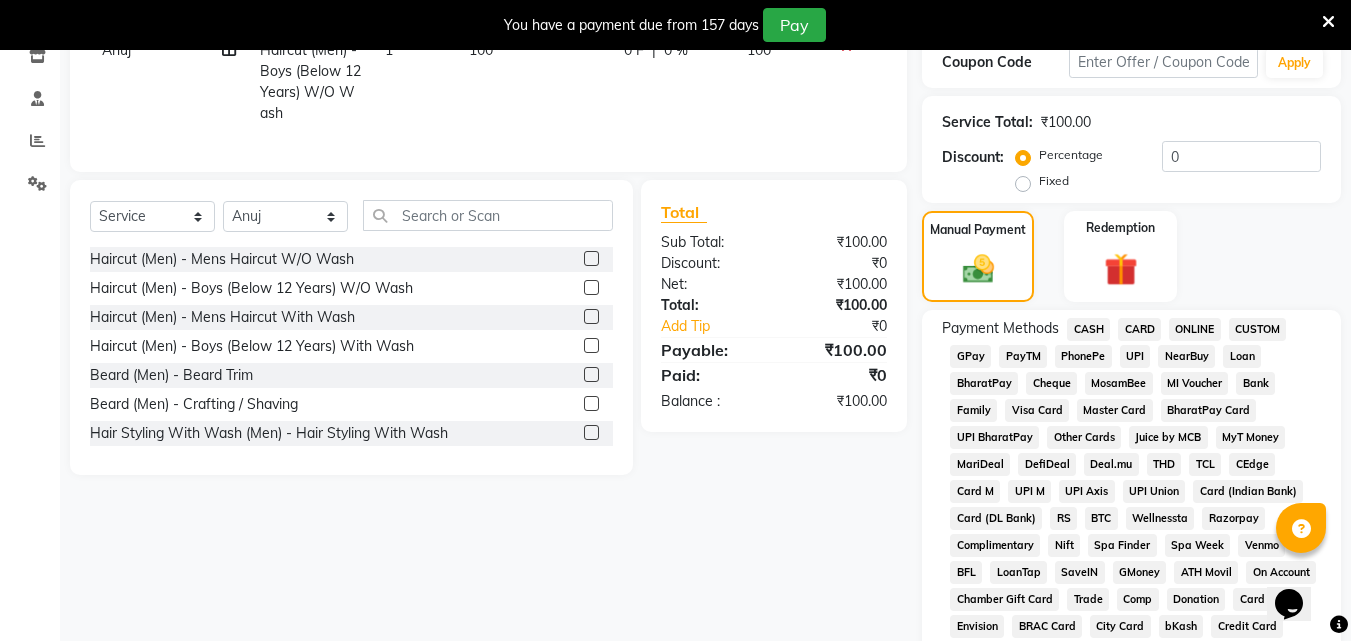click on "CASH" 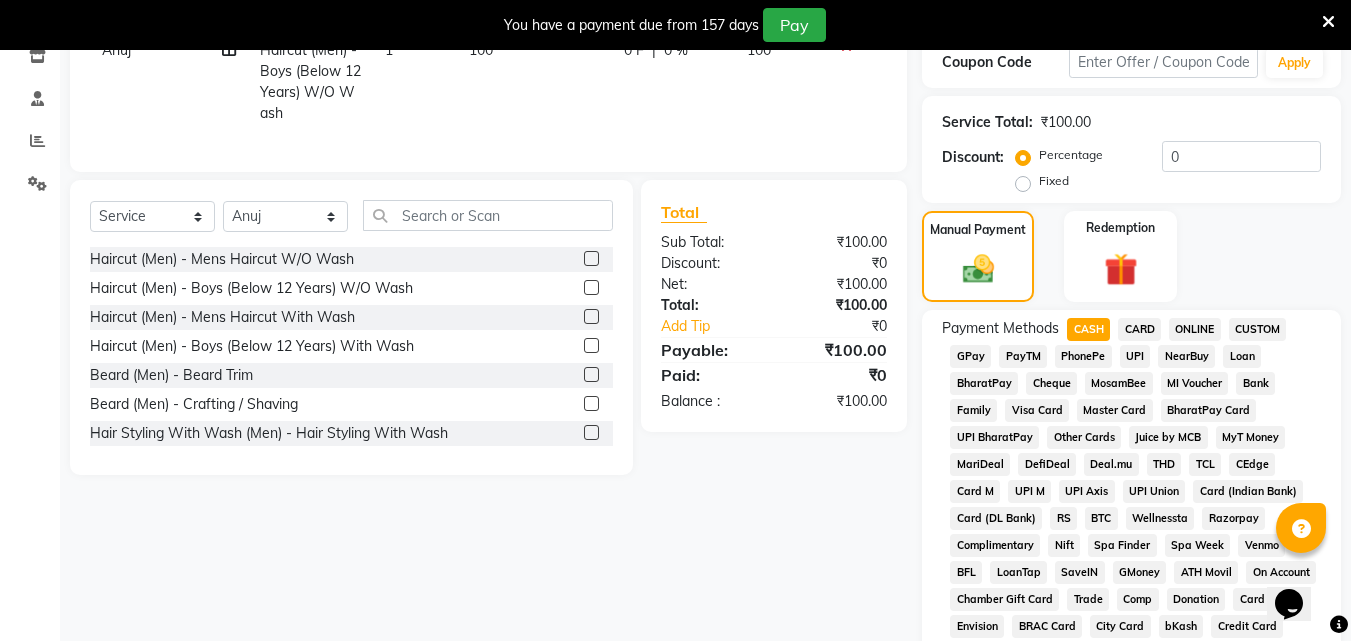 scroll, scrollTop: 911, scrollLeft: 0, axis: vertical 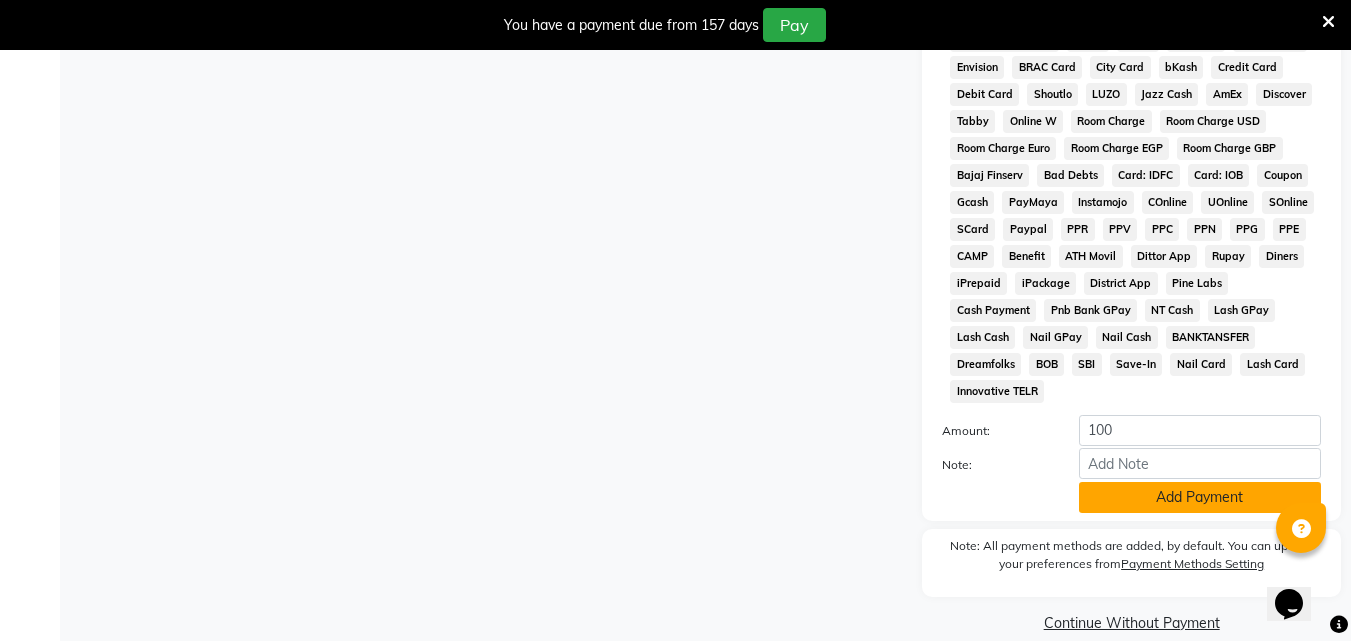 click on "Add Payment" 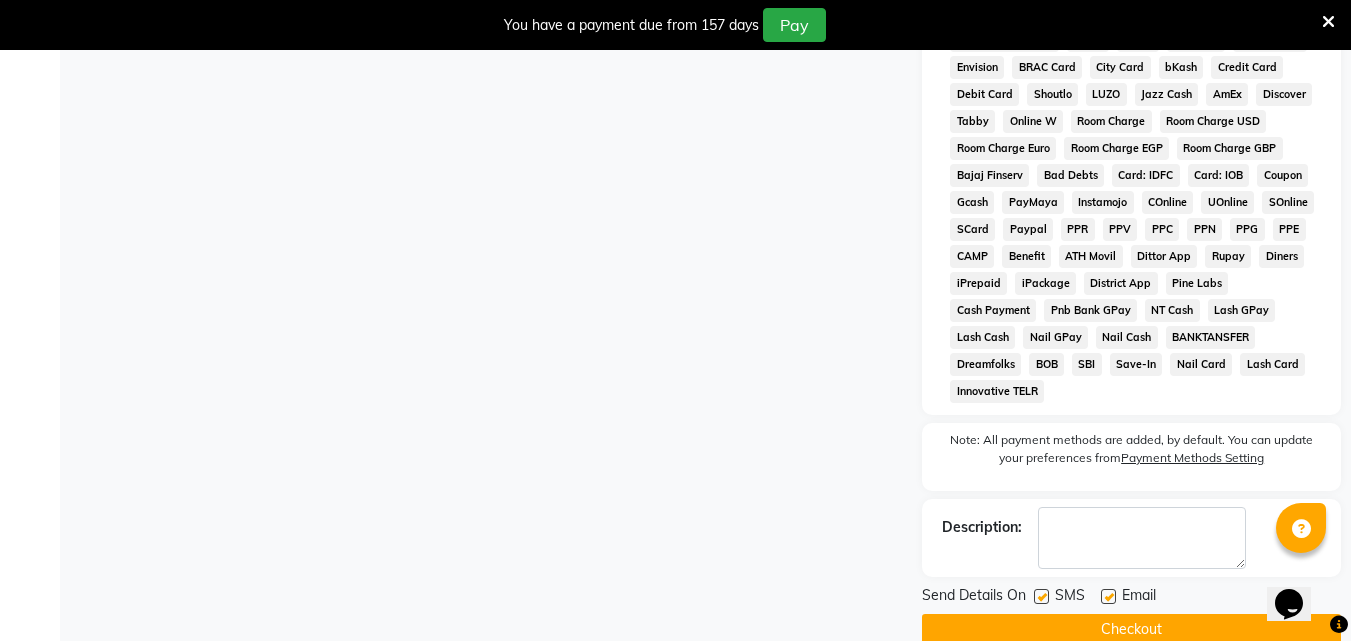 click on "Checkout" 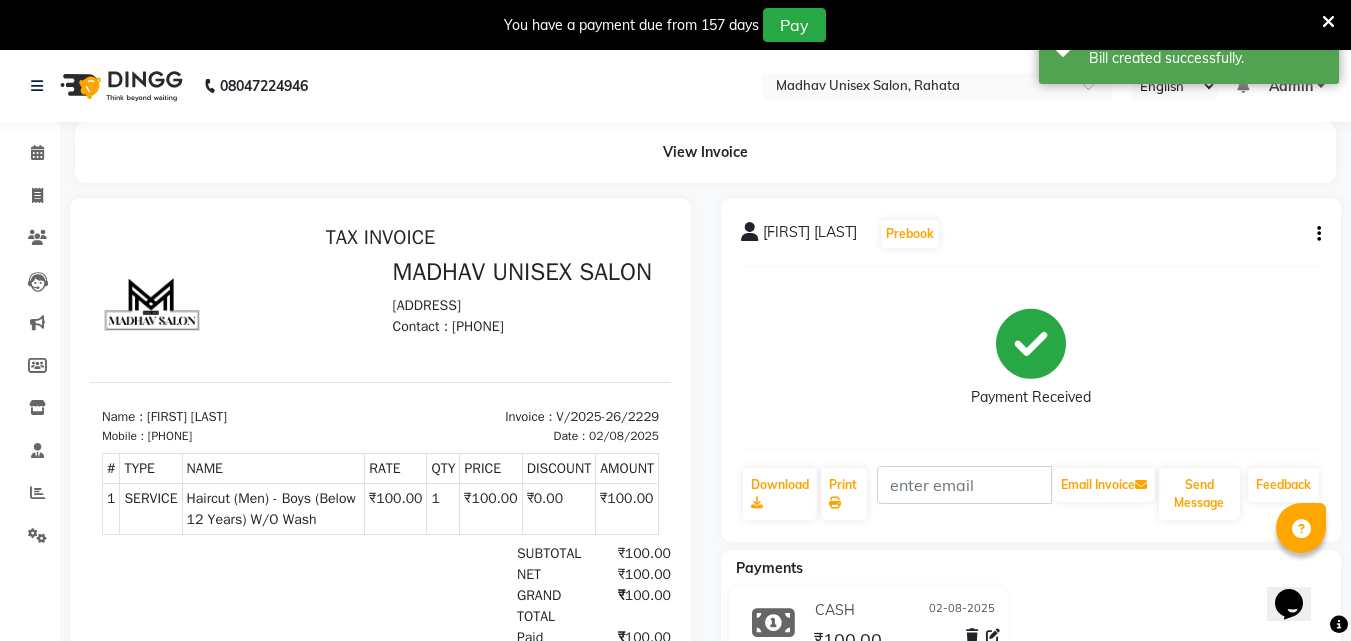 scroll, scrollTop: 0, scrollLeft: 0, axis: both 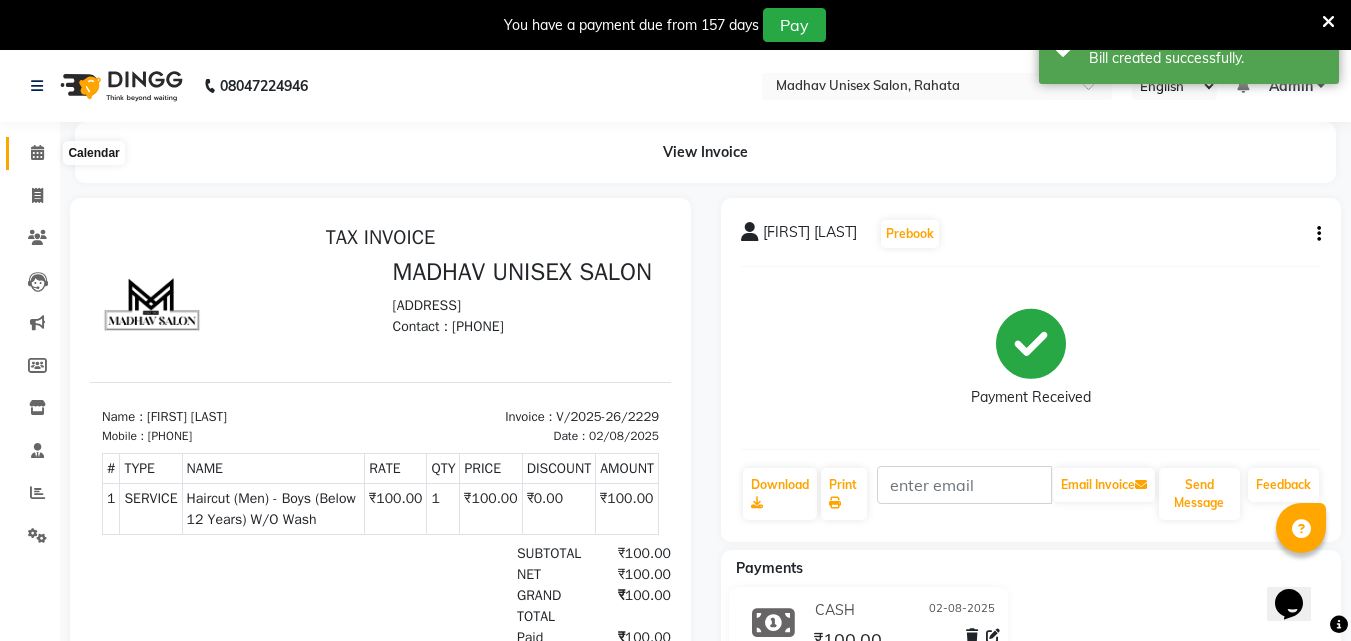 drag, startPoint x: 43, startPoint y: 157, endPoint x: 57, endPoint y: 154, distance: 14.3178215 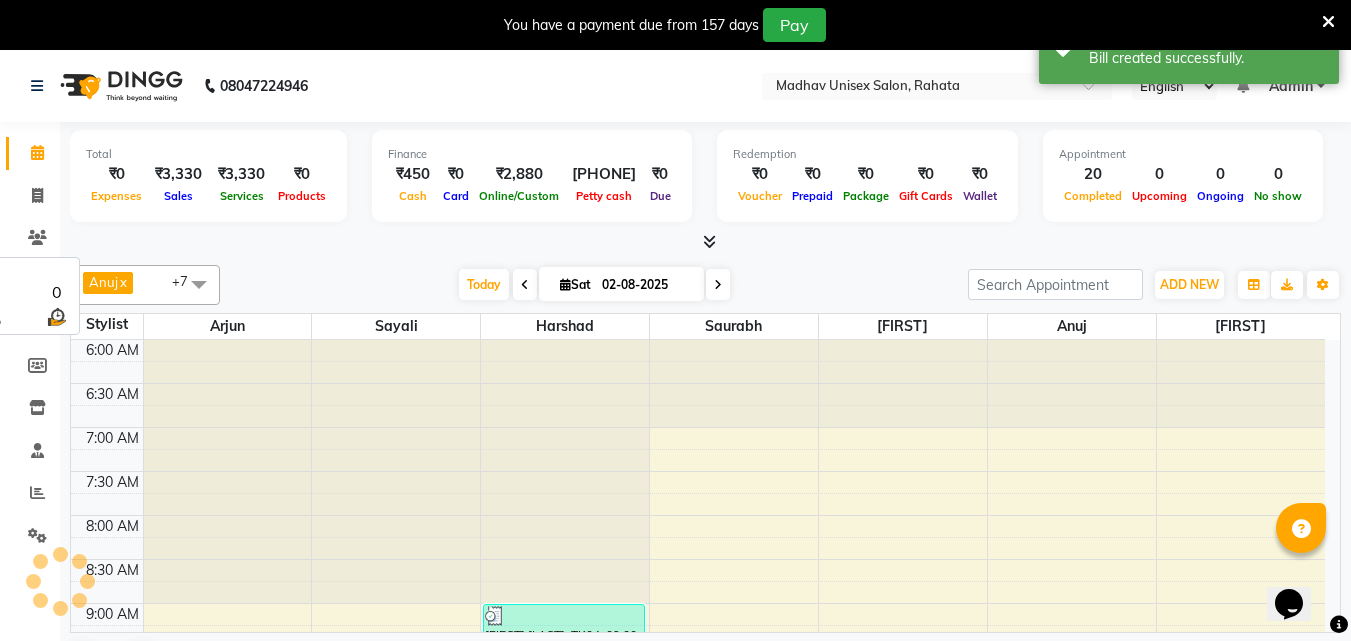 scroll, scrollTop: 0, scrollLeft: 0, axis: both 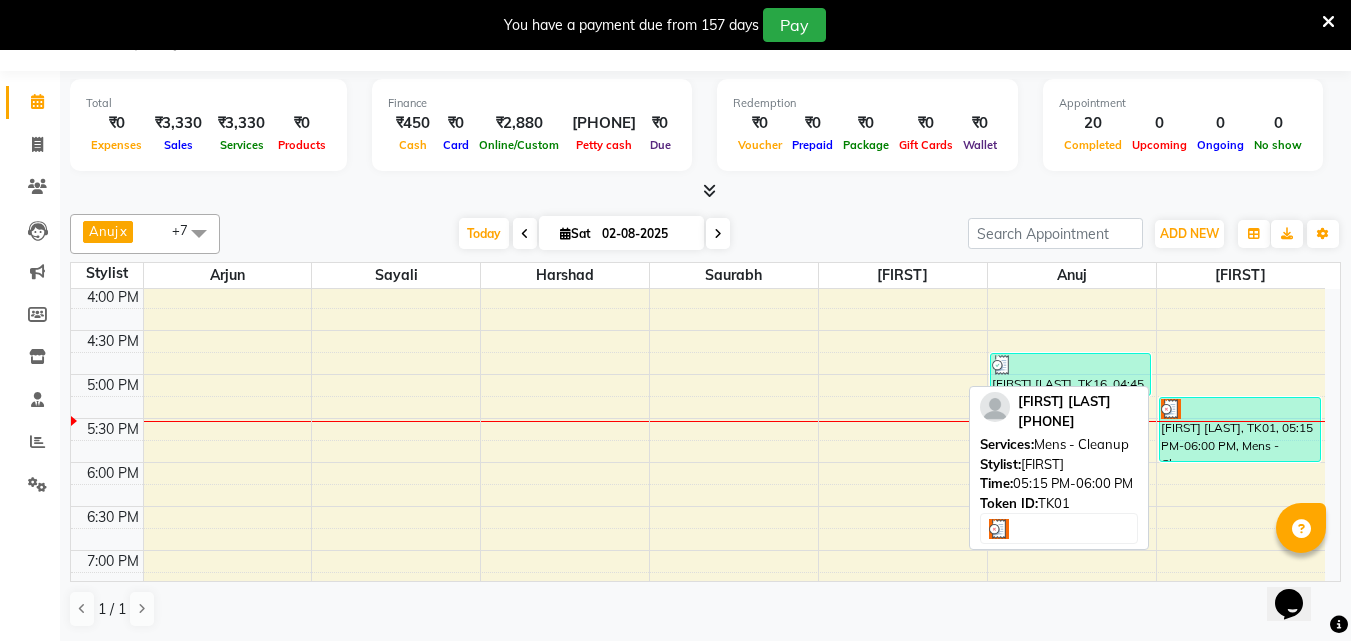 click on "[FIRST] [LAST], TK01, 05:15 PM-06:00 PM, Mens - Cleanup" at bounding box center (1240, 429) 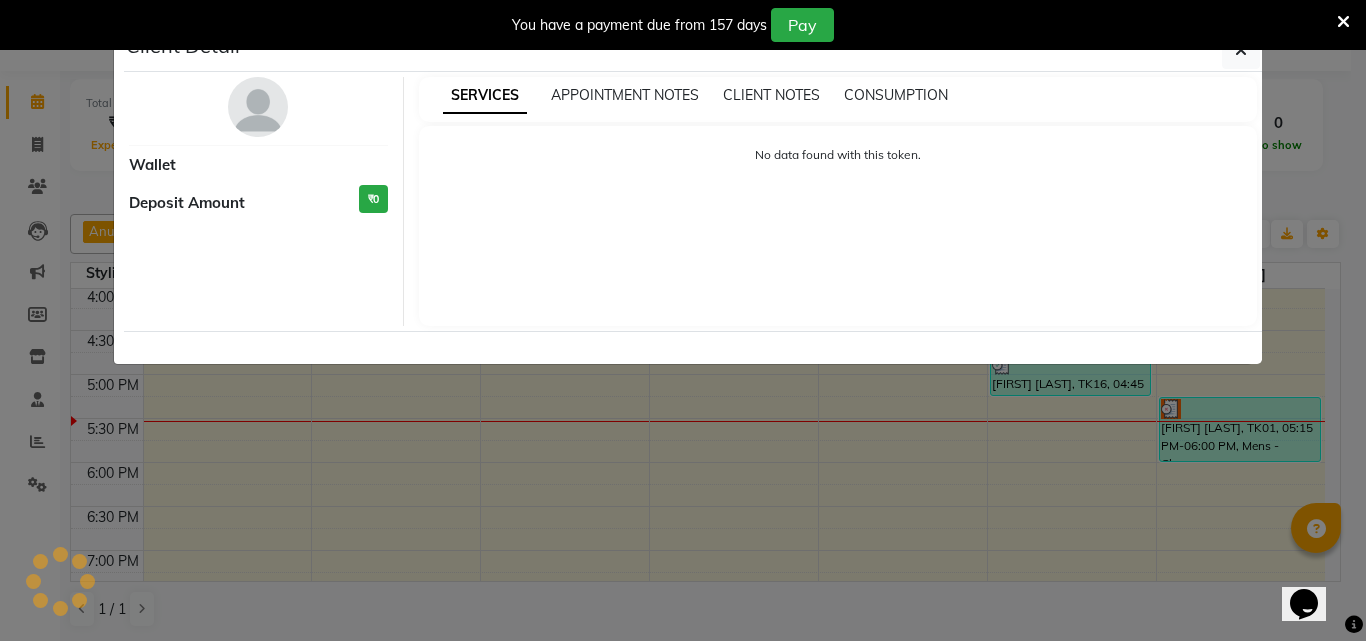 select on "3" 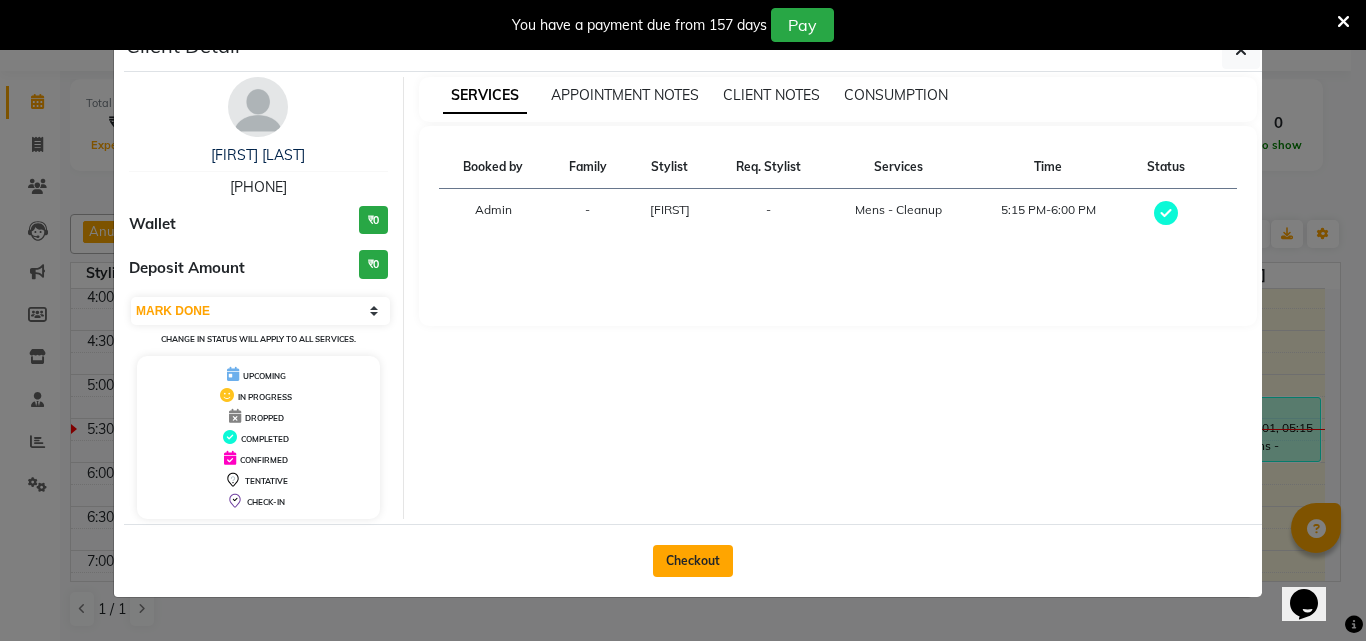 click on "Checkout" 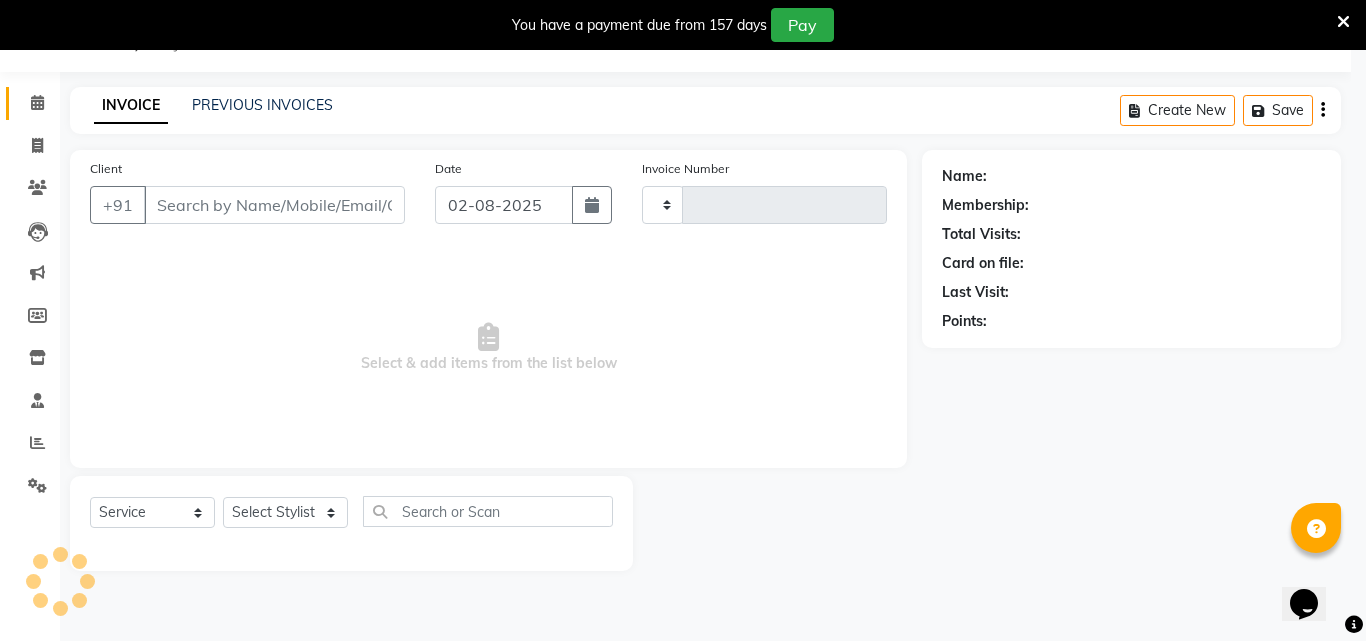 click on "Client Detail  [FIRST] [LAST]   [PHONE] Wallet ₹0 Deposit Amount  ₹0  Select MARK DONE UPCOMING Change in status will apply to all services. UPCOMING IN PROGRESS DROPPED COMPLETED CONFIRMED TENTATIVE CHECK-IN SERVICES APPOINTMENT NOTES CLIENT NOTES CONSUMPTION Booked by Family Stylist Req. Stylist Services Time Status  Admin  - [FIRST]  -  Mens - Cleanup   5:15 PM-6:00 PM   Checkout" 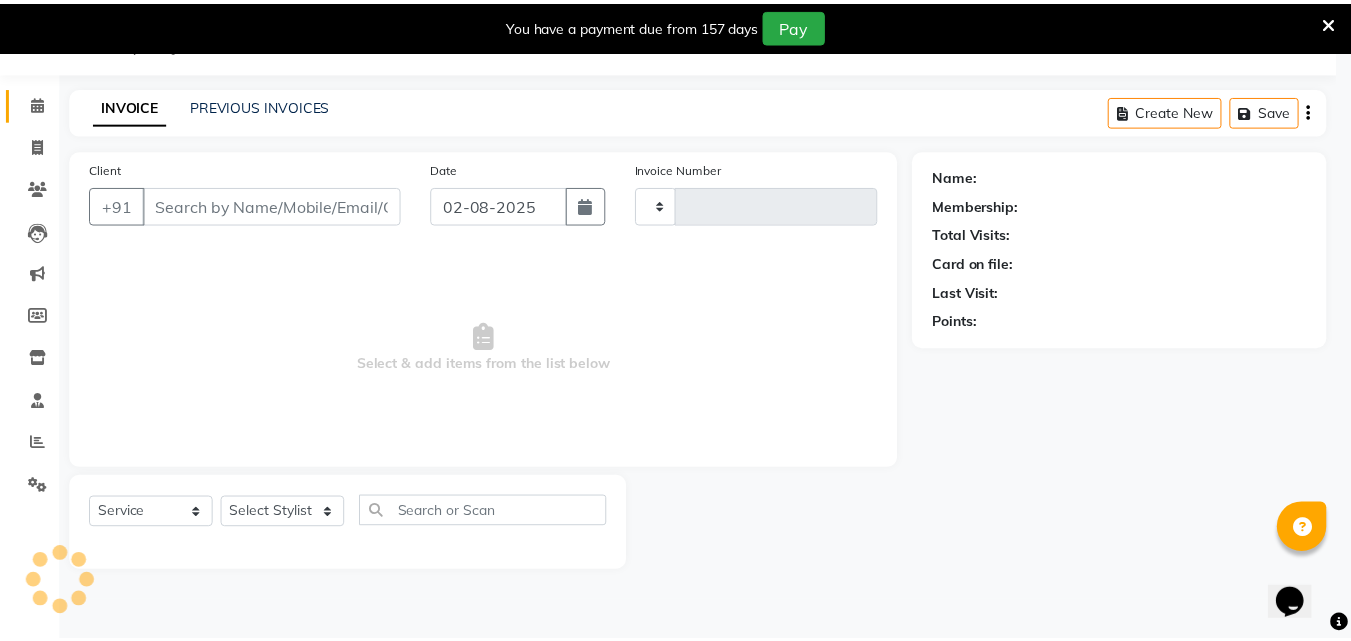 scroll, scrollTop: 50, scrollLeft: 0, axis: vertical 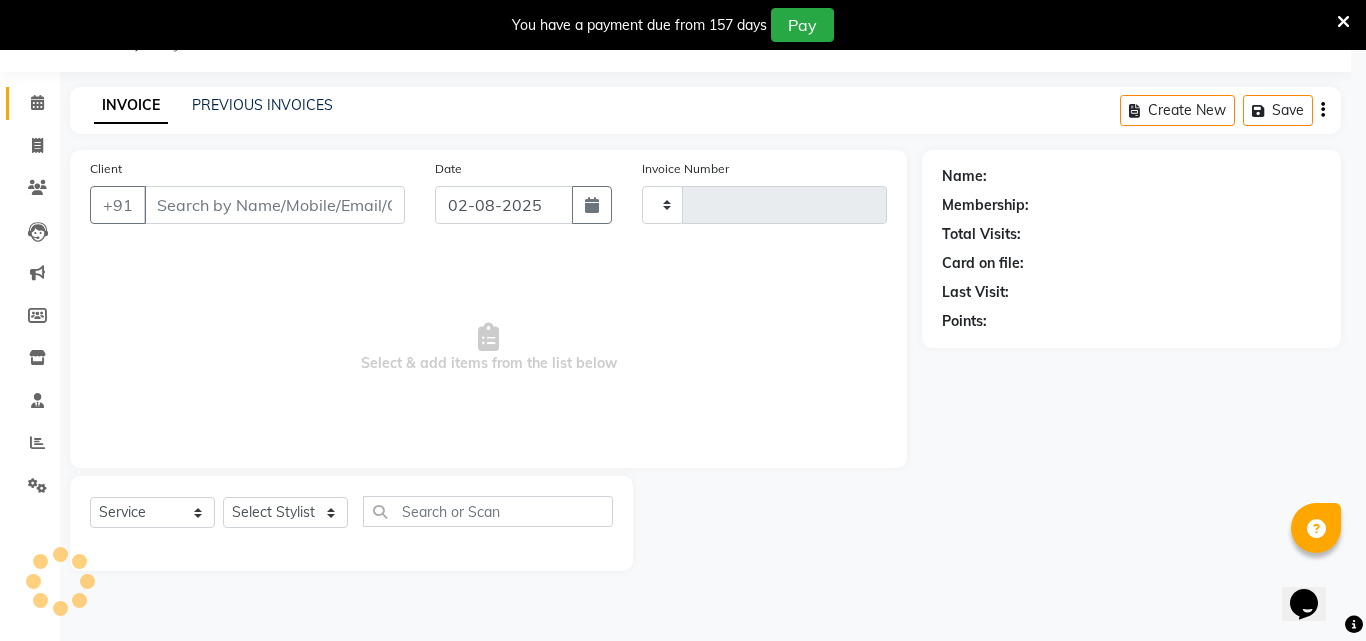 type on "2230" 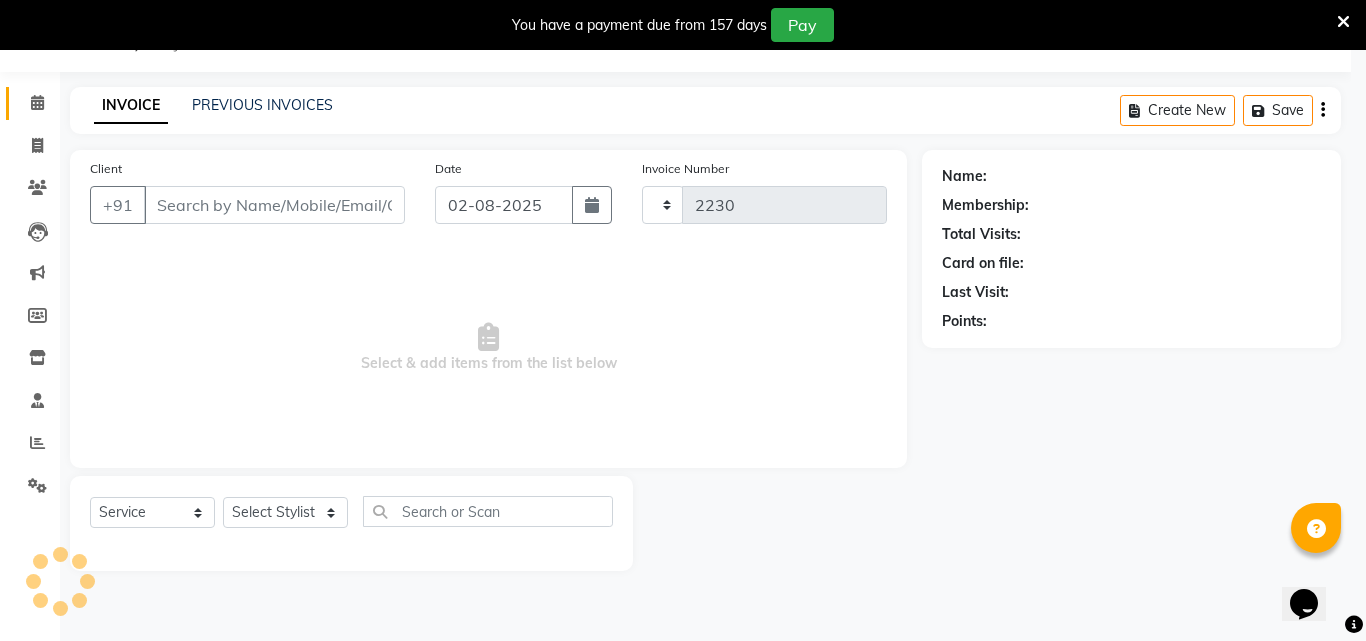 select on "870" 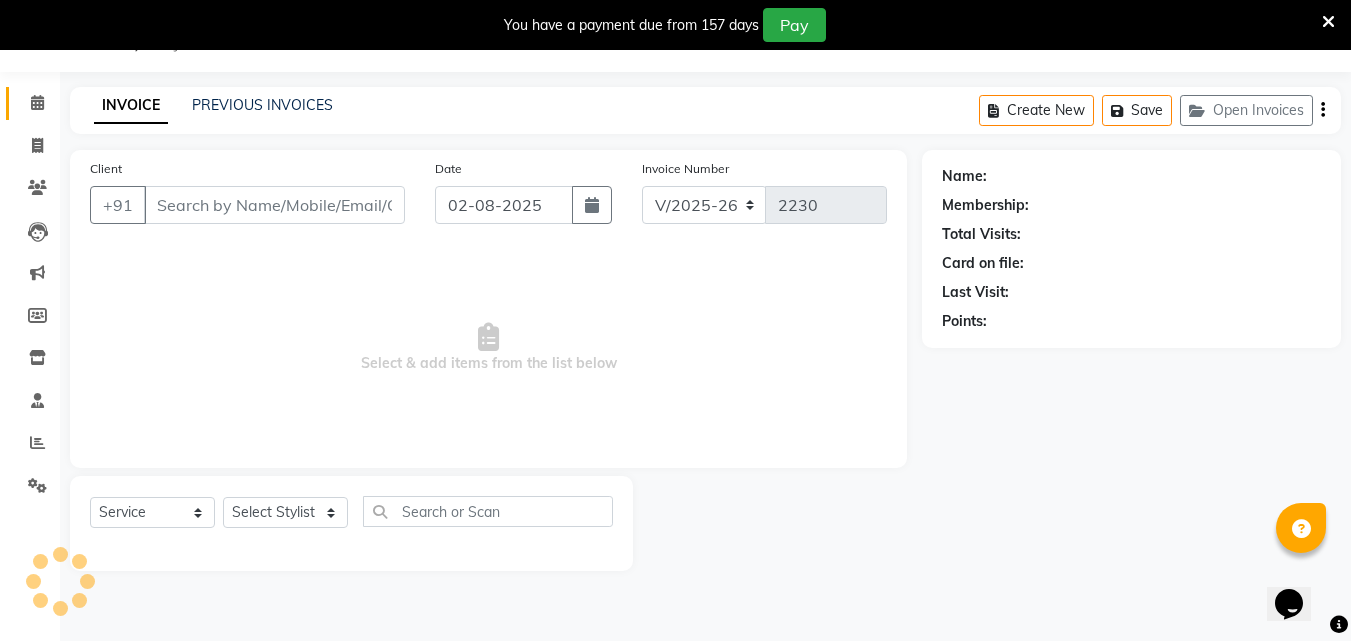 type on "[PHONE]" 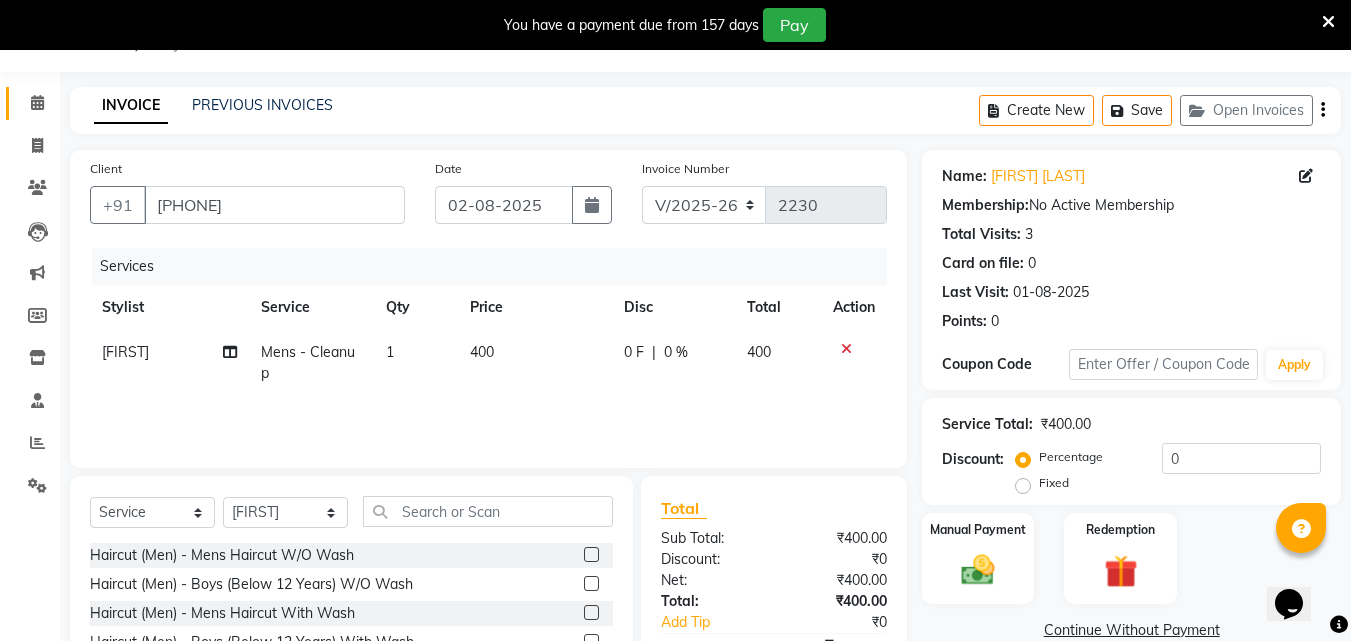 scroll, scrollTop: 104, scrollLeft: 0, axis: vertical 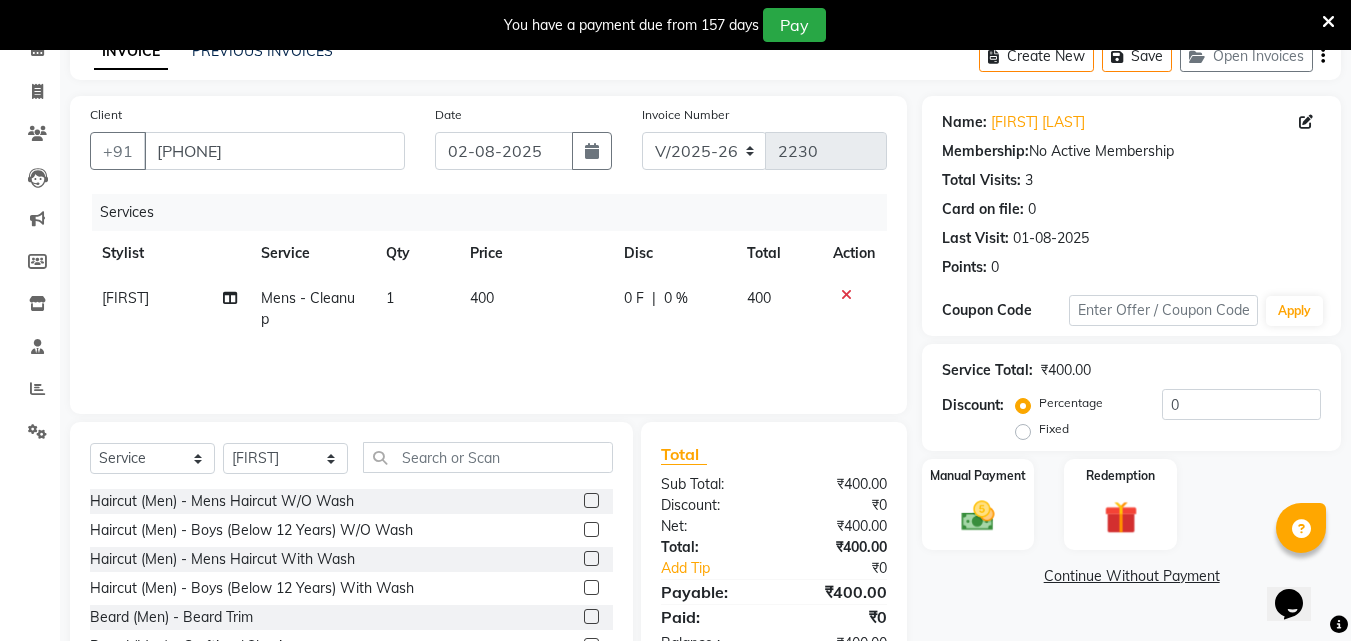 click on "400" 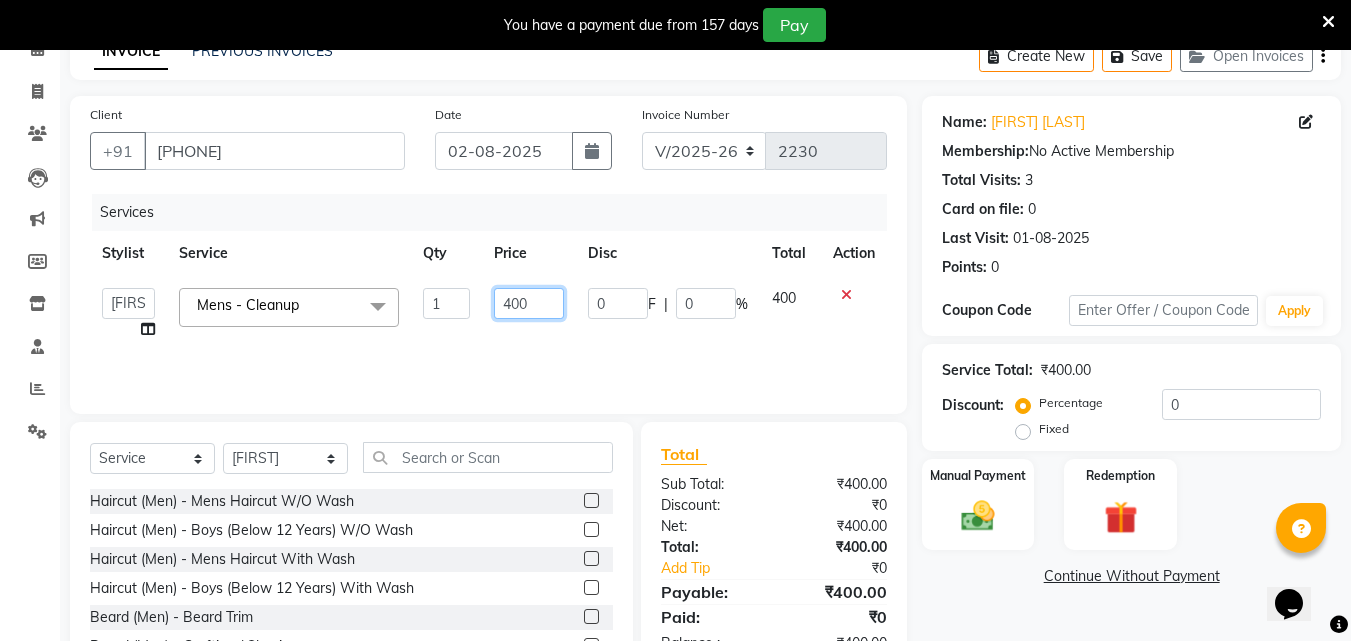 click on "400" 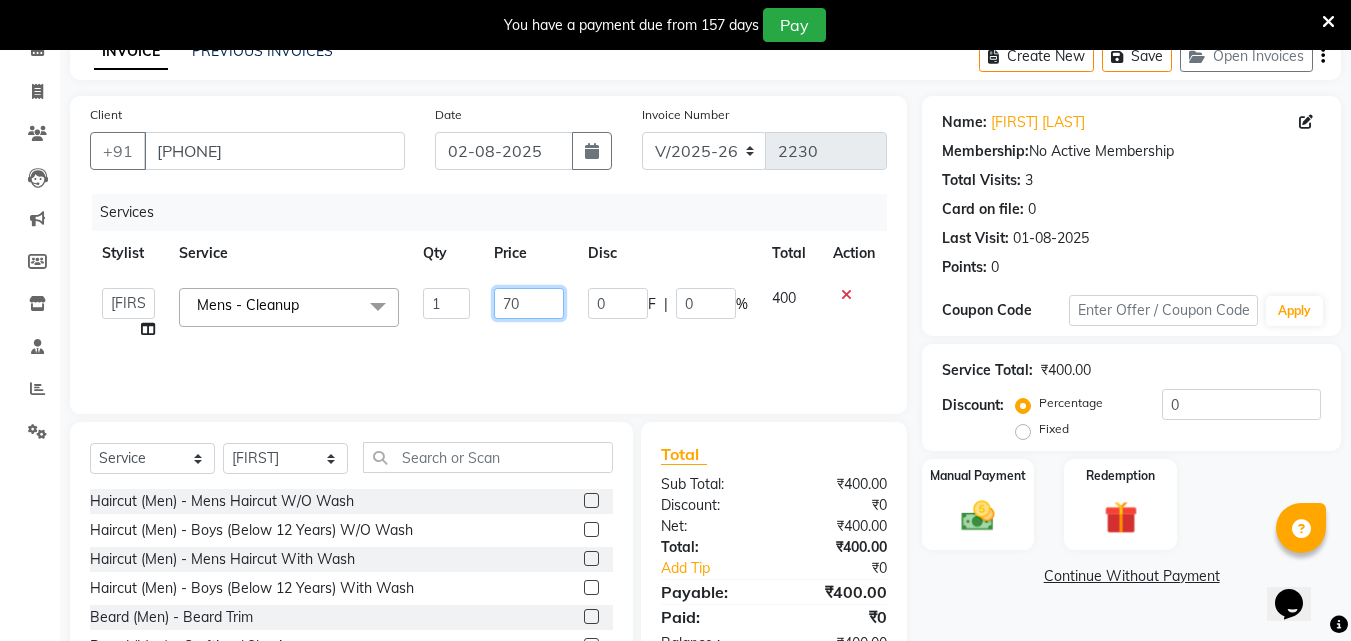 type on "750" 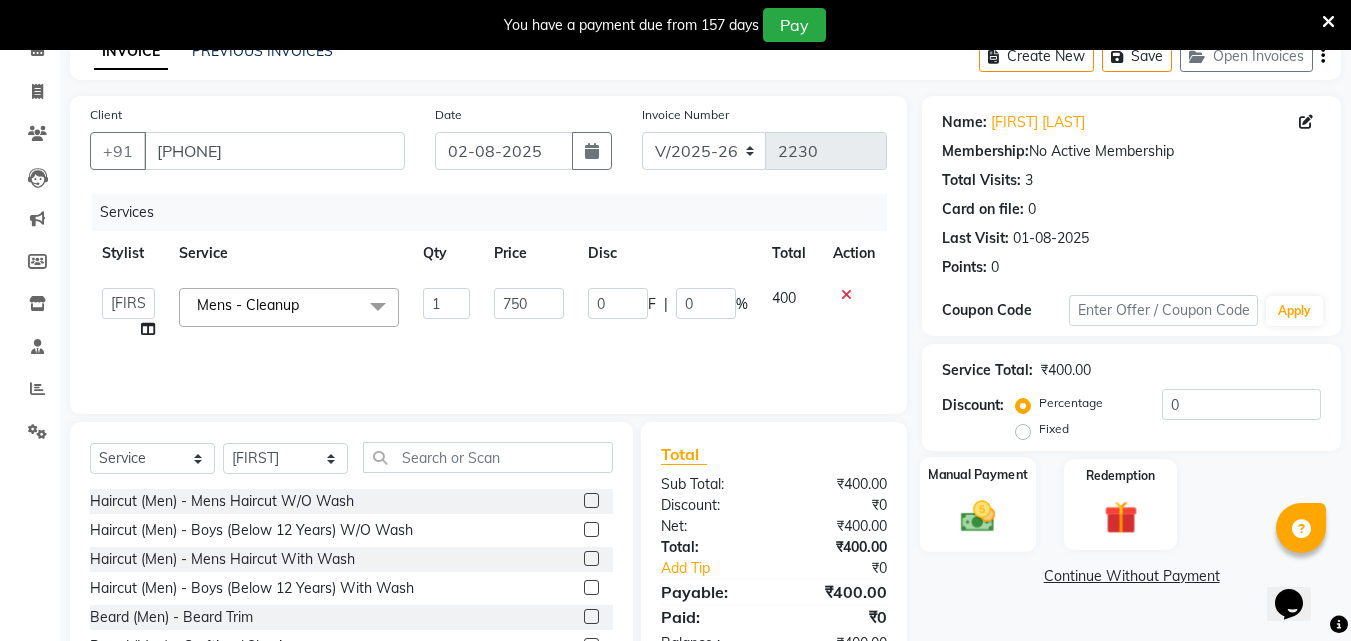 click on "Manual Payment" 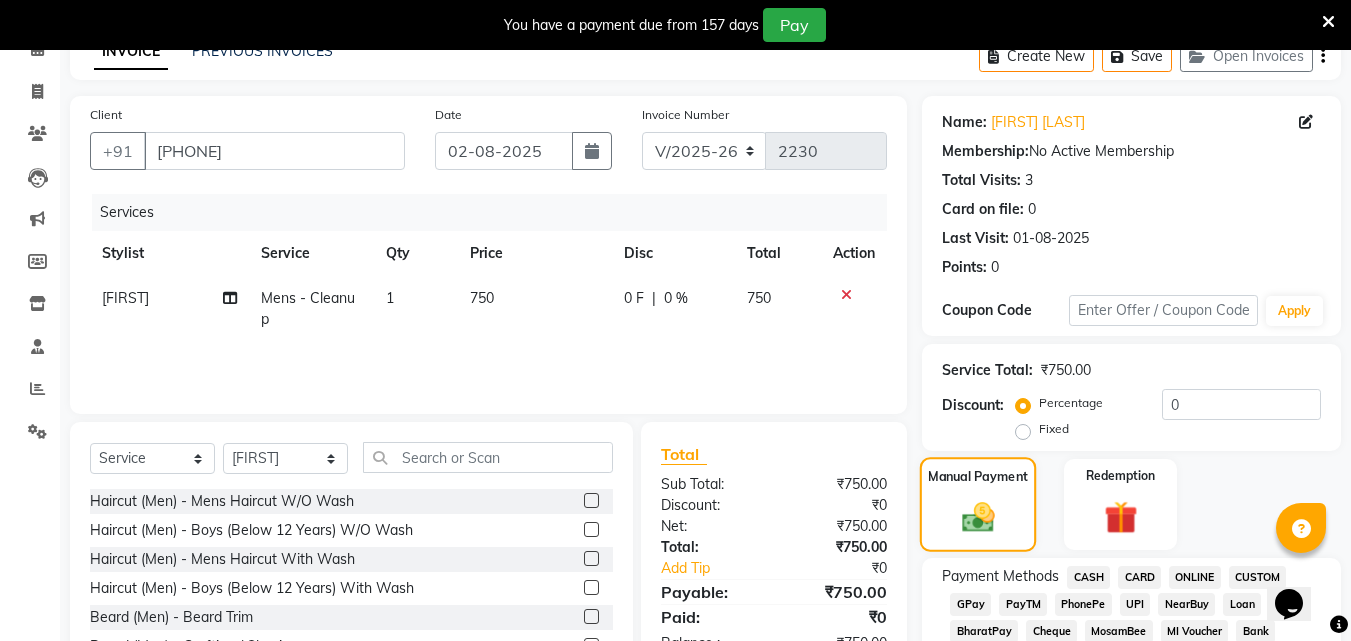 scroll, scrollTop: 237, scrollLeft: 0, axis: vertical 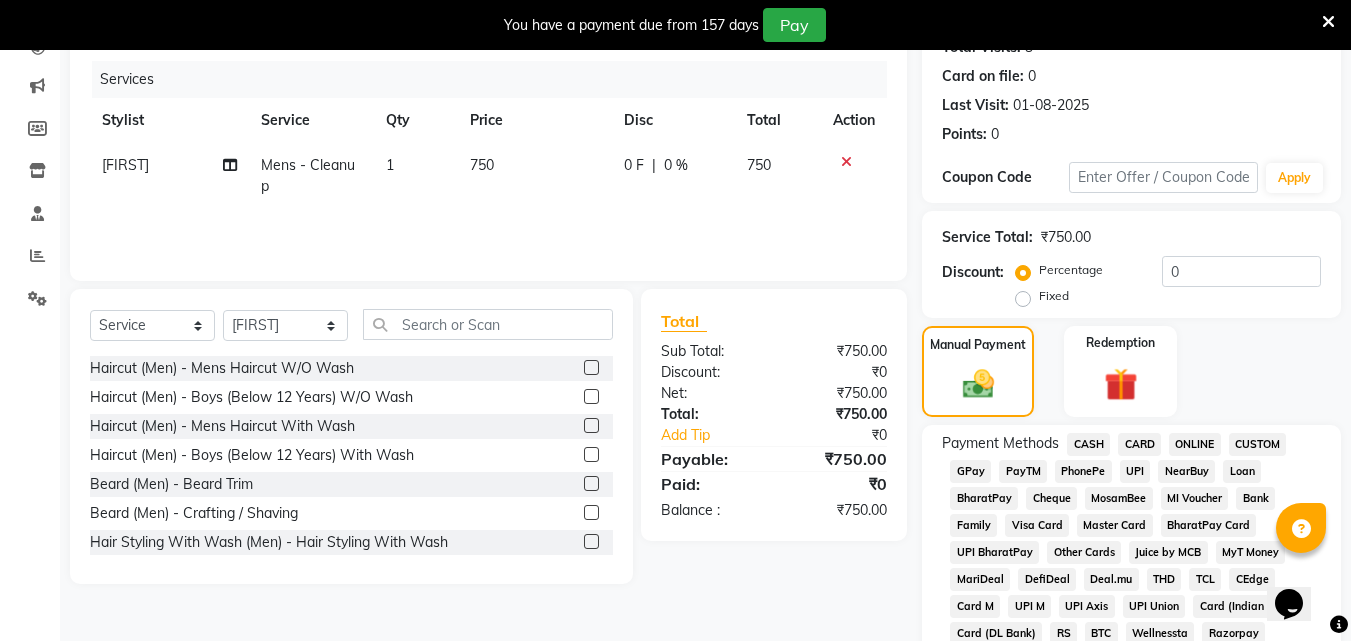 click on "ONLINE" 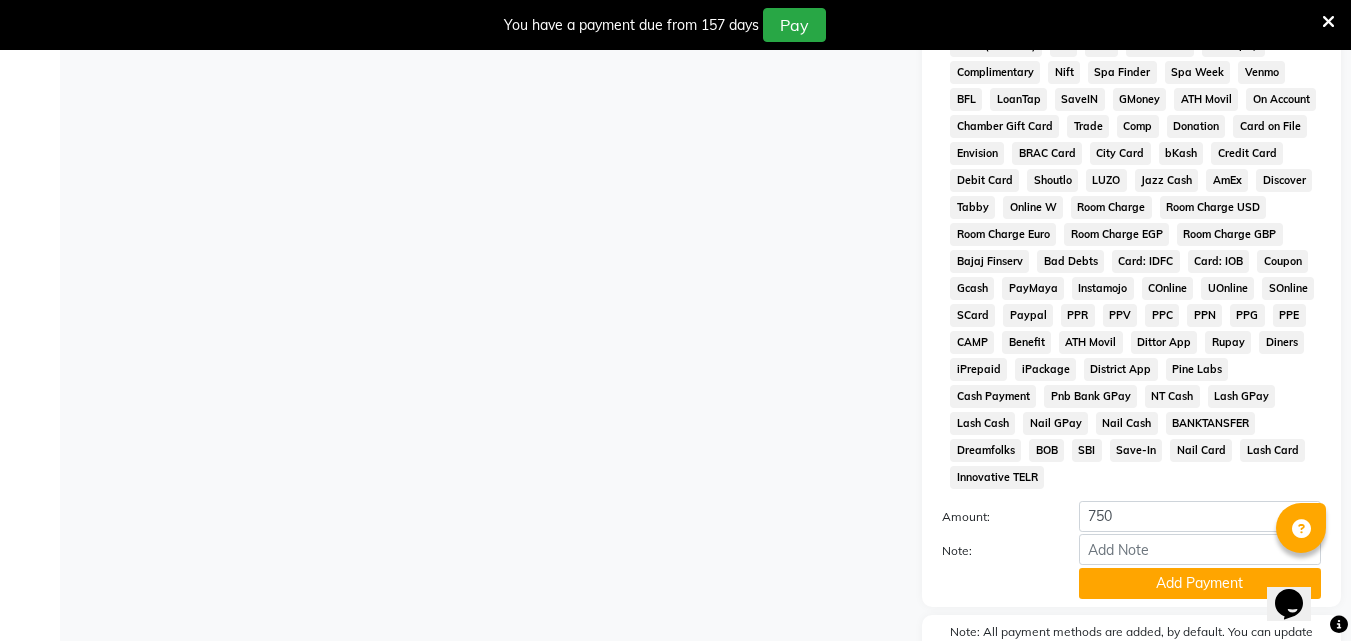 scroll, scrollTop: 826, scrollLeft: 0, axis: vertical 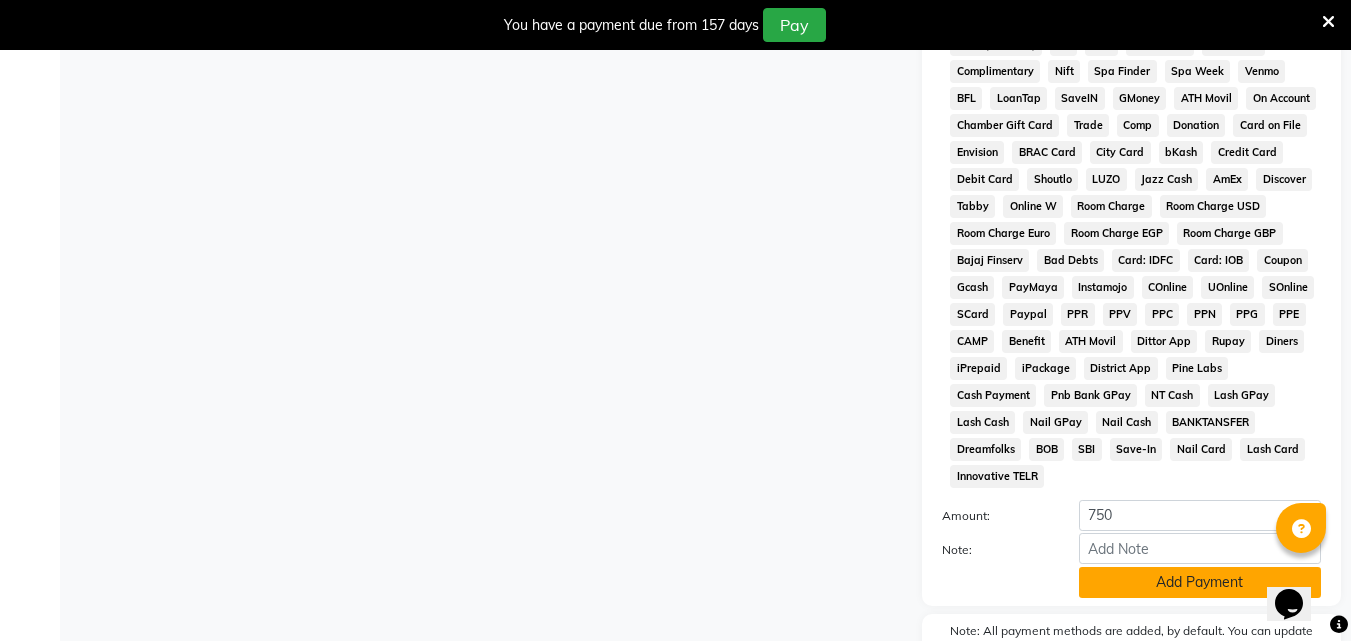click on "Add Payment" 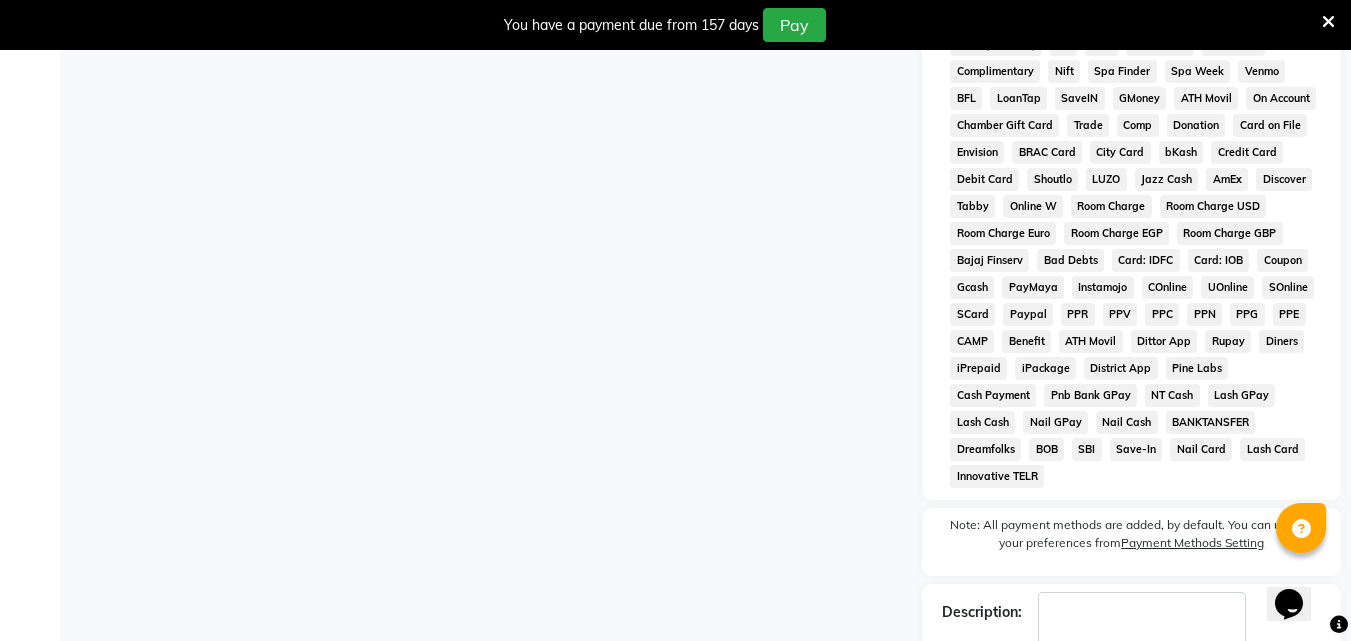 scroll, scrollTop: 918, scrollLeft: 0, axis: vertical 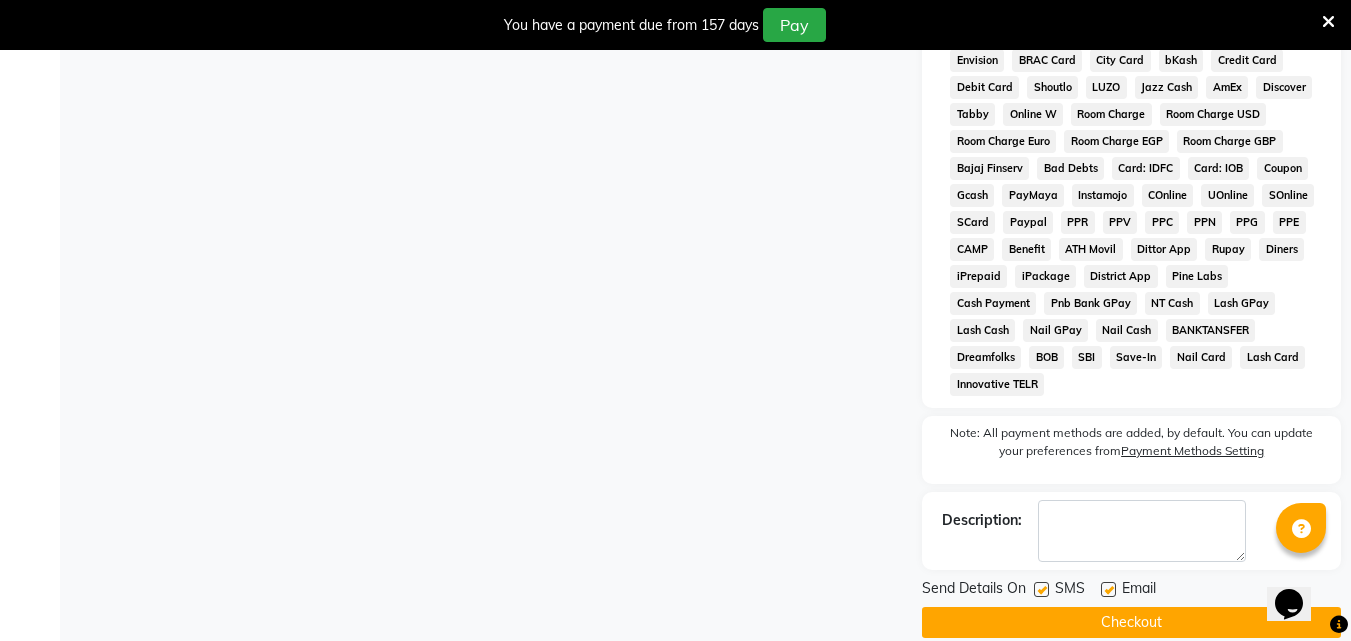 click on "Checkout" 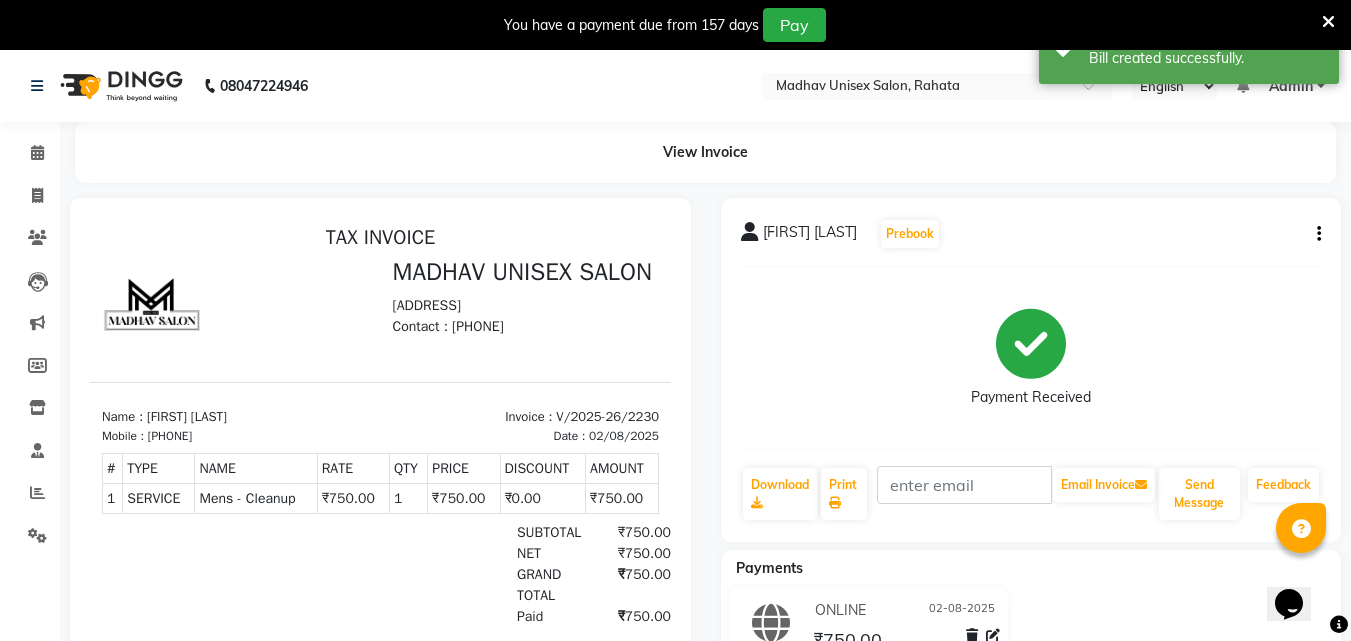 scroll, scrollTop: 0, scrollLeft: 0, axis: both 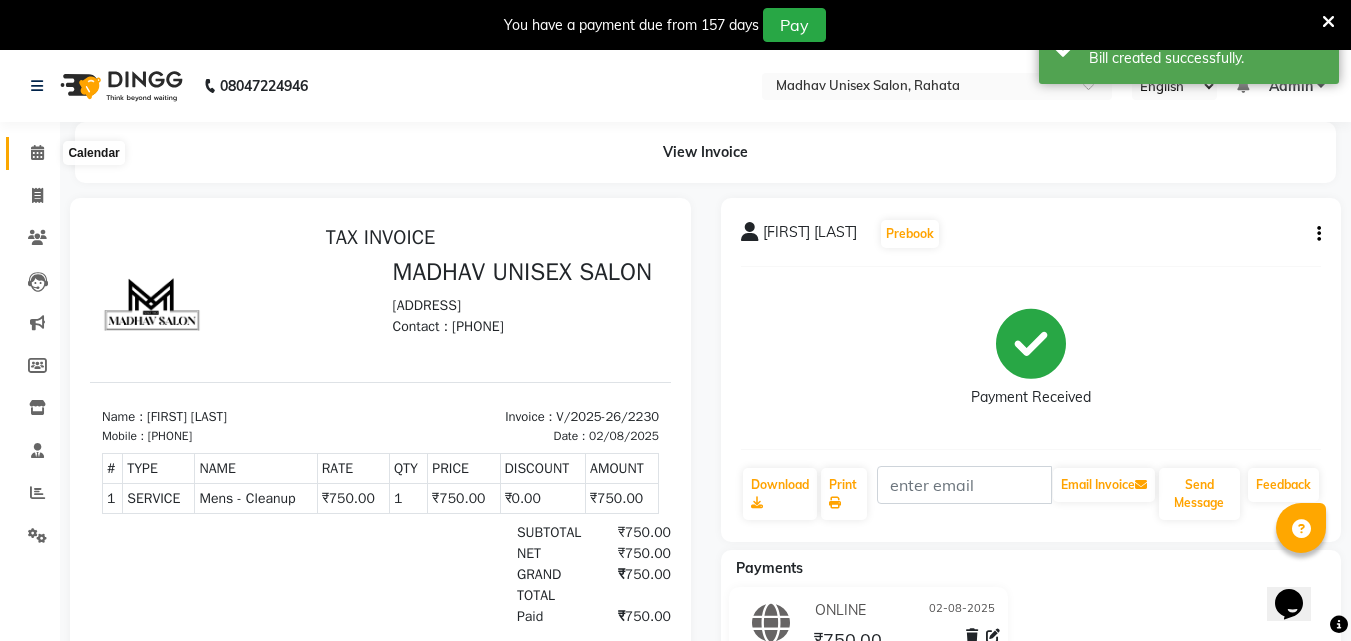 click 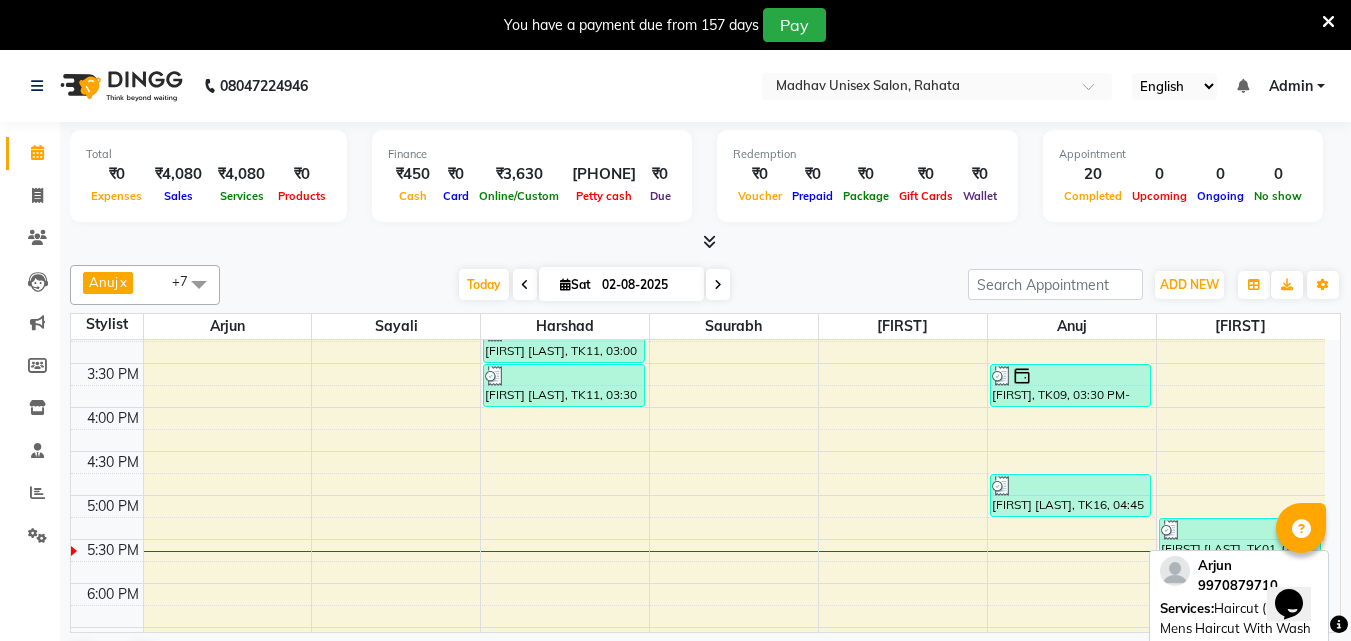 scroll, scrollTop: 811, scrollLeft: 0, axis: vertical 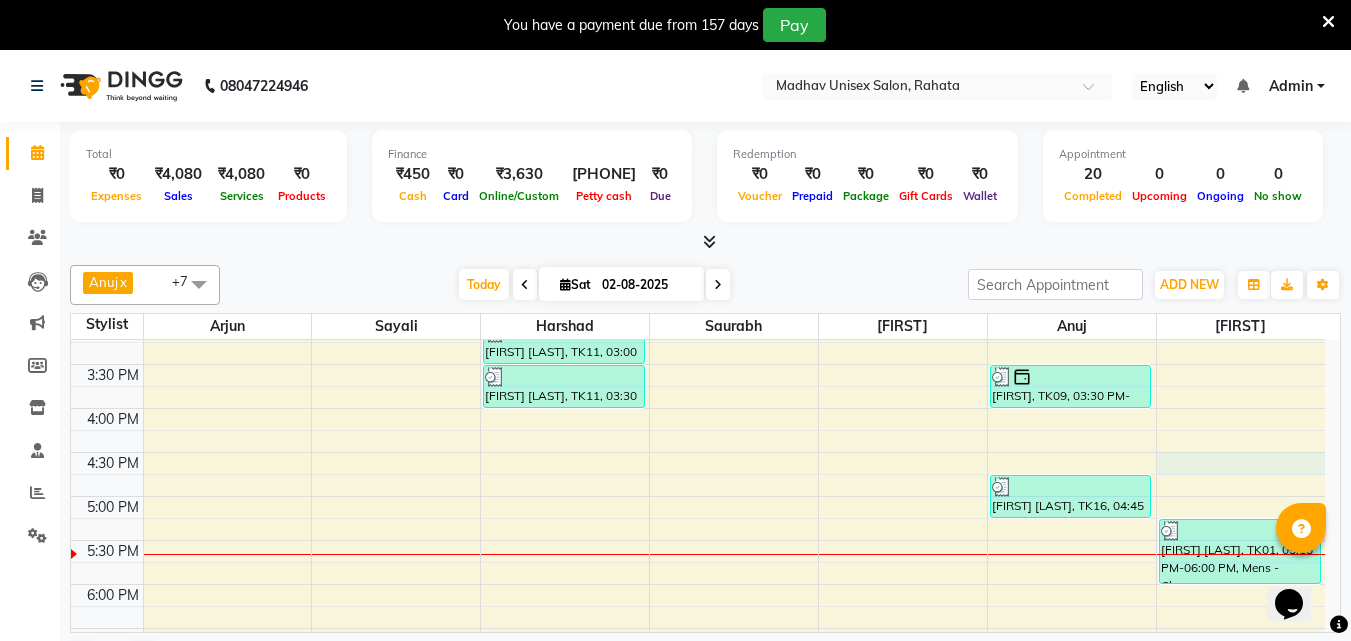 click on "6:00 AM 6:30 AM 7:00 AM 7:30 AM 8:00 AM 8:30 AM 9:00 AM 9:30 AM 10:00 AM 10:30 AM 11:00 AM 11:30 AM 12:00 PM 12:30 PM 1:00 PM 1:30 PM 2:00 PM 2:30 PM 3:00 PM 3:30 PM 4:00 PM 4:30 PM 5:00 PM 5:30 PM 6:00 PM 6:30 PM 7:00 PM 7:30 PM 8:00 PM 8:30 PM 9:00 PM 9:30 PM 10:00 PM 10:30 PM     [FIRST] [LAST], TK04, 09:00 AM-09:30 AM, Haircut (Men)  - Mens Haircut W/O Wash     [FIRST] [LAST], TK04, 09:30 AM-10:00 AM, Globle Colour (Men)  - Majirel     [FIRST], TK13, 10:30 AM-11:00 AM, Haircut (Men)  - Mens Haircut W/O Wash     [FIRST], TK13, 11:00 AM-11:30 AM, Beard (Men)  - Beard Trim     [FIRST] [LAST], TK14, 12:00 PM-12:30 PM, Haircut (Men)  - Mens Haircut W/O Wash     [FIRST] [LAST], TK15, 12:45 PM-01:15 PM, Beard (Men)  - Beard Trim     [FIRST], TK12, 02:00 PM-02:45 PM, Hair Spa (Women)  - Short     [FIRST] [LAST], TK11, 03:00 PM-03:30 PM, Haircut (Men)  - Mens Haircut W/O Wash     [FIRST] [LAST], TK11, 03:30 PM-04:00 PM, Beard (Men)  - Beard Trim     [FIRST] [LAST], TK07, 01:30 PM-02:00 PM, Beard (Men)  - Beard Trim" at bounding box center [698, 276] 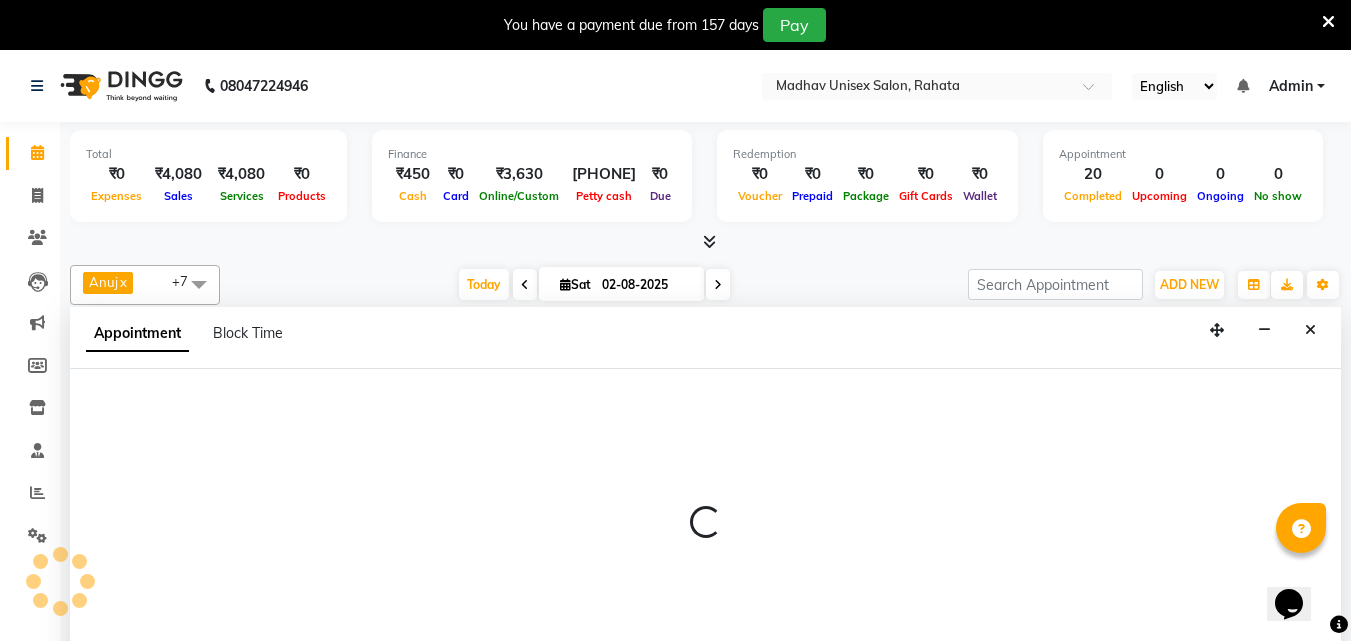 scroll, scrollTop: 51, scrollLeft: 0, axis: vertical 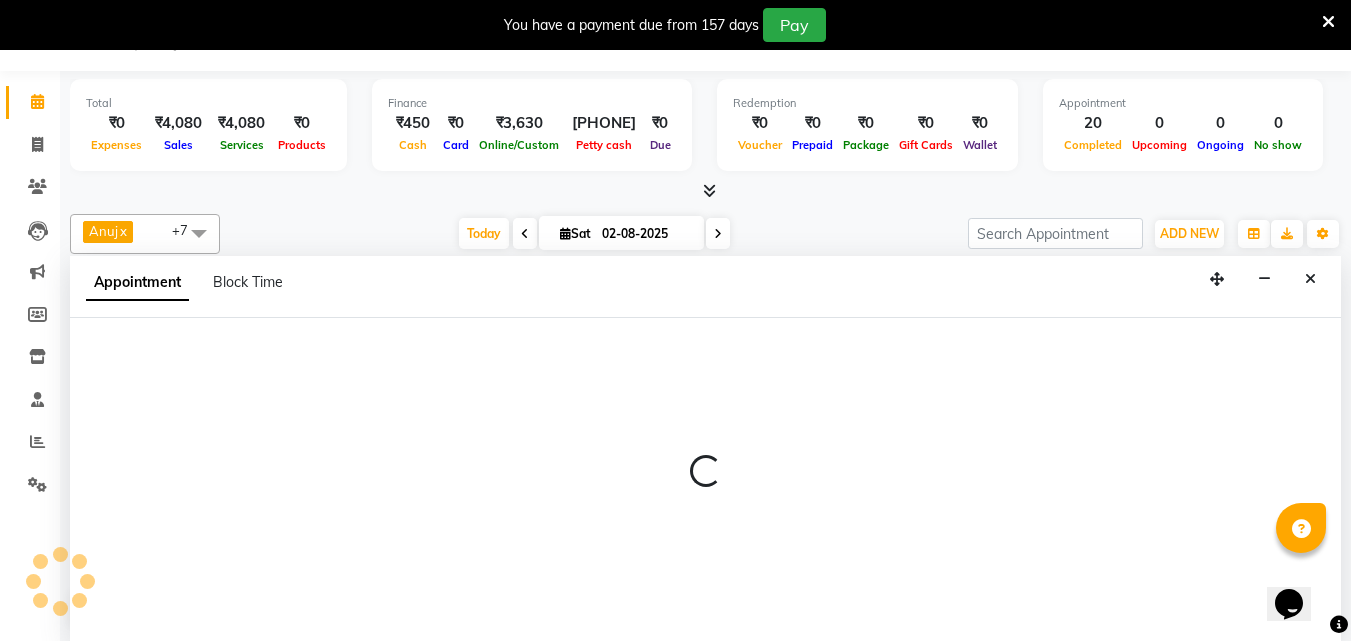 select on "82393" 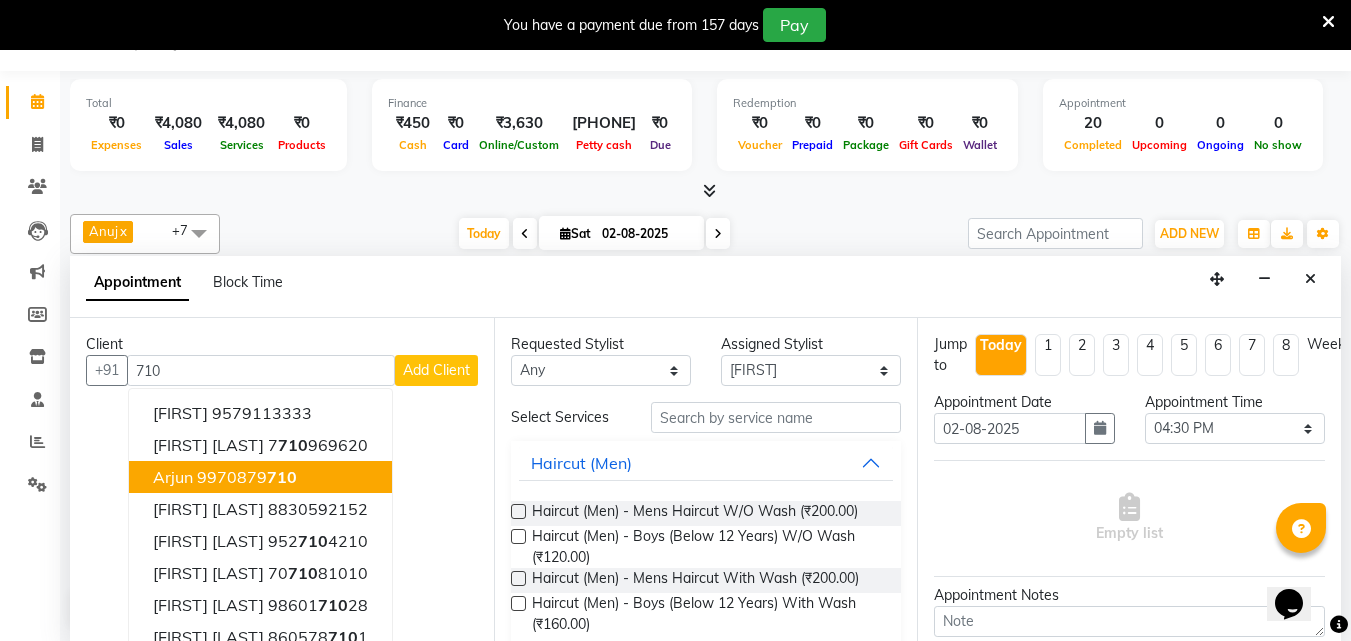 click on "Arjun  9970879 710" at bounding box center (260, 477) 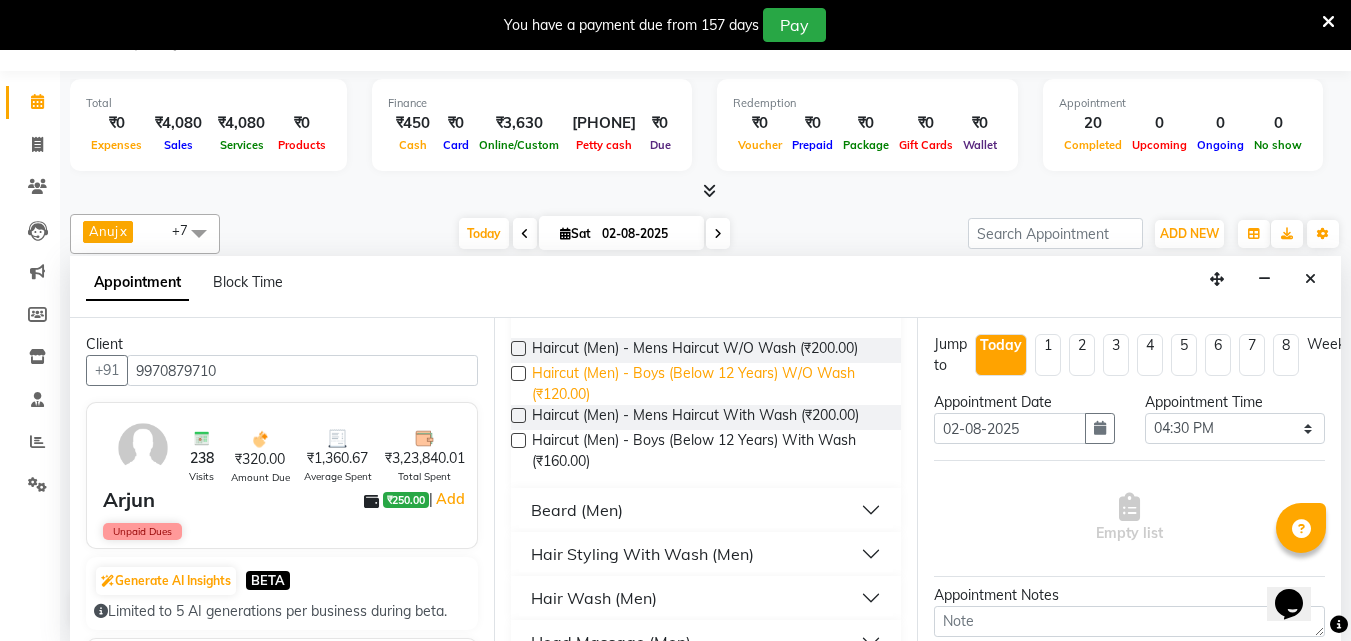 scroll, scrollTop: 165, scrollLeft: 0, axis: vertical 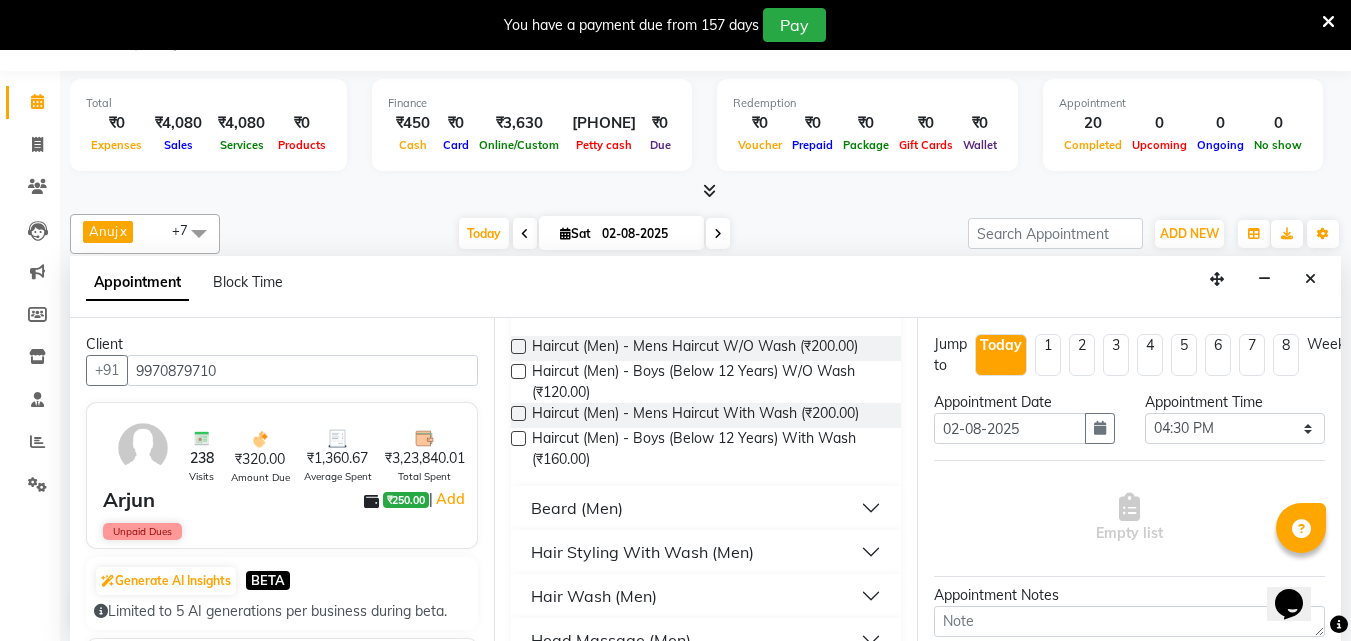 type on "9970879710" 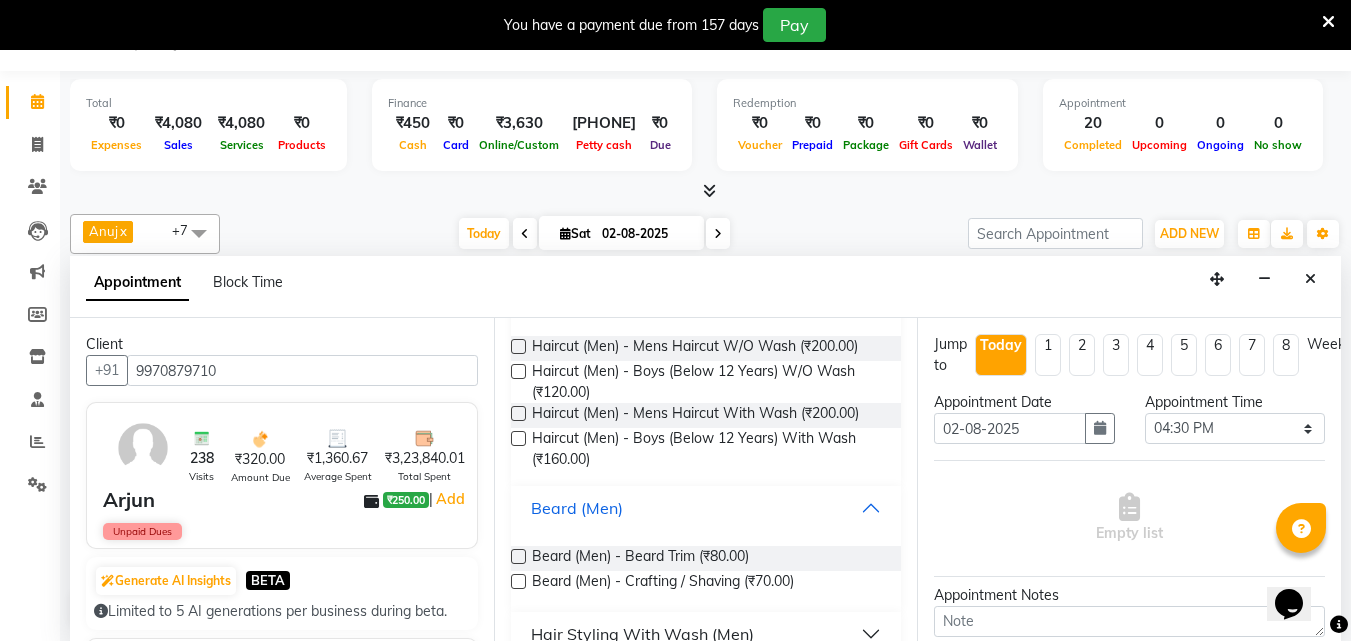 scroll, scrollTop: 176, scrollLeft: 0, axis: vertical 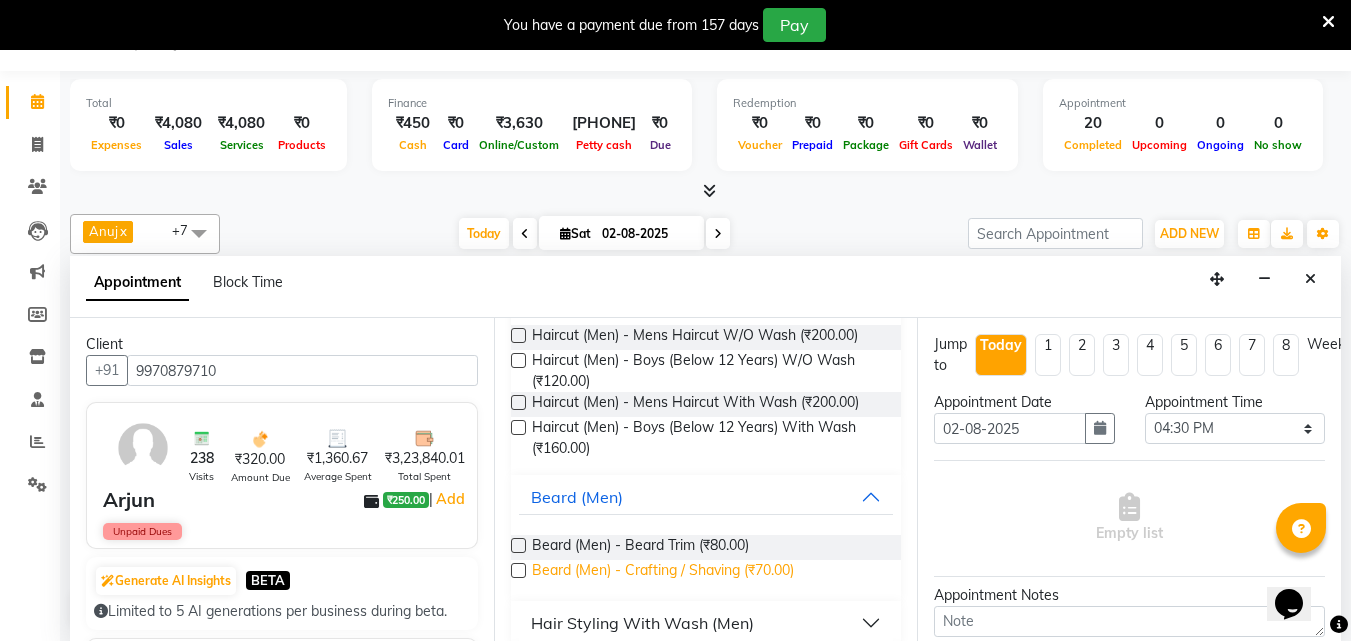 click on "Beard (Men)  - Crafting / Shaving (₹70.00)" at bounding box center (663, 572) 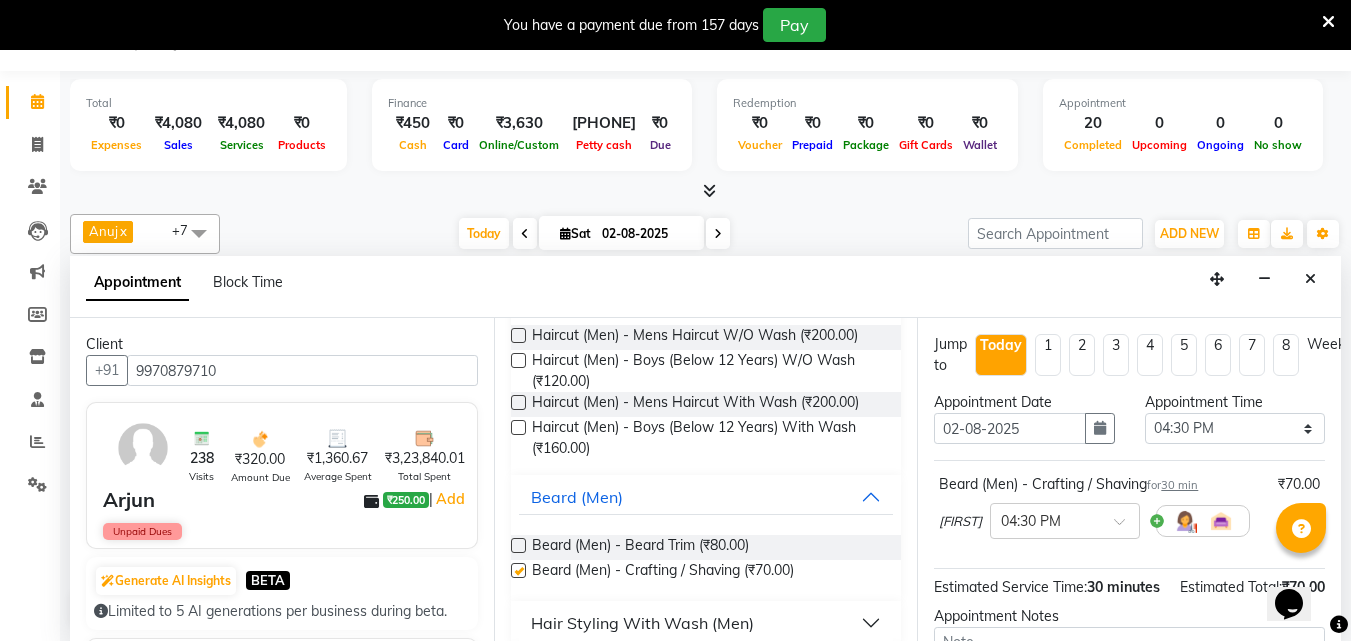 checkbox on "false" 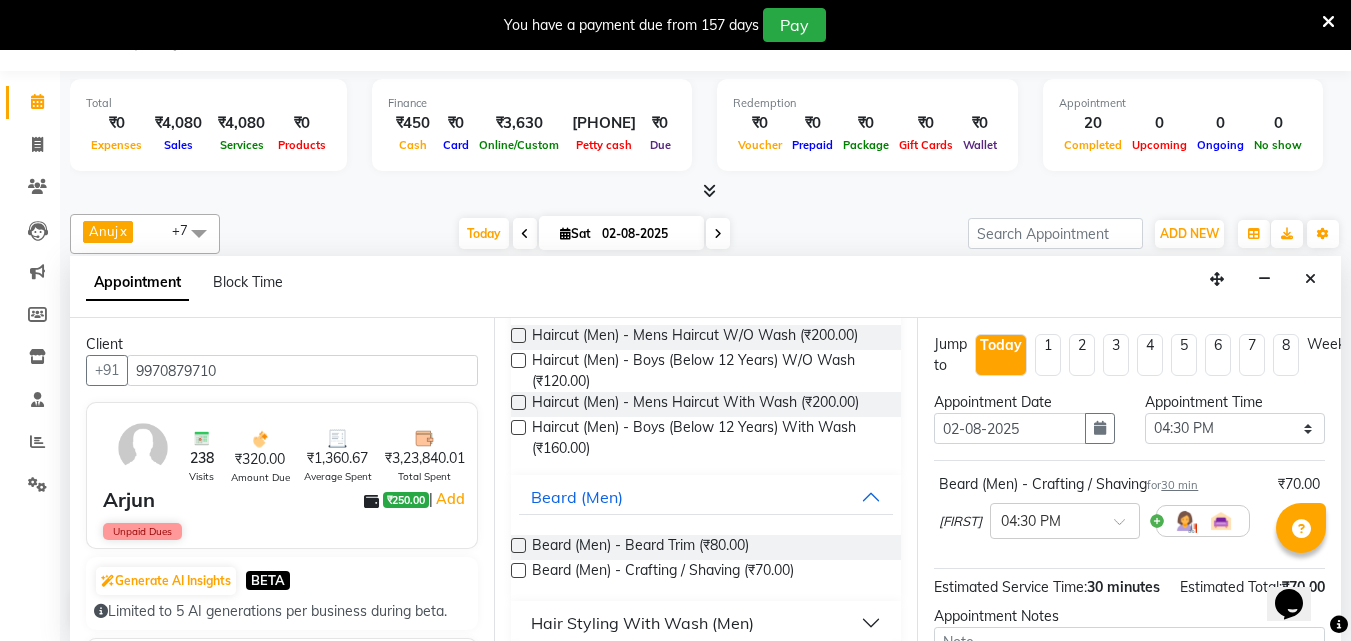 scroll, scrollTop: 239, scrollLeft: 0, axis: vertical 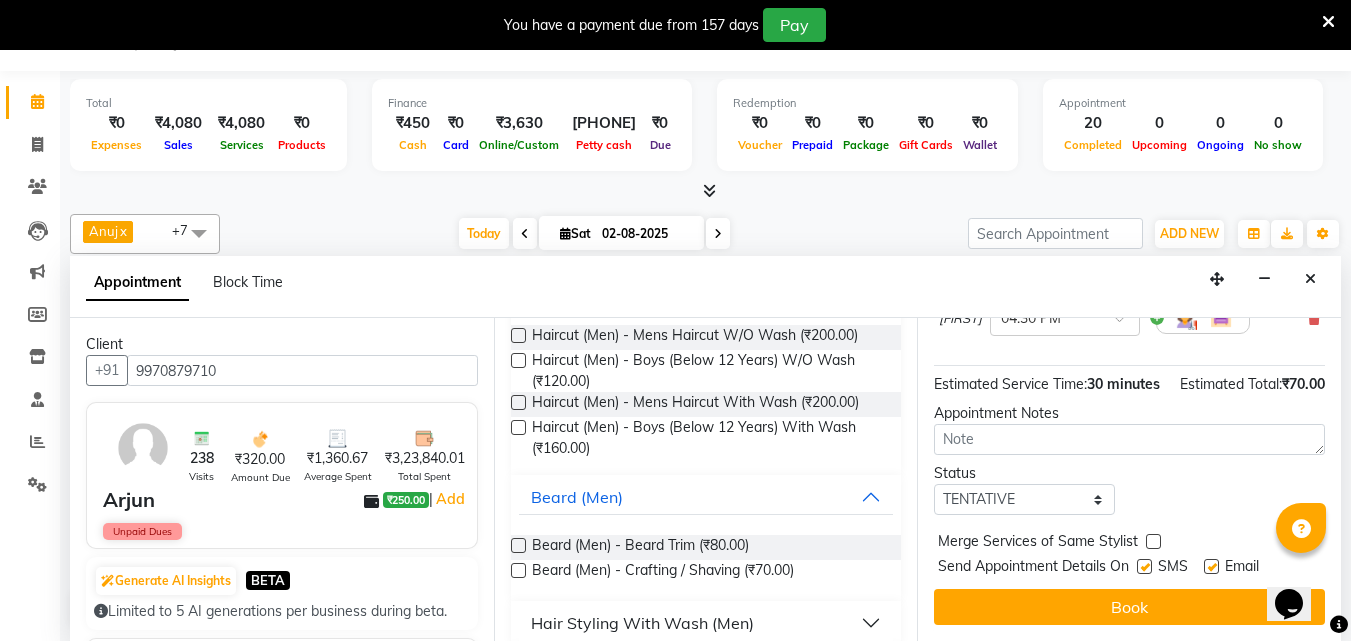 click on "Send Appointment Details On" at bounding box center [1033, 568] 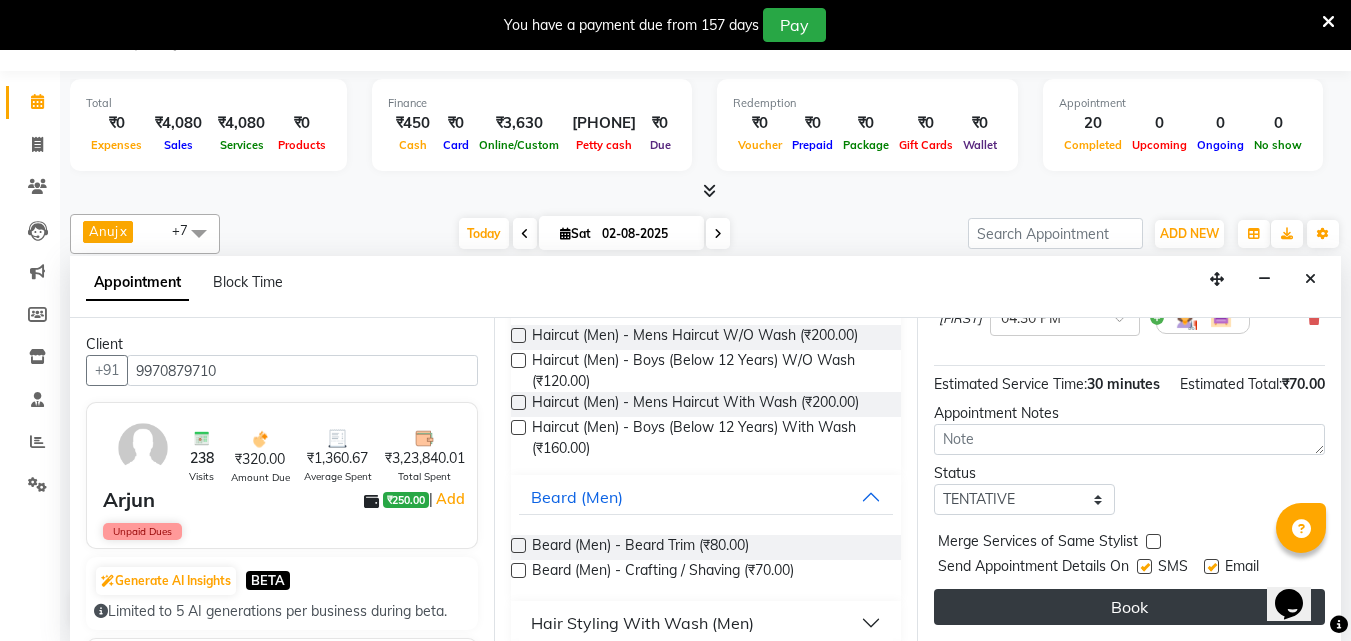 click on "Book" at bounding box center (1129, 607) 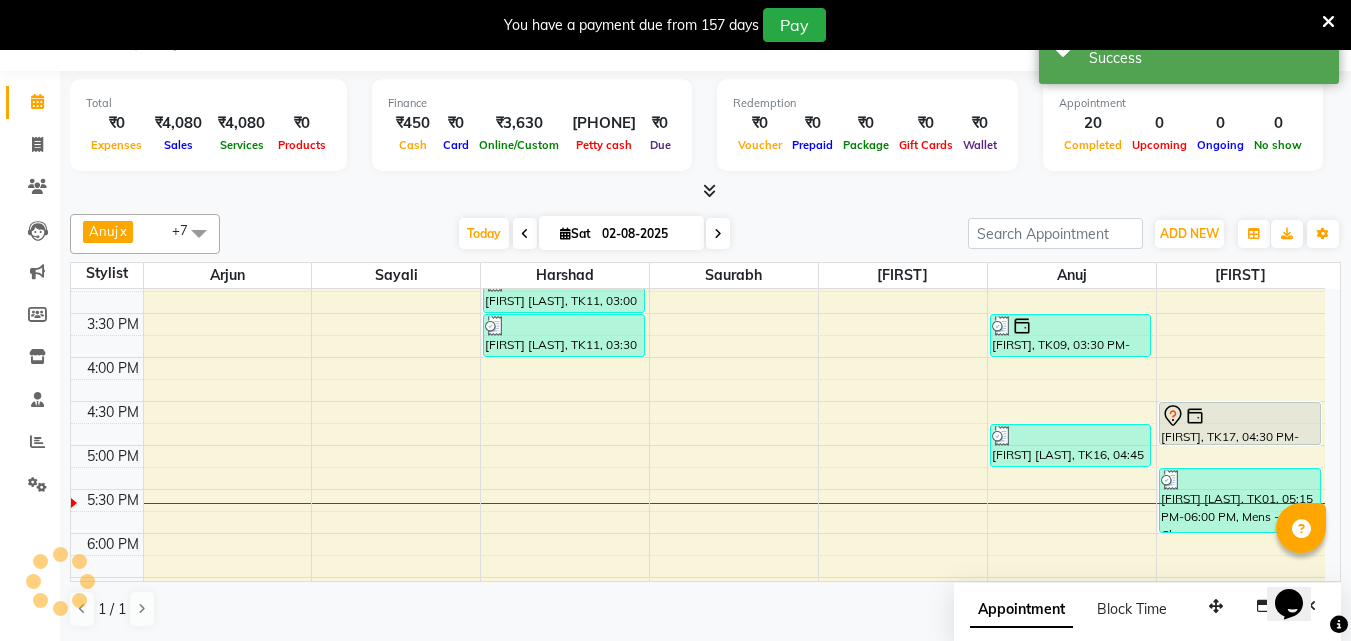scroll, scrollTop: 0, scrollLeft: 0, axis: both 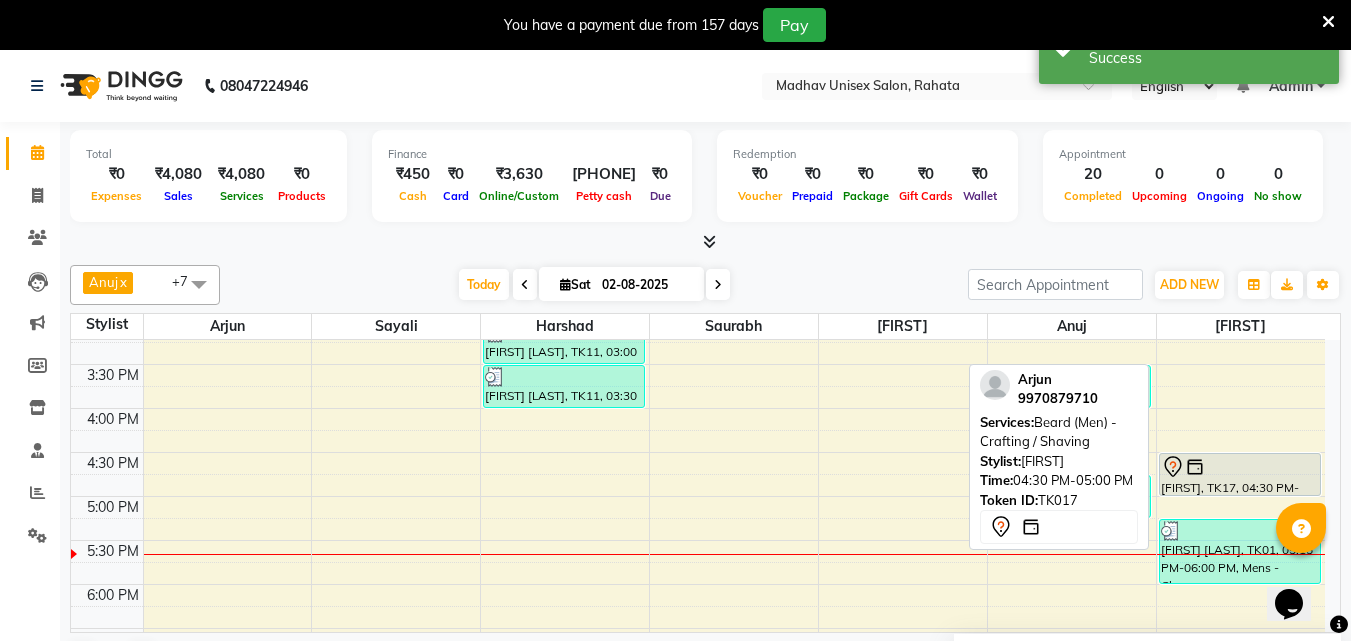 click at bounding box center (1195, 467) 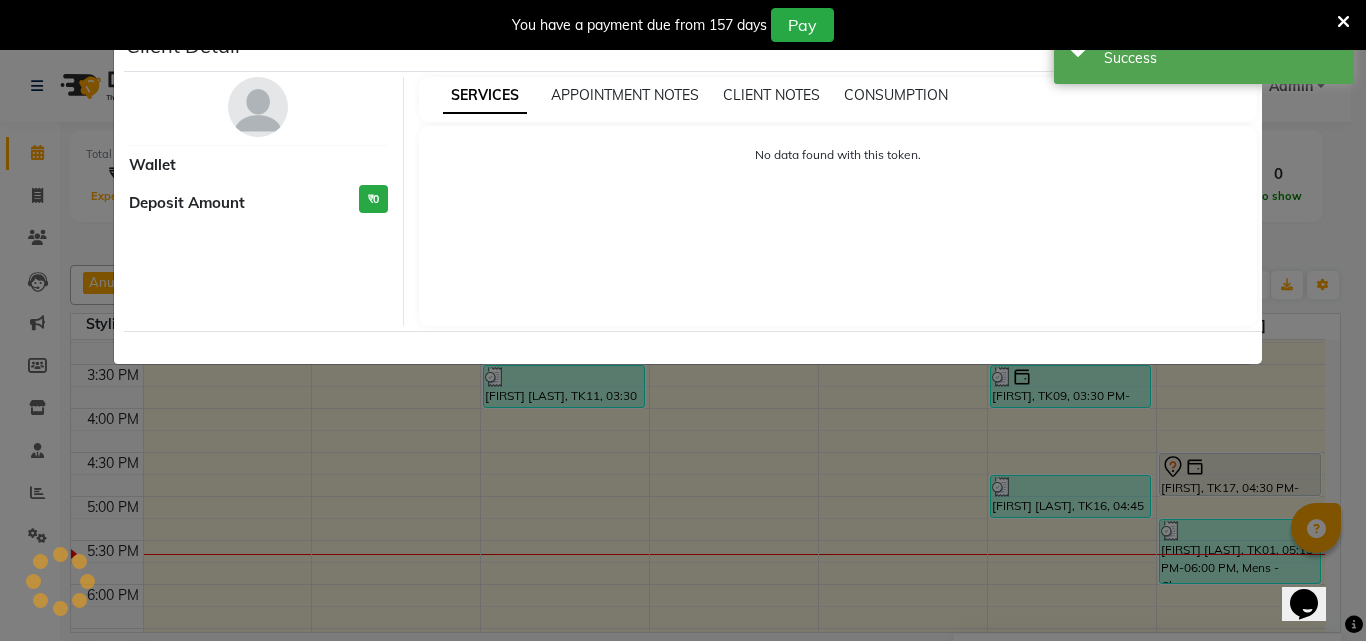 select on "7" 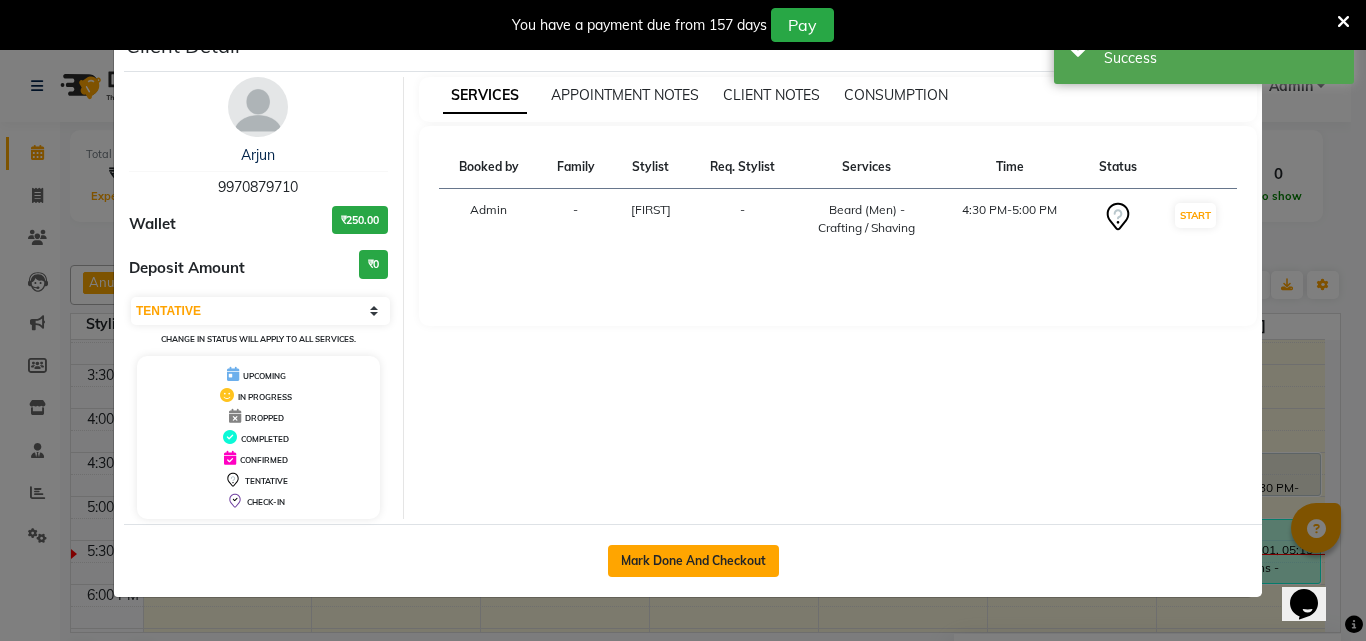 click on "Mark Done And Checkout" 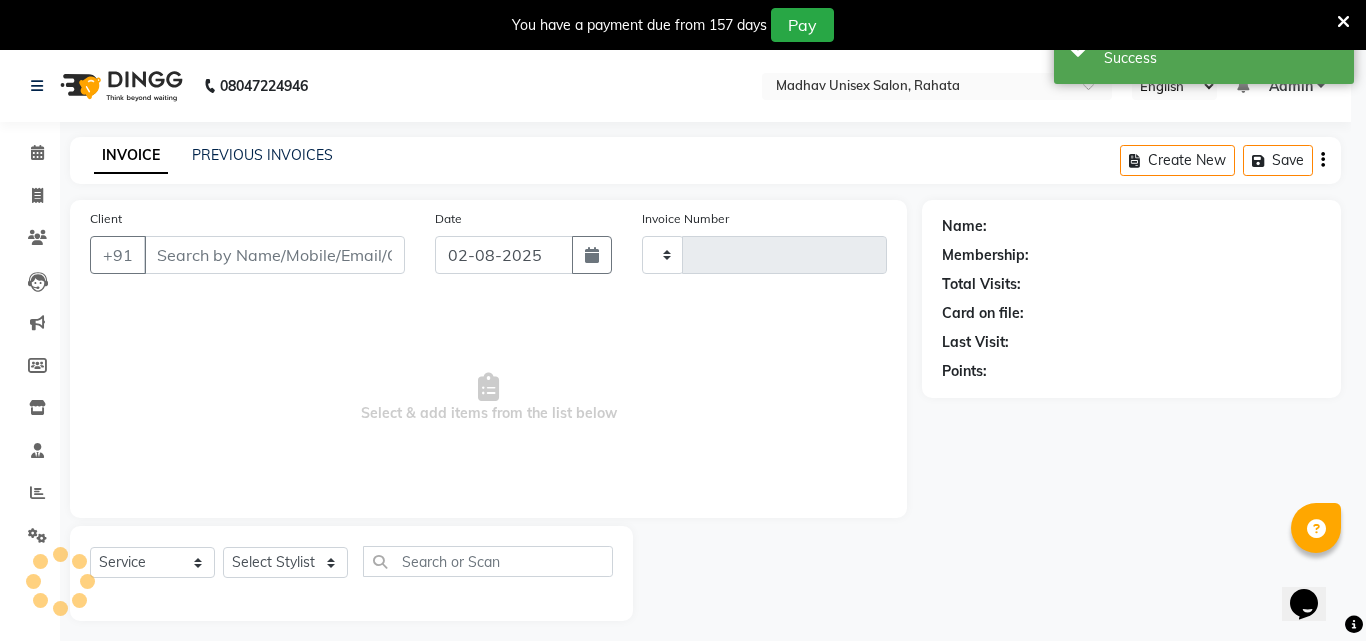 type on "2231" 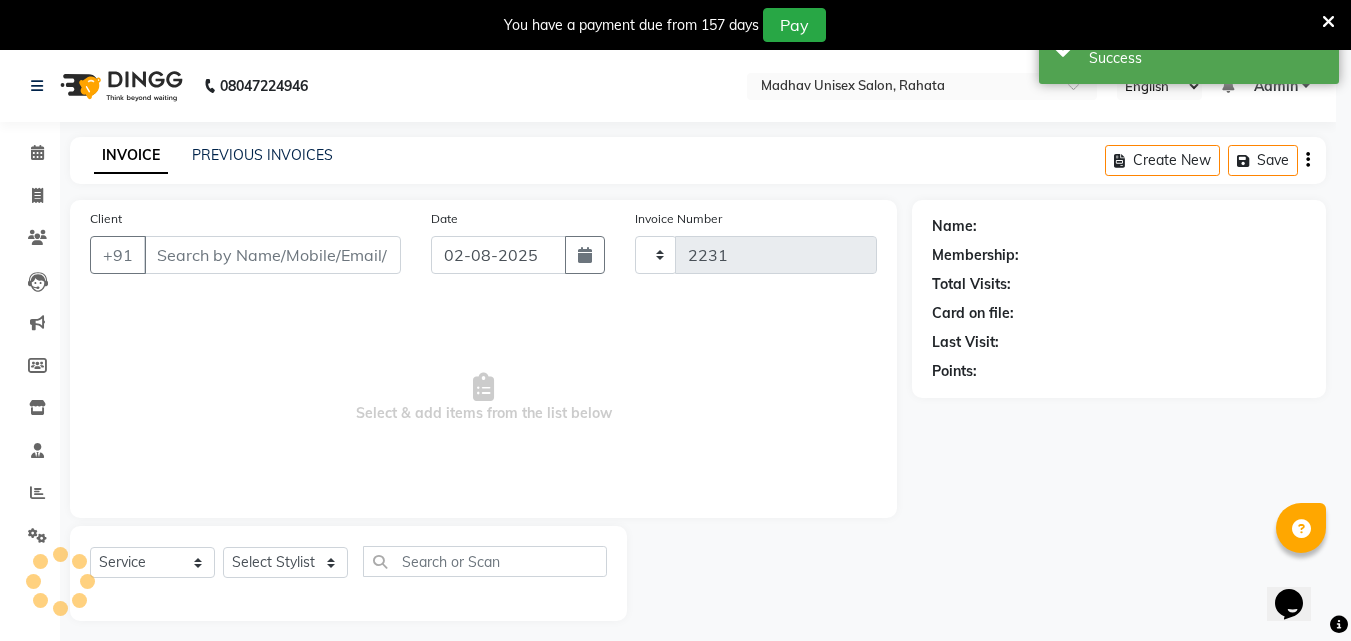 select on "870" 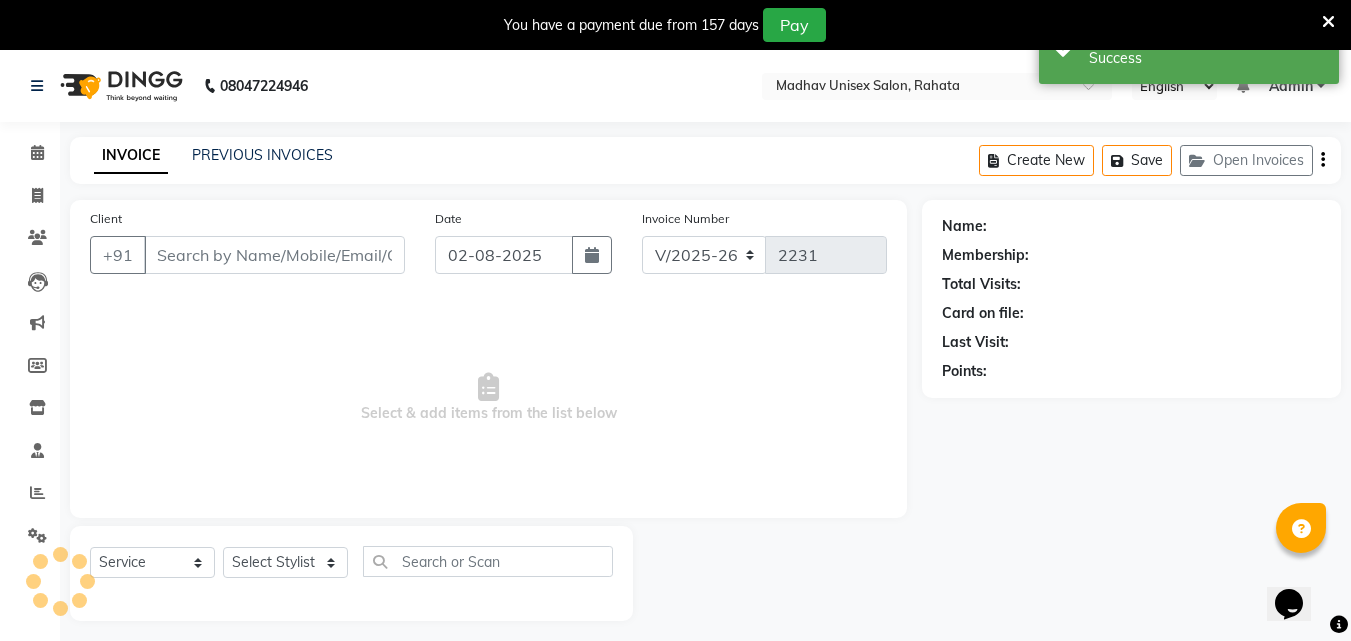 type on "9970879710" 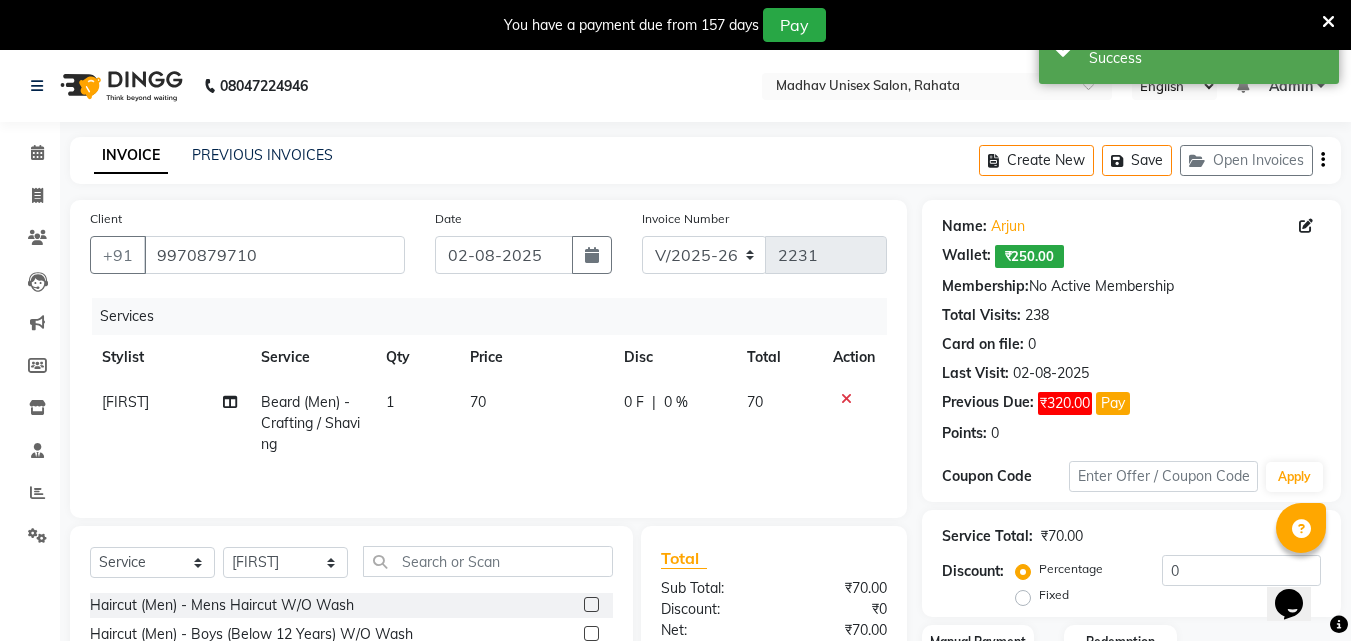 click on "70" 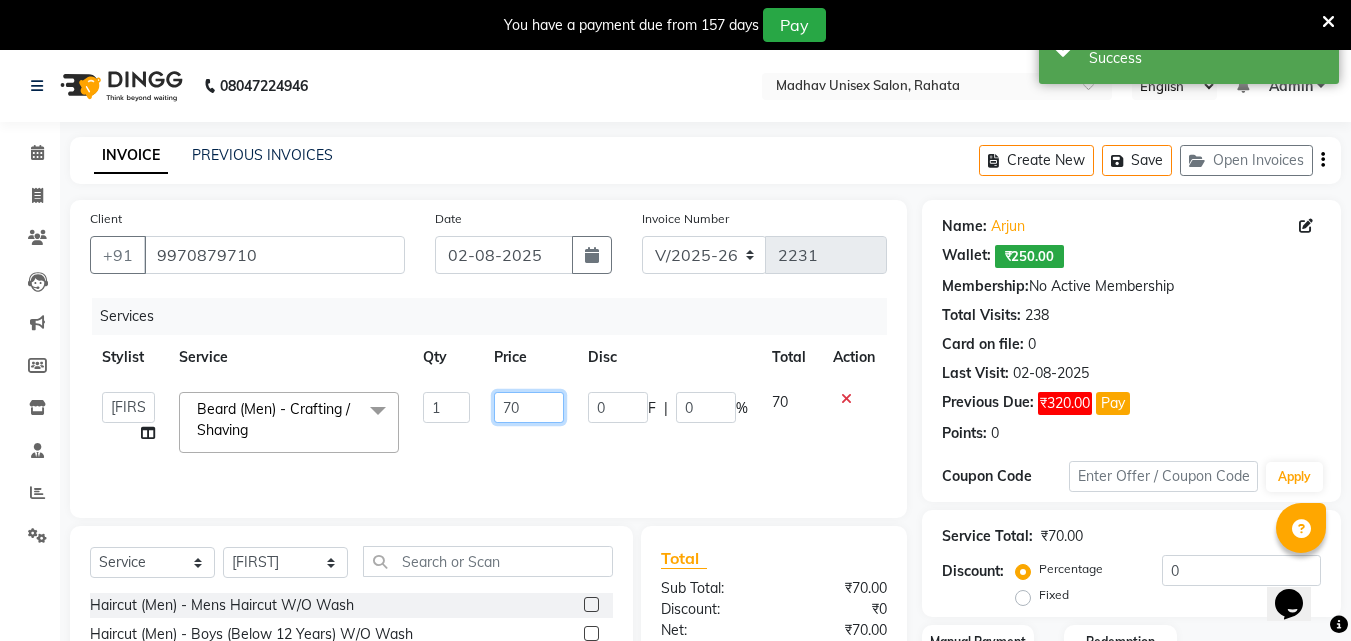 drag, startPoint x: 495, startPoint y: 395, endPoint x: 537, endPoint y: 411, distance: 44.94441 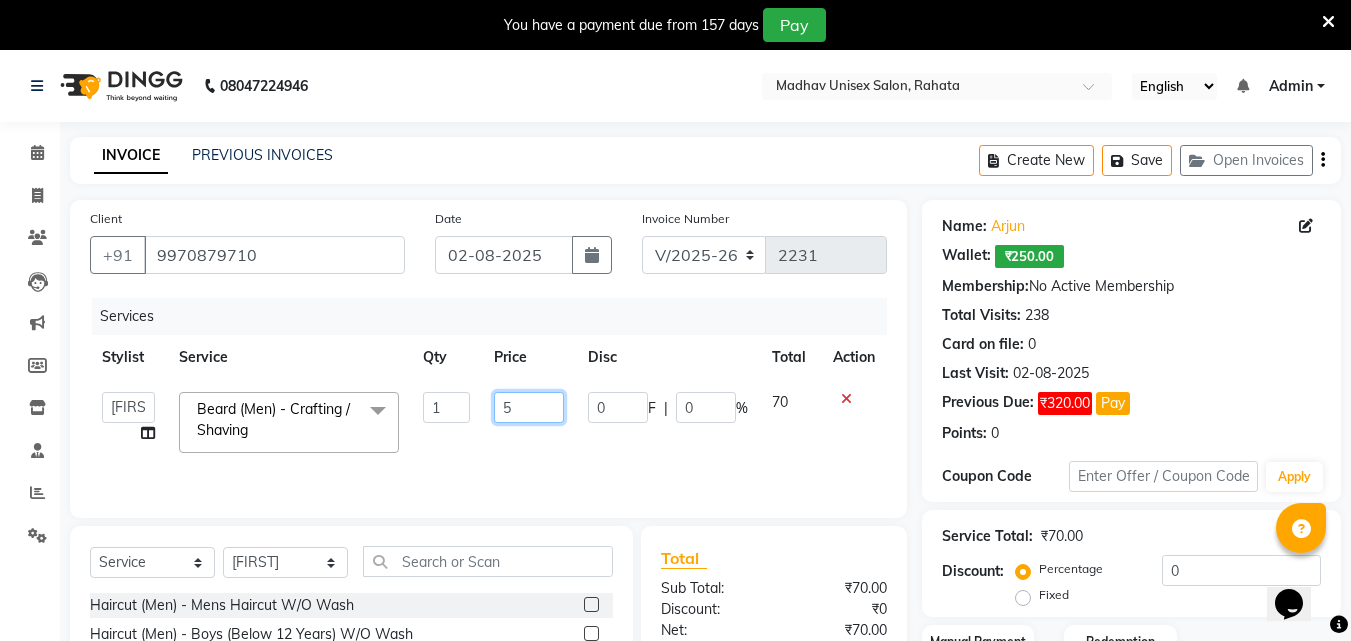 type on "50" 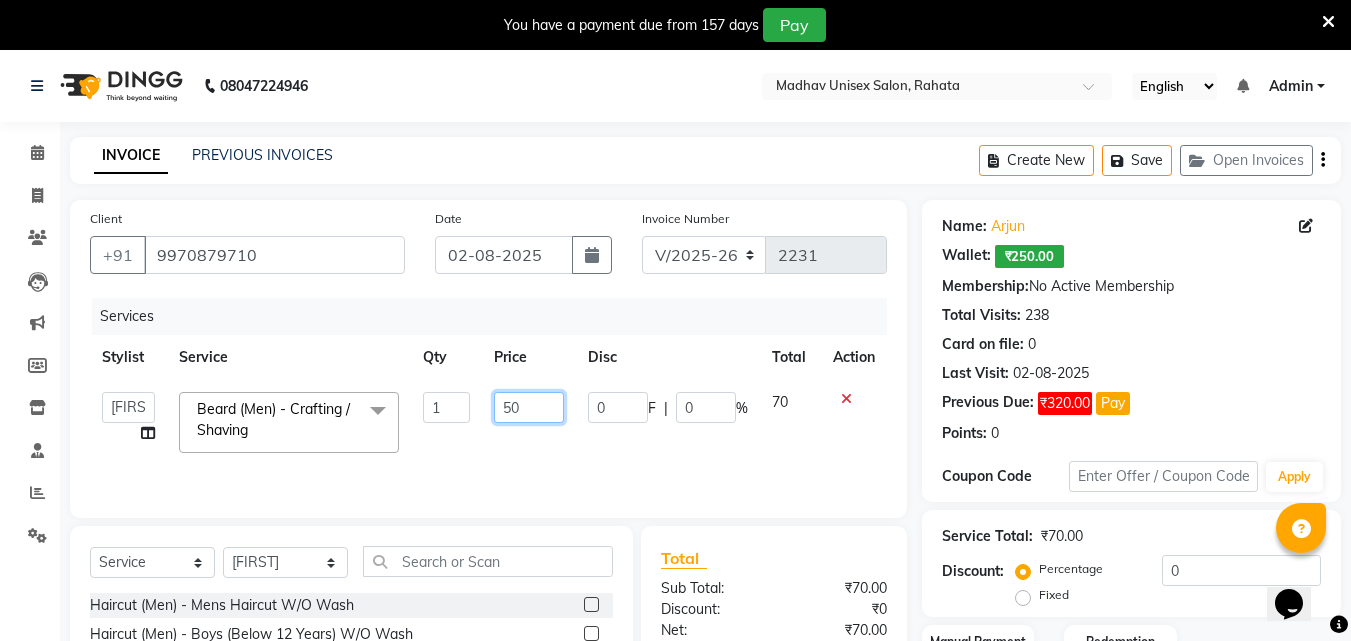 scroll, scrollTop: 210, scrollLeft: 0, axis: vertical 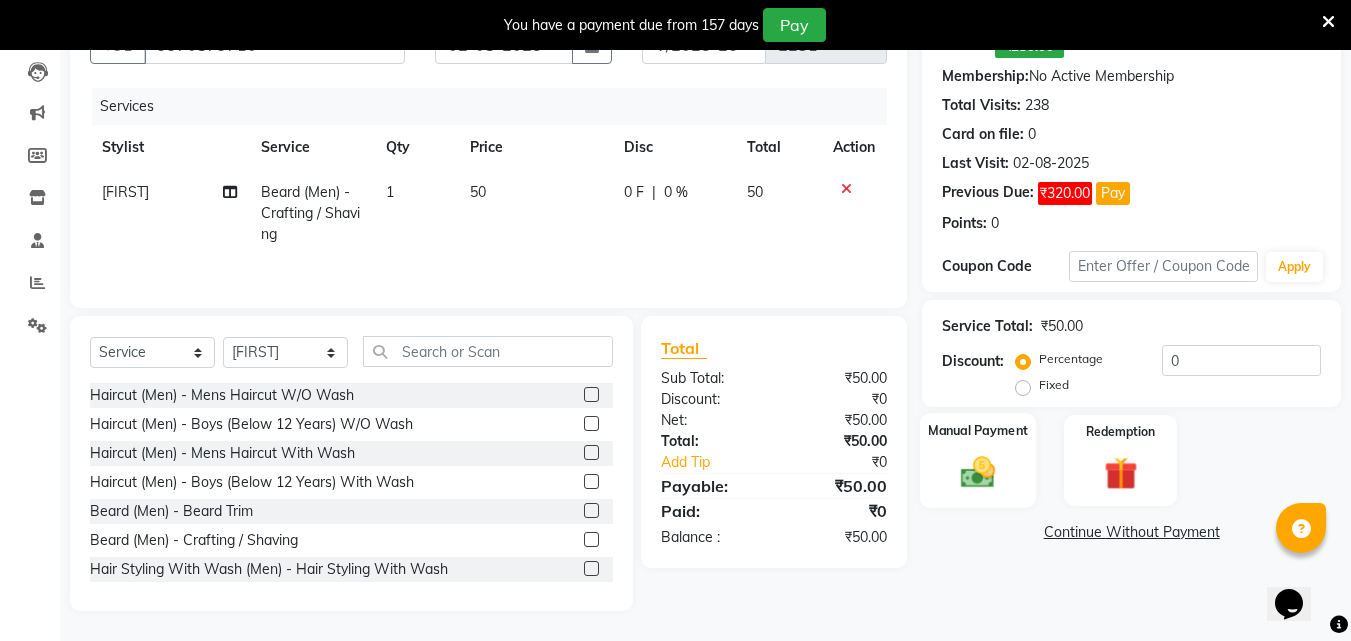 drag, startPoint x: 1004, startPoint y: 401, endPoint x: 959, endPoint y: 449, distance: 65.795135 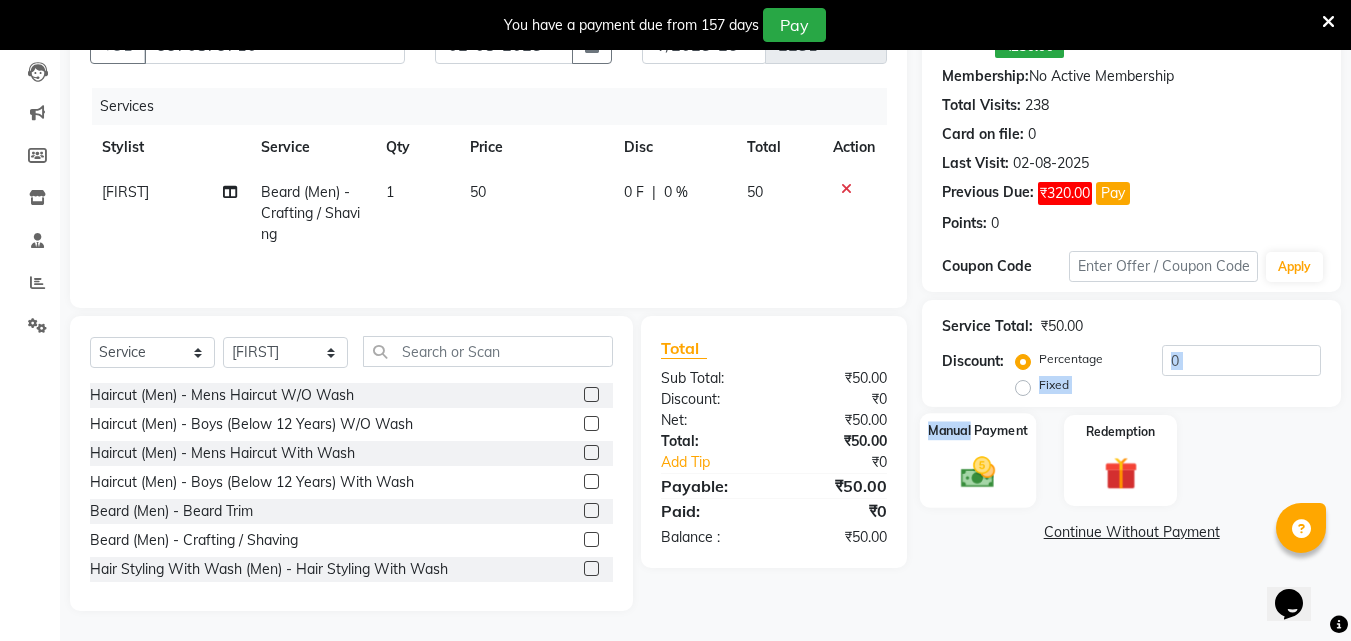 click on "Manual Payment" 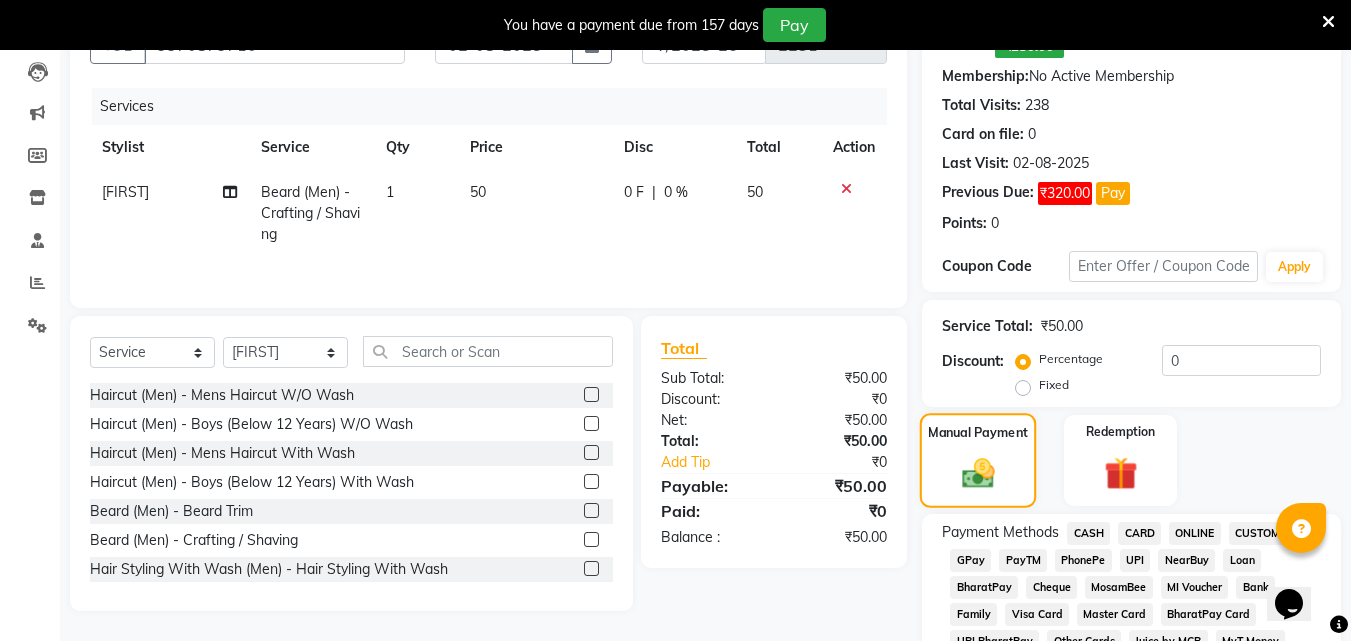 scroll, scrollTop: 307, scrollLeft: 0, axis: vertical 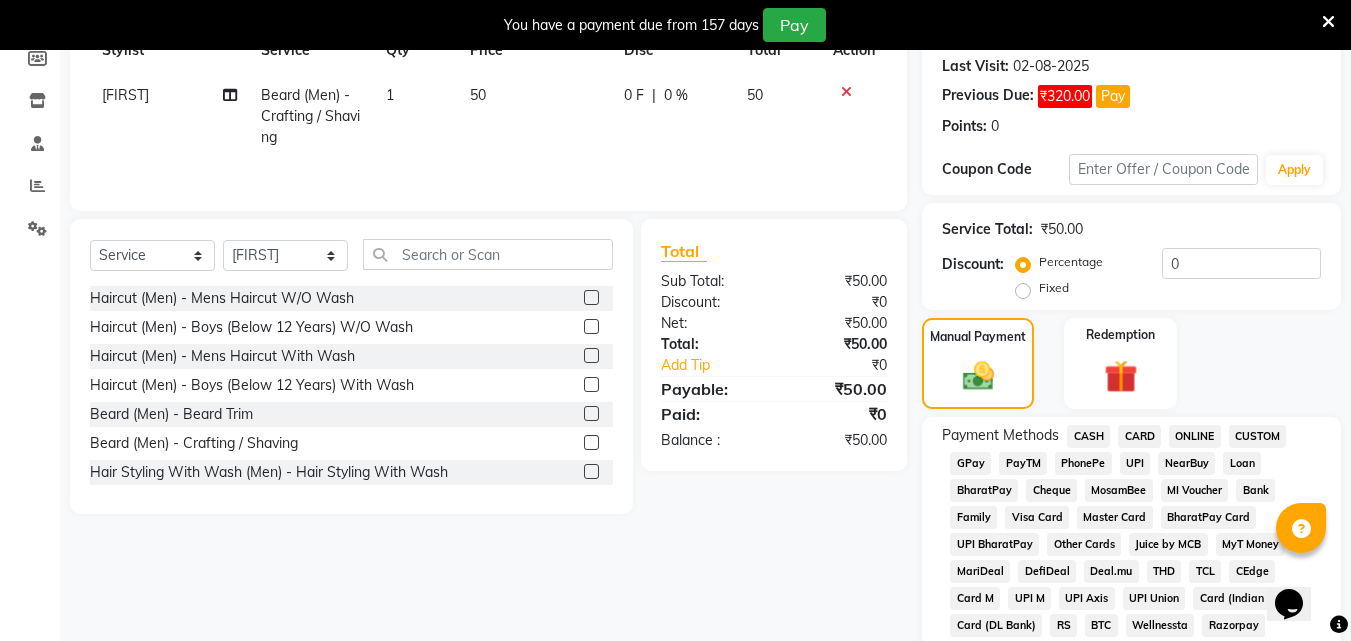 click on "CASH" 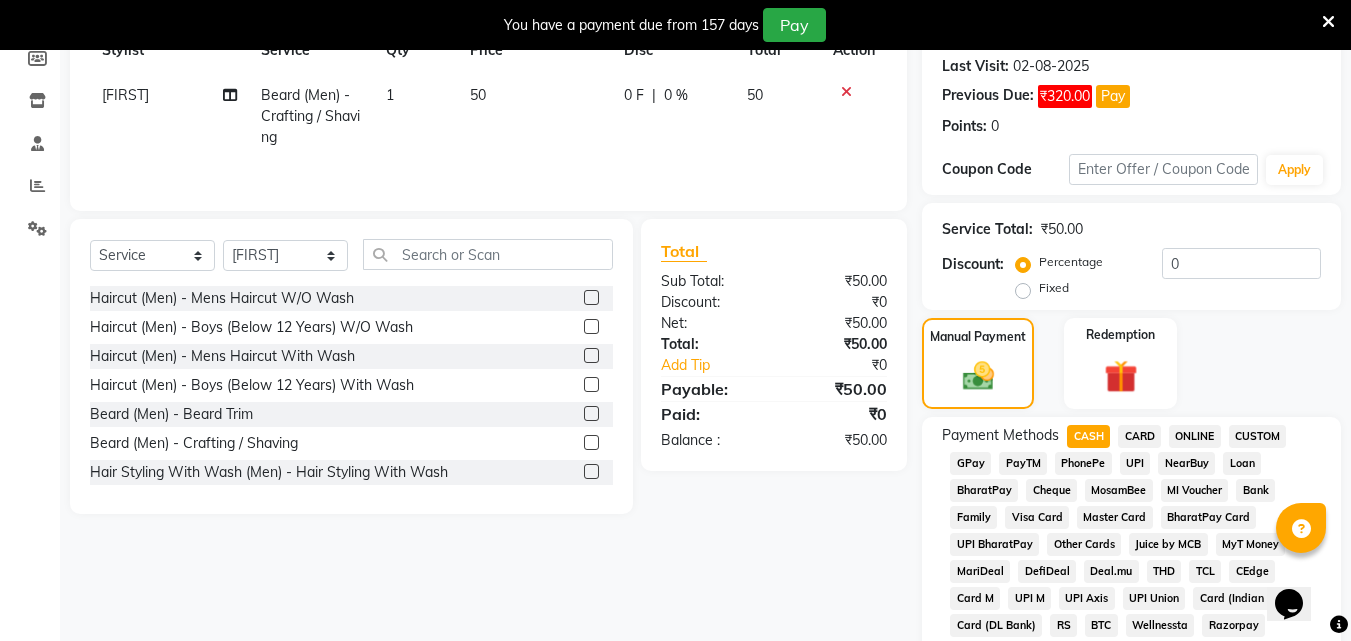 scroll, scrollTop: 973, scrollLeft: 0, axis: vertical 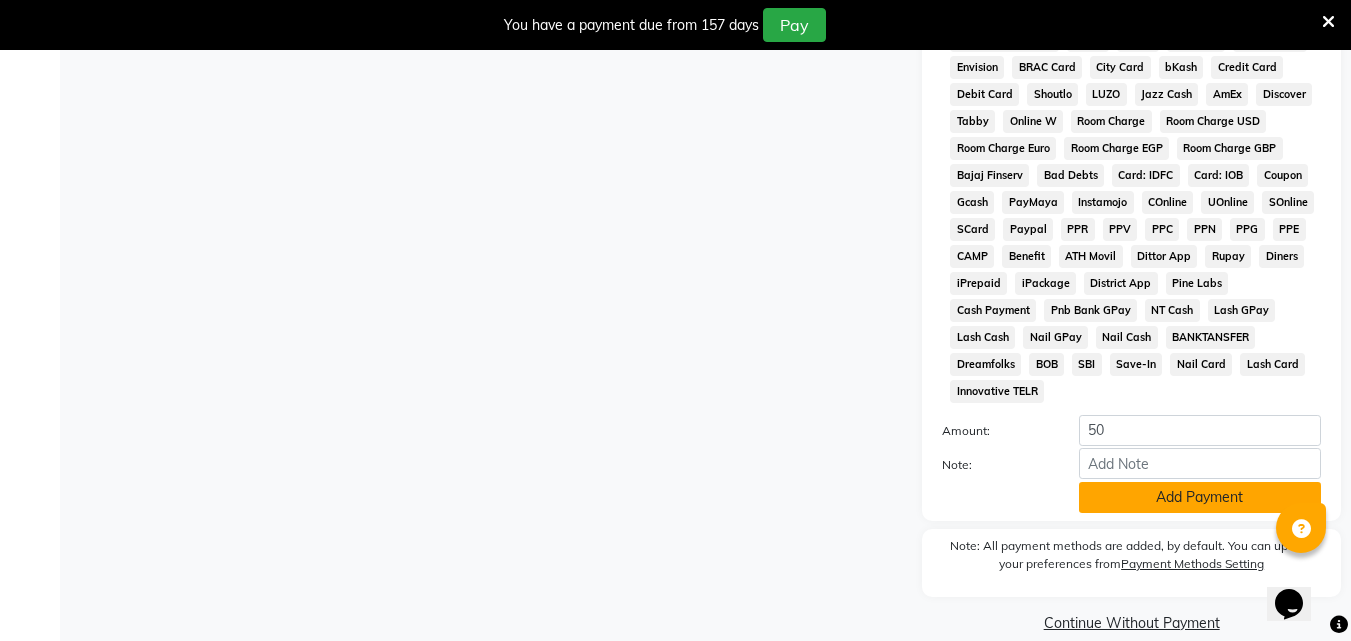click on "Add Payment" 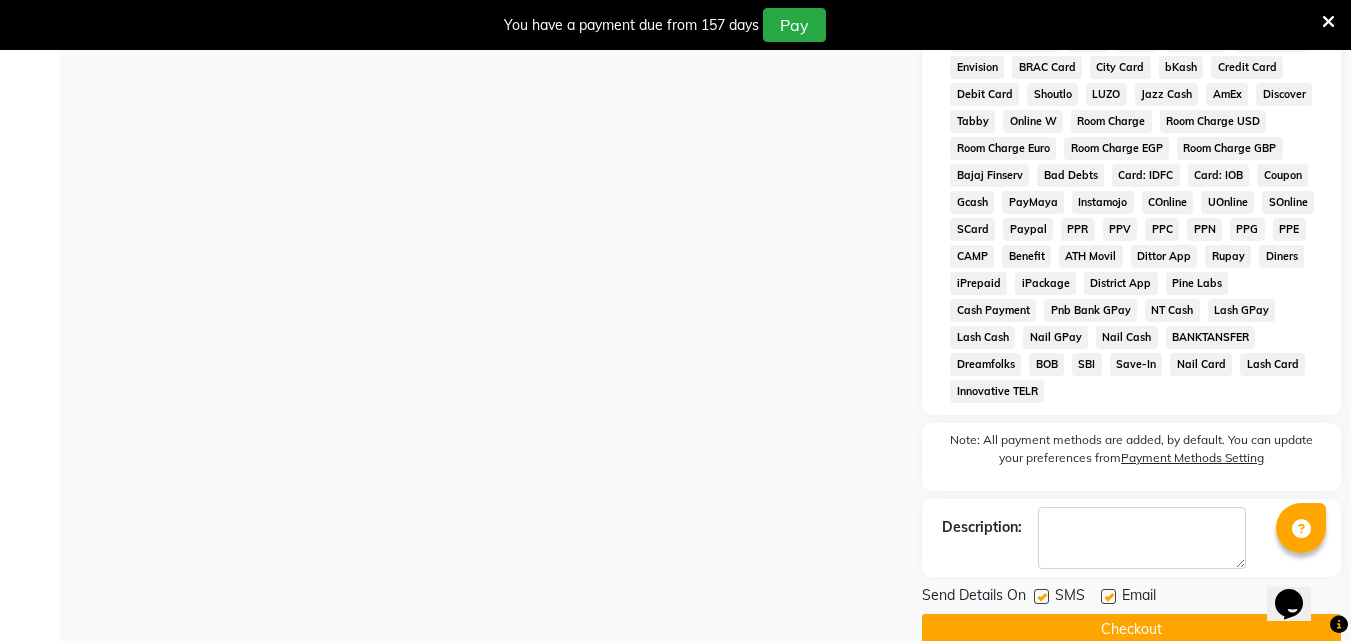 click on "Checkout" 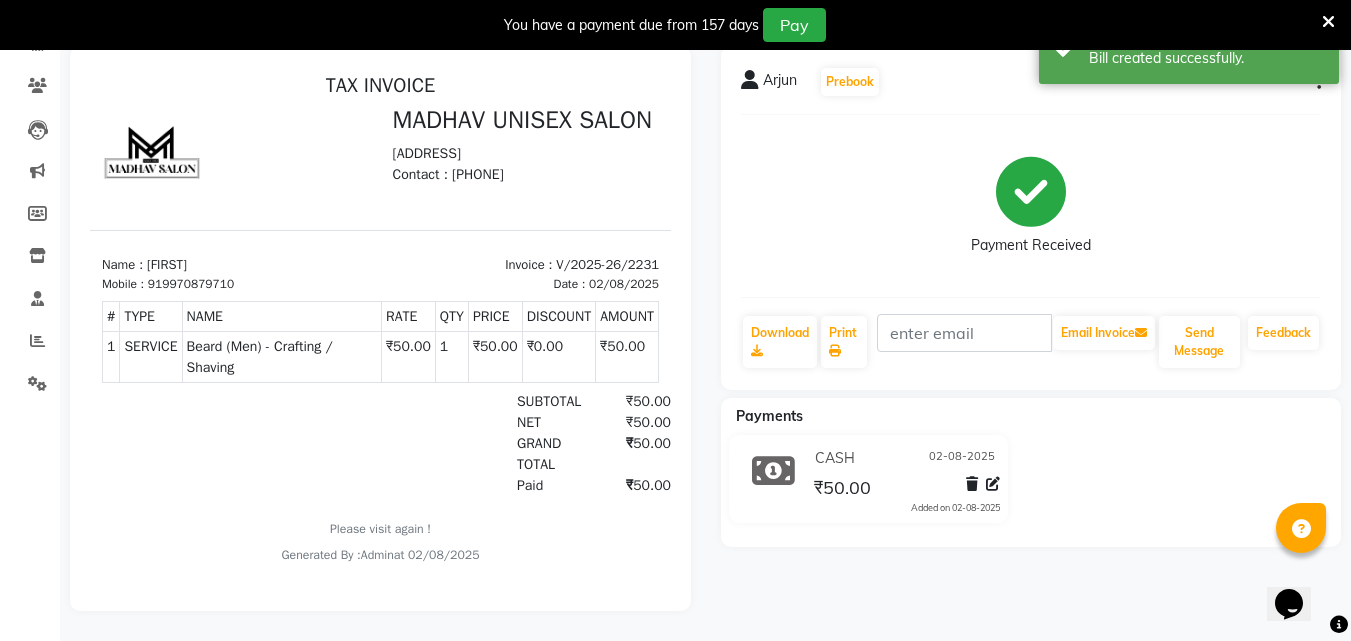 scroll, scrollTop: 0, scrollLeft: 0, axis: both 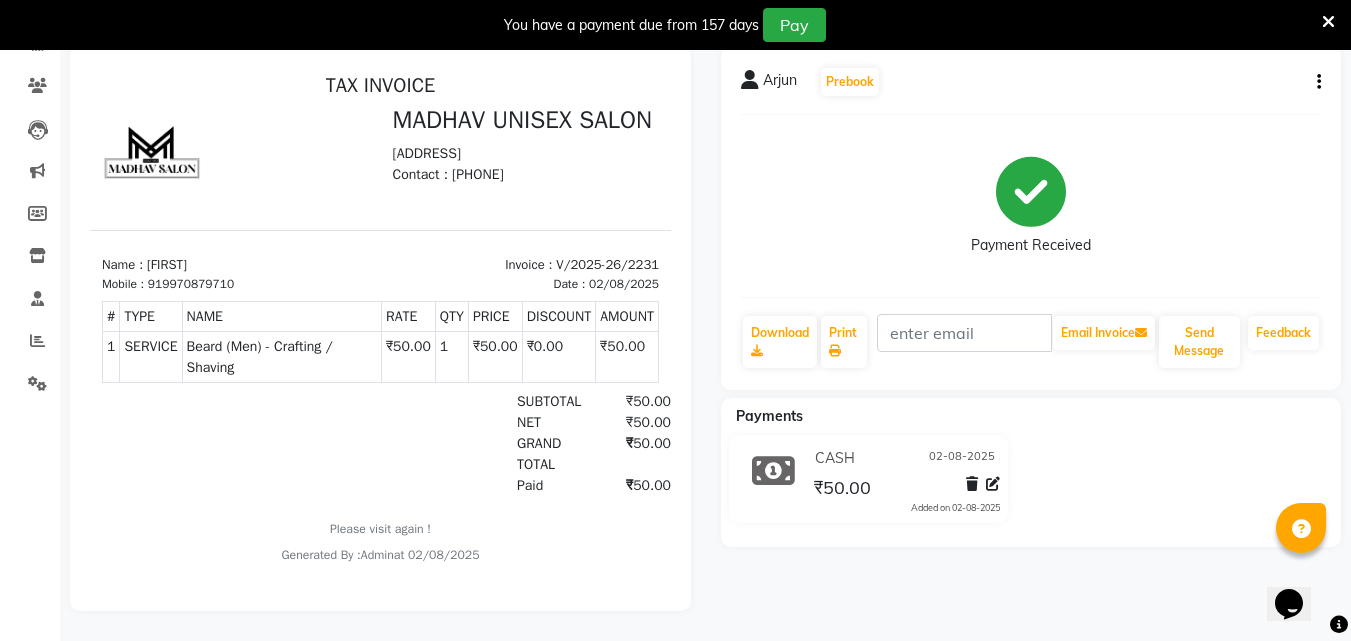 click at bounding box center (1328, 22) 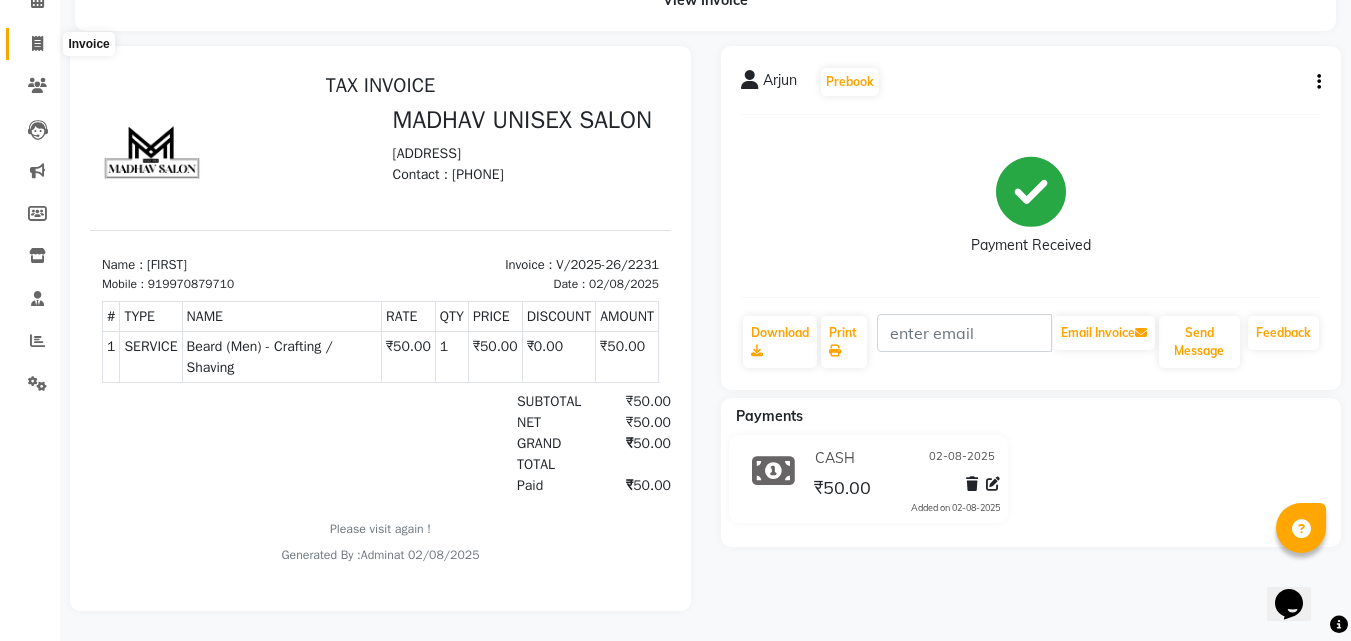 click 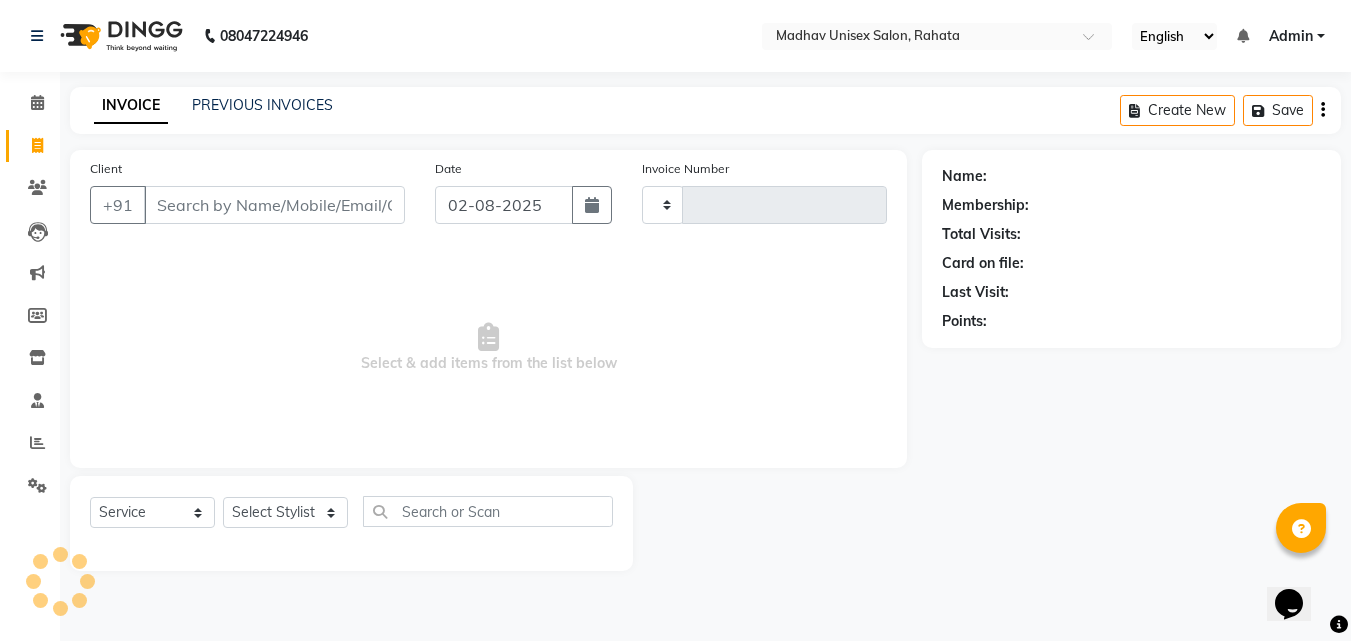 scroll, scrollTop: 0, scrollLeft: 0, axis: both 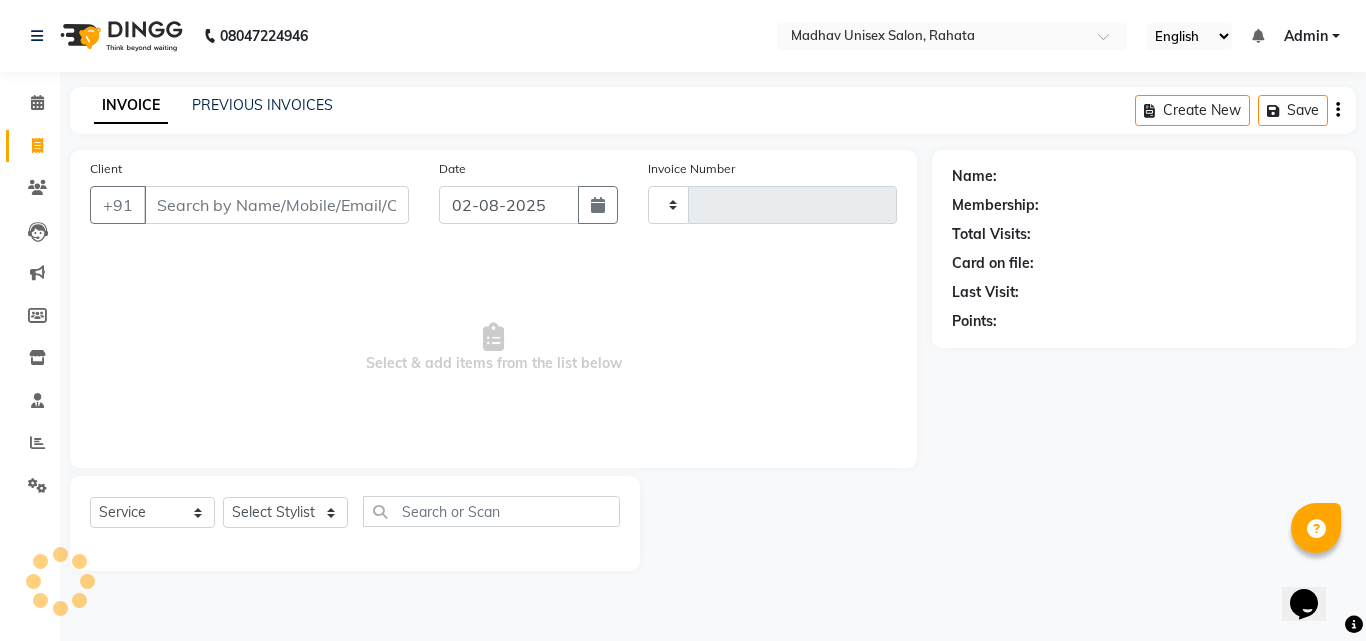 type on "2232" 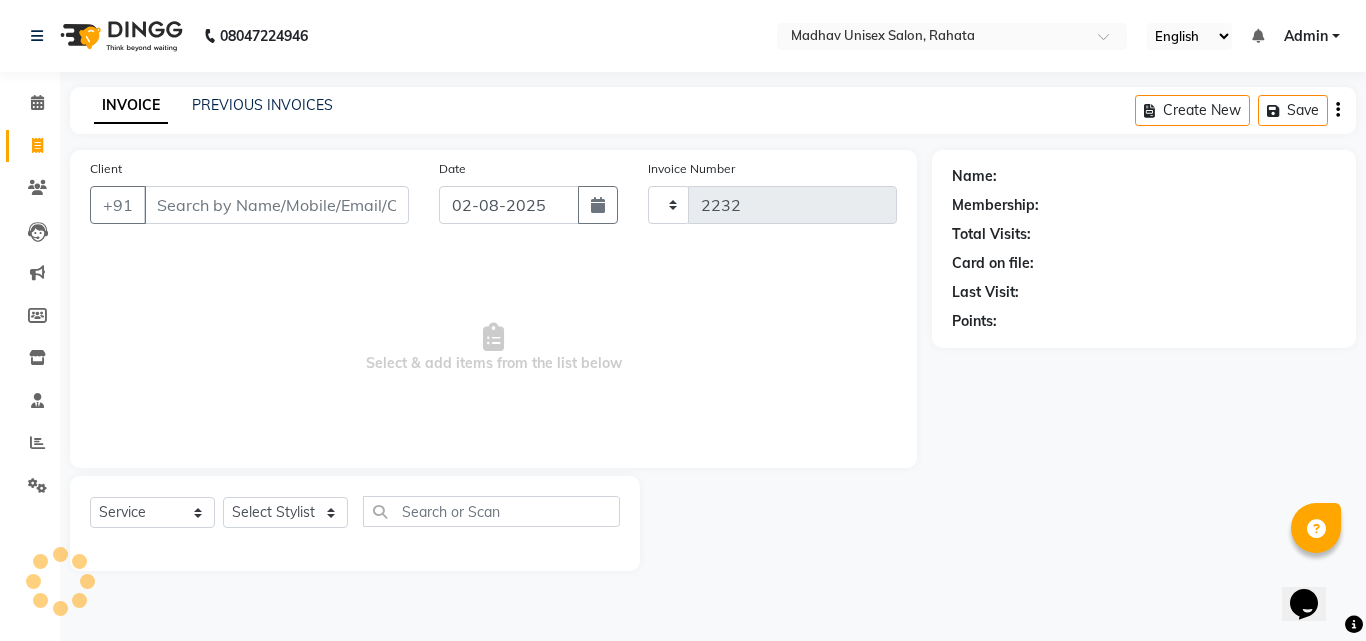 select on "870" 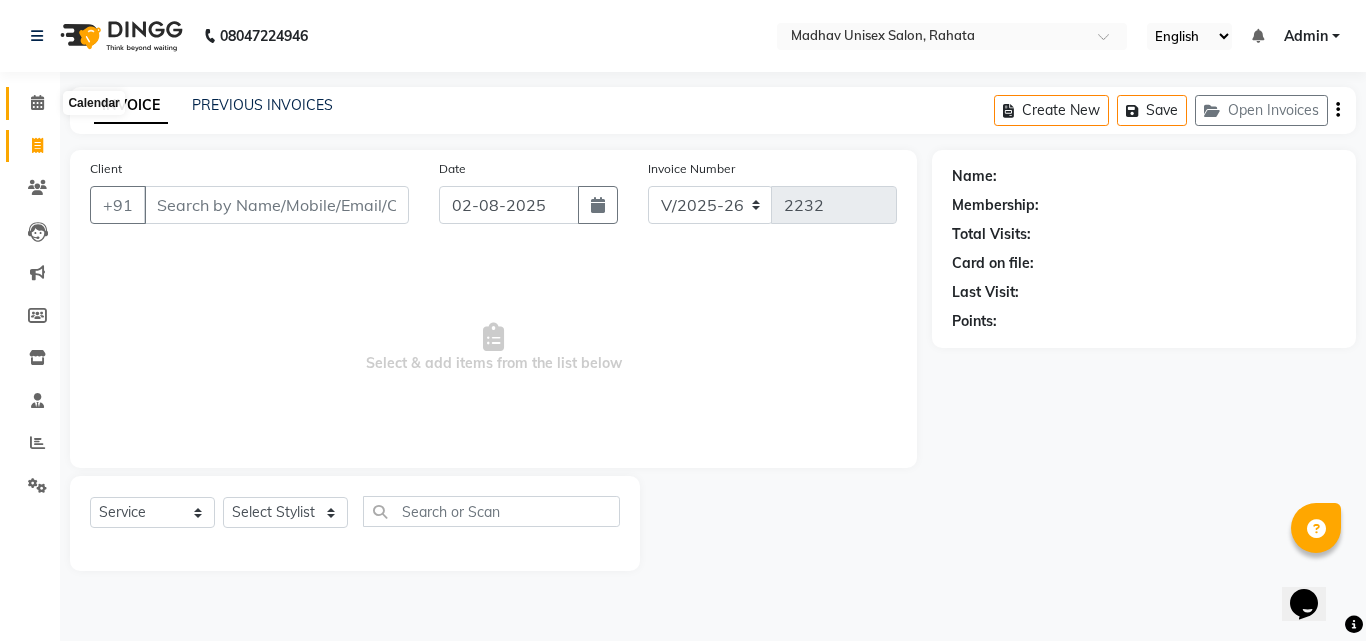 click 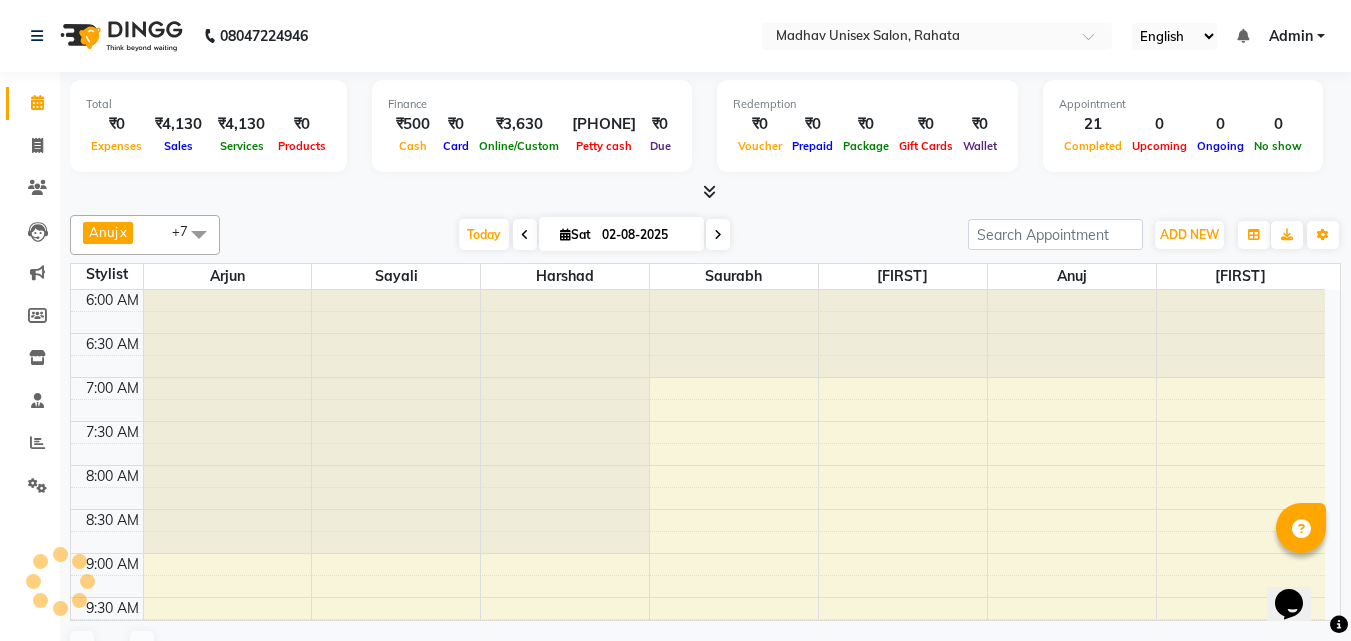 scroll, scrollTop: 969, scrollLeft: 0, axis: vertical 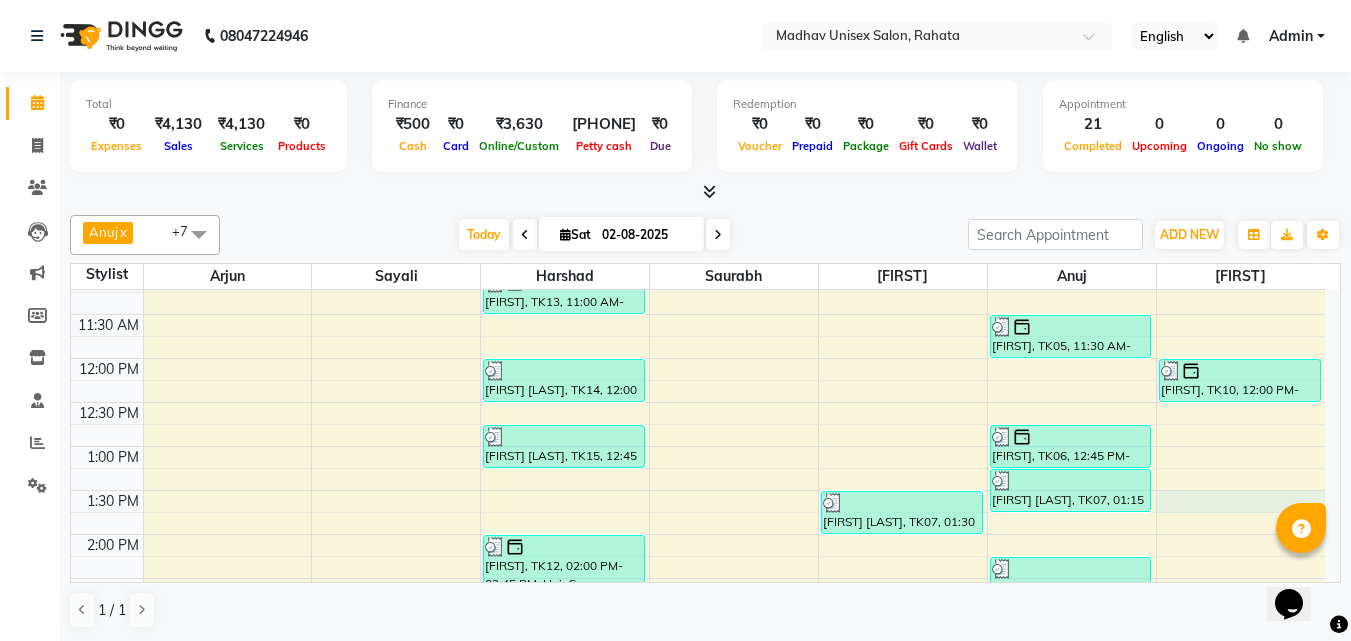 click on "6:00 AM 6:30 AM 7:00 AM 7:30 AM 8:00 AM 8:30 AM 9:00 AM 9:30 AM 10:00 AM 10:30 AM 11:00 AM 11:30 AM 12:00 PM 12:30 PM 1:00 PM 1:30 PM 2:00 PM 2:30 PM 3:00 PM 3:30 PM 4:00 PM 4:30 PM 5:00 PM 5:30 PM 6:00 PM 6:30 PM 7:00 PM 7:30 PM 8:00 PM 8:30 PM 9:00 PM 9:30 PM 10:00 PM 10:30 PM     [FIRST] [LAST], TK04, 09:00 AM-09:30 AM, Haircut (Men)  - Mens Haircut W/O Wash     [FIRST] [LAST], TK04, 09:30 AM-10:00 AM, Globle Colour (Men)  - Majirel     [FIRST], TK13, 10:30 AM-11:00 AM, Haircut (Men)  - Mens Haircut W/O Wash     [FIRST], TK13, 11:00 AM-11:30 AM, Beard (Men)  - Beard Trim     [FIRST] [LAST], TK14, 12:00 PM-12:30 PM, Haircut (Men)  - Mens Haircut W/O Wash     [FIRST] [LAST], TK15, 12:45 PM-01:15 PM, Beard (Men)  - Beard Trim     [FIRST], TK12, 02:00 PM-02:45 PM, Hair Spa (Women)  - Short     [FIRST] [LAST], TK11, 03:00 PM-03:30 PM, Haircut (Men)  - Mens Haircut W/O Wash     [FIRST] [LAST], TK11, 03:30 PM-04:00 PM, Beard (Men)  - Beard Trim     [FIRST] [LAST], TK07, 01:30 PM-02:00 PM, Beard (Men)  - Beard Trim" at bounding box center [698, 578] 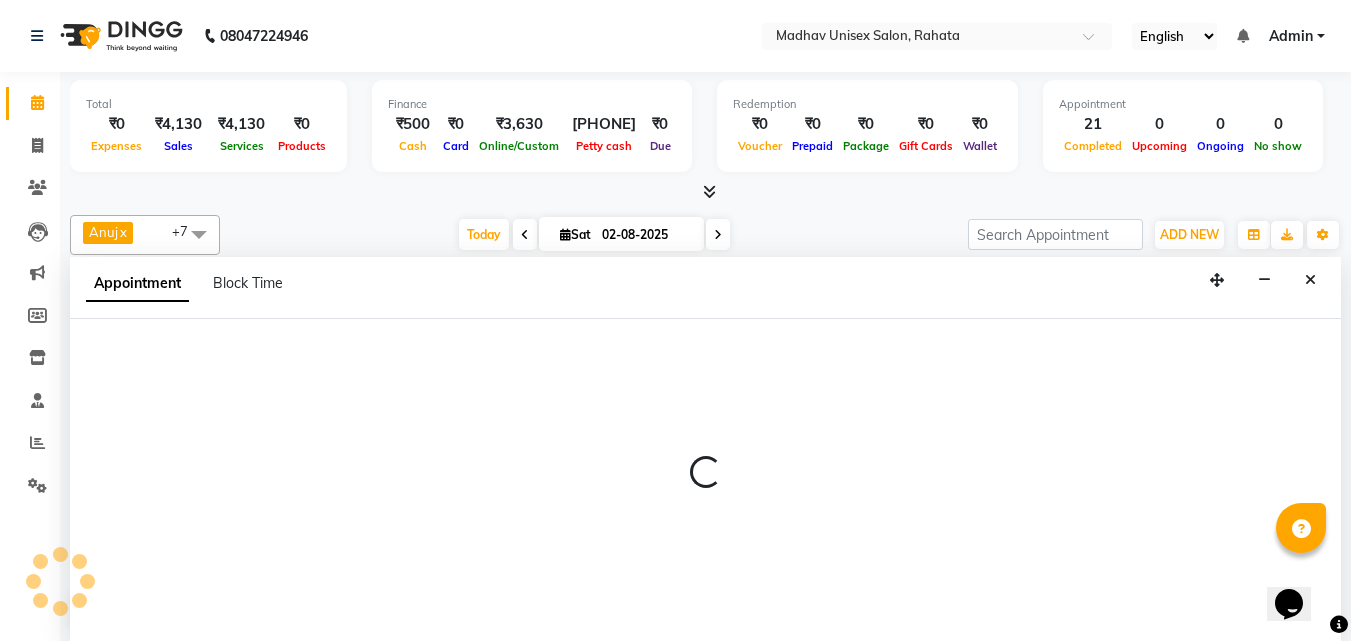 scroll, scrollTop: 1, scrollLeft: 0, axis: vertical 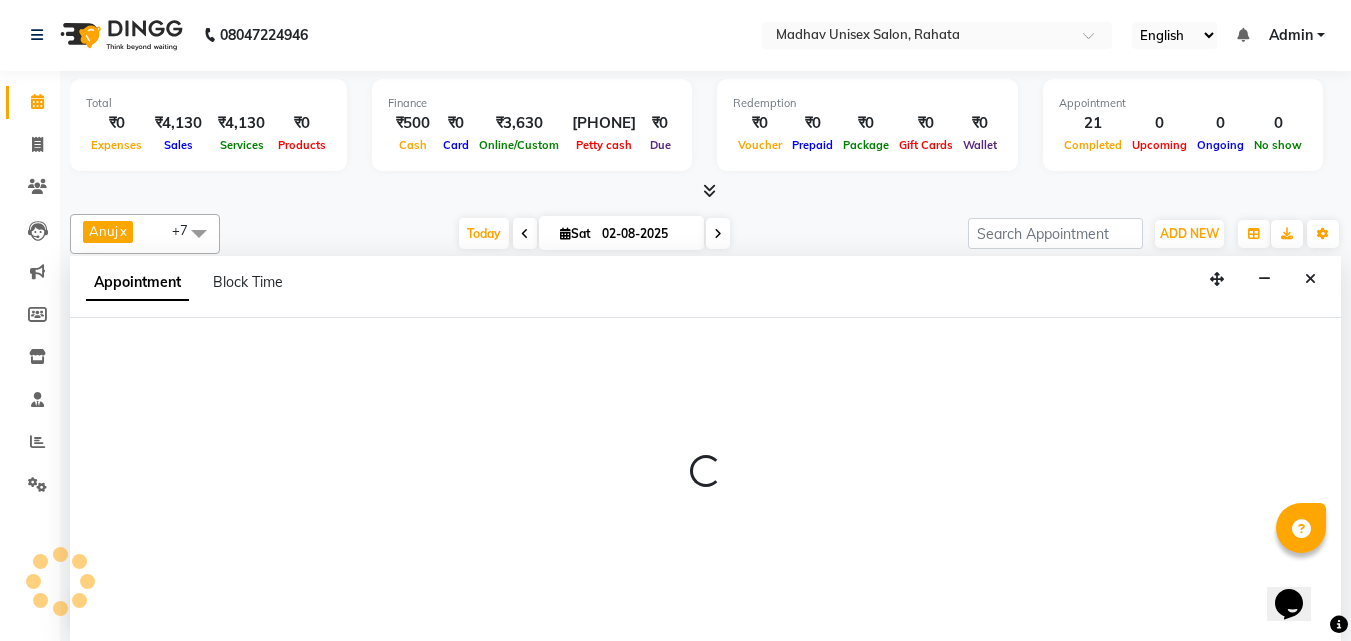 select on "82393" 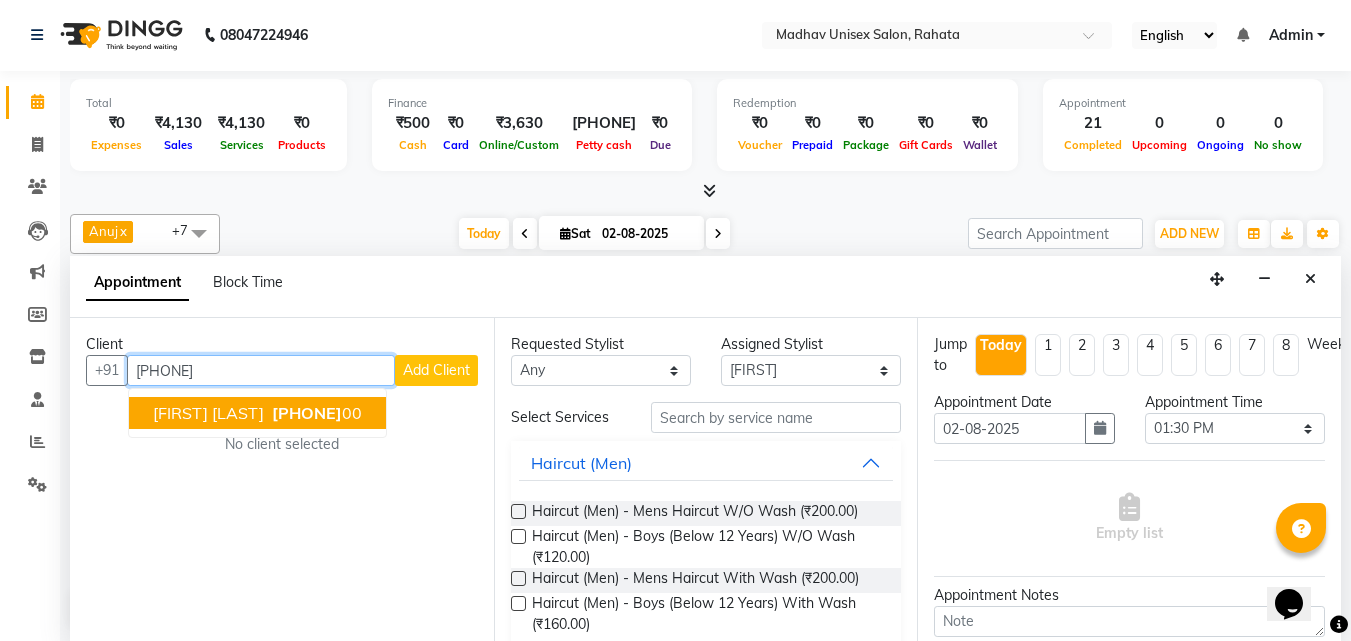 click on "[FIRST] [LAST]    [PHONE]" at bounding box center (257, 413) 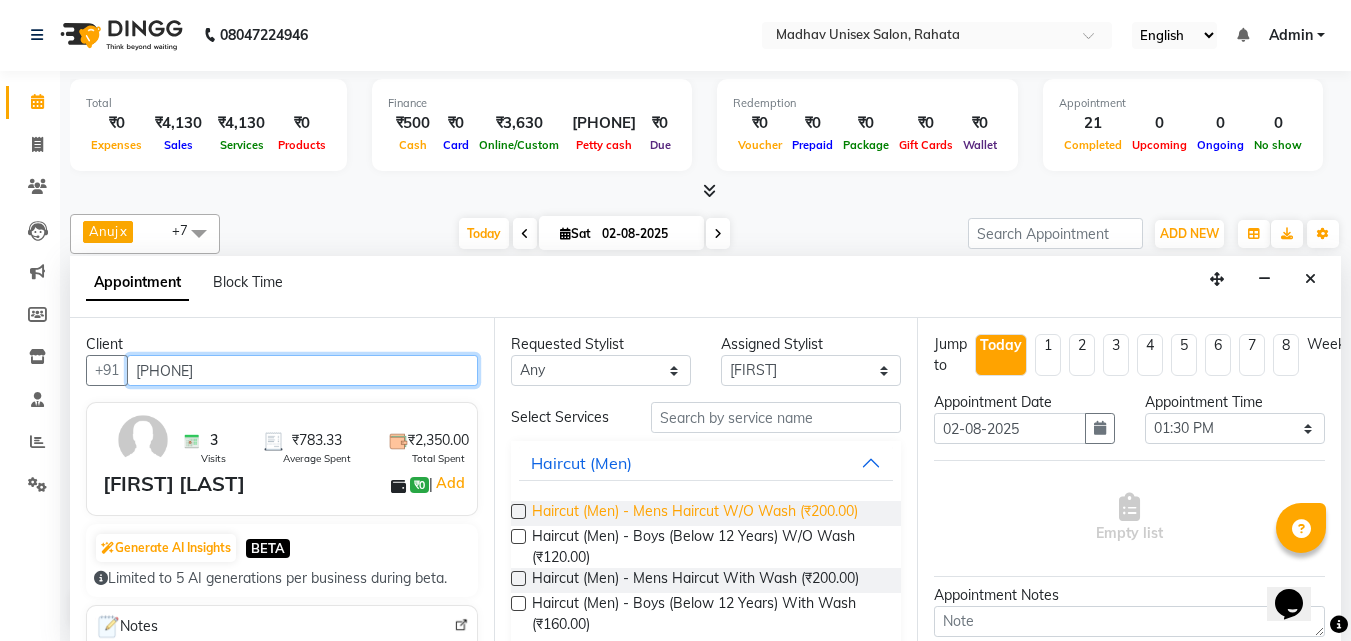 type on "[PHONE]" 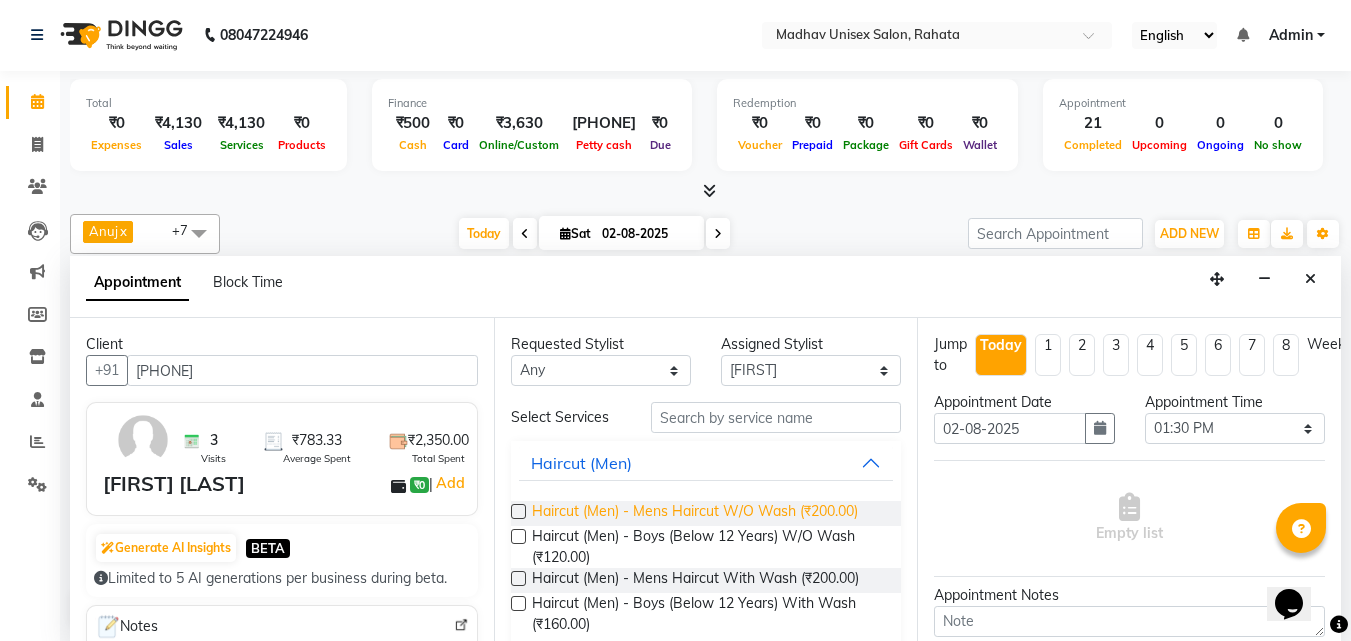 click on "Haircut (Men)  - Mens Haircut W/O Wash (₹200.00)" at bounding box center (695, 513) 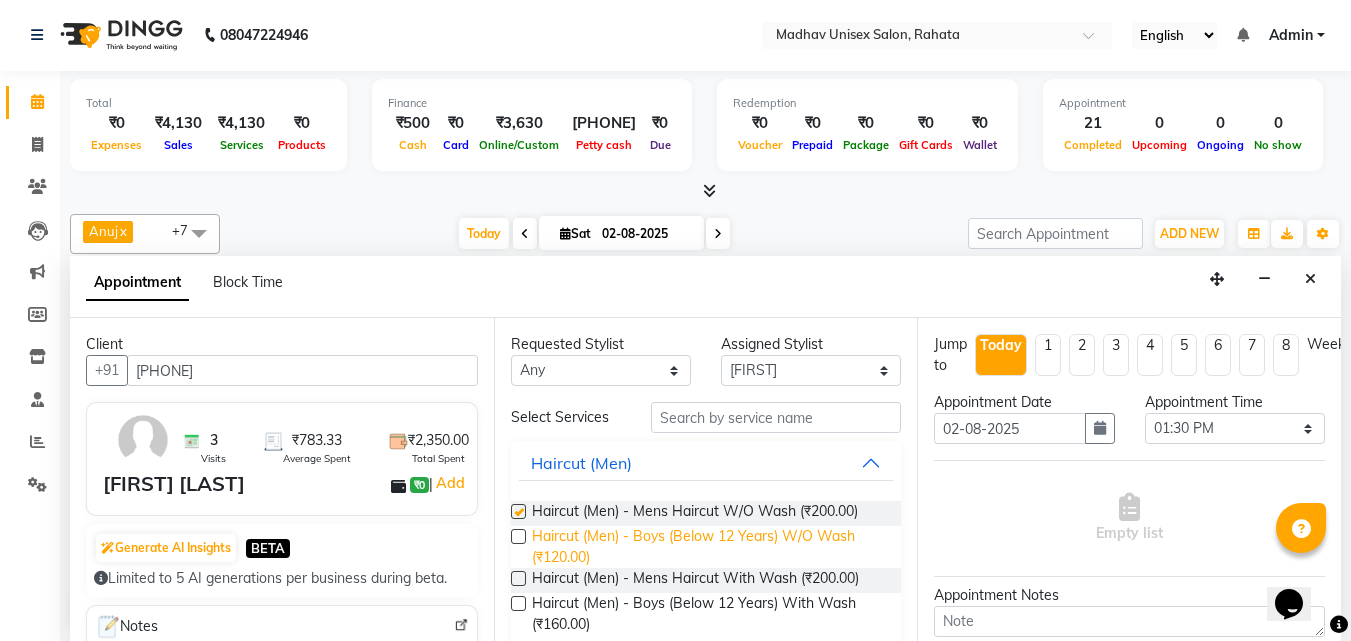 checkbox on "false" 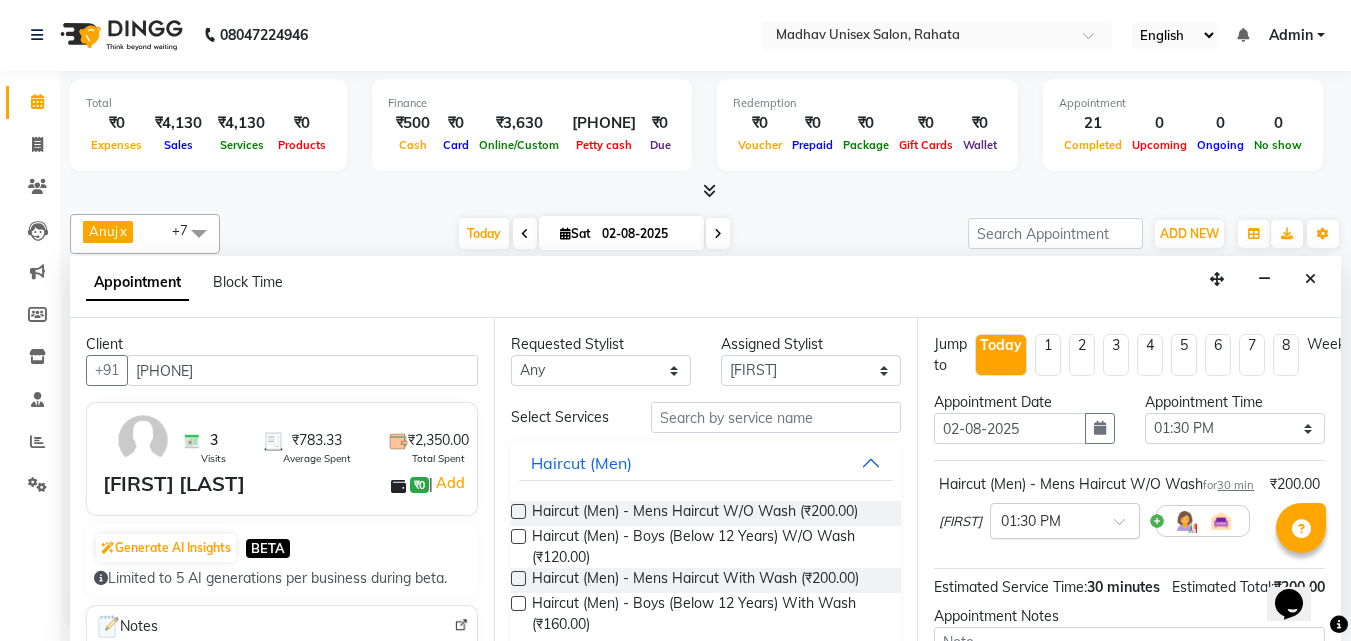 scroll, scrollTop: 260, scrollLeft: 0, axis: vertical 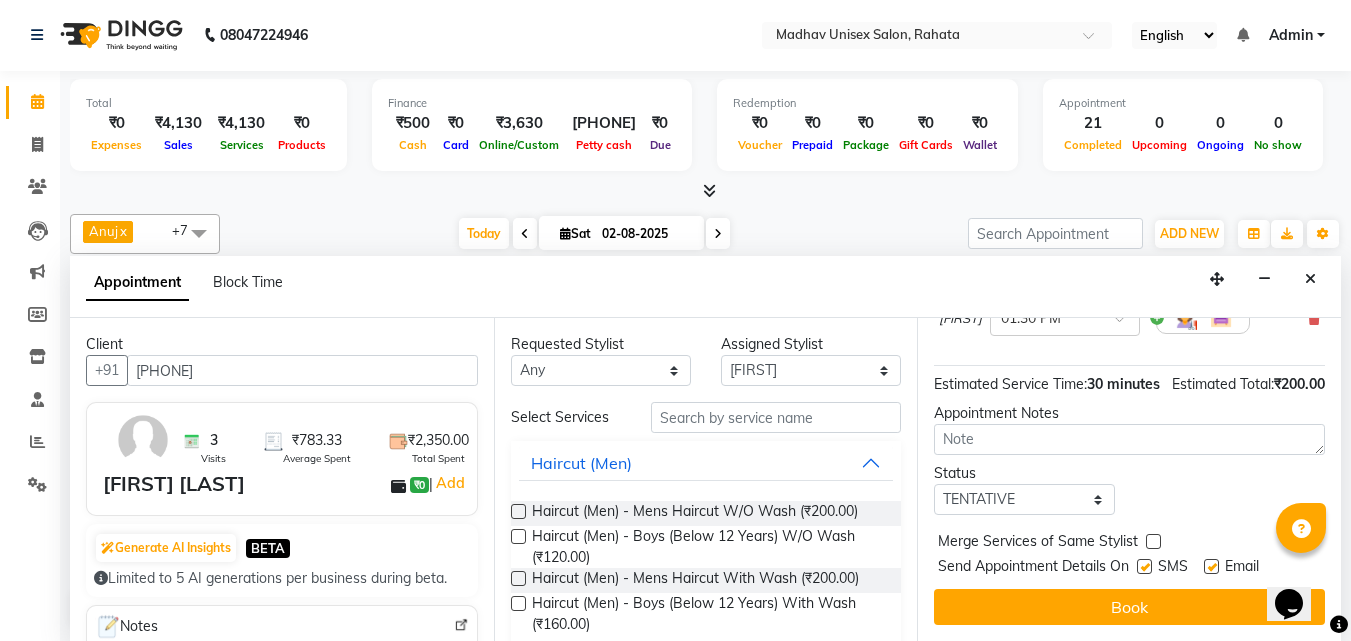 click on "Book" at bounding box center [1129, 607] 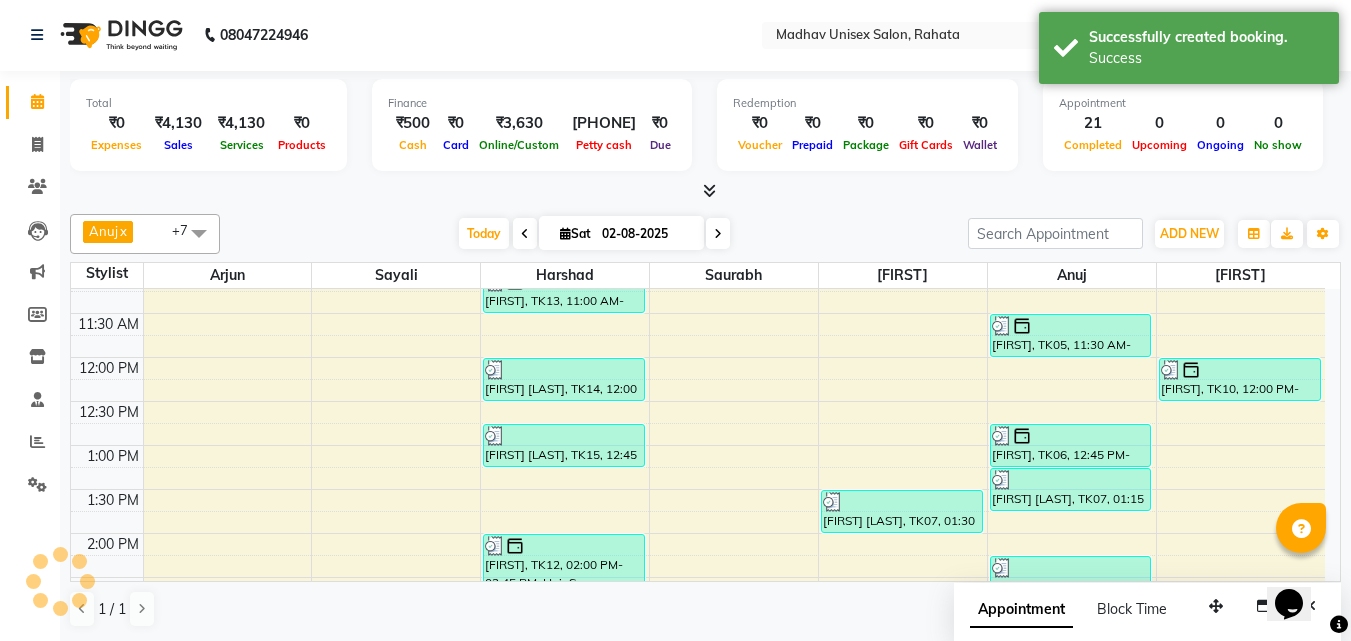 scroll, scrollTop: 0, scrollLeft: 0, axis: both 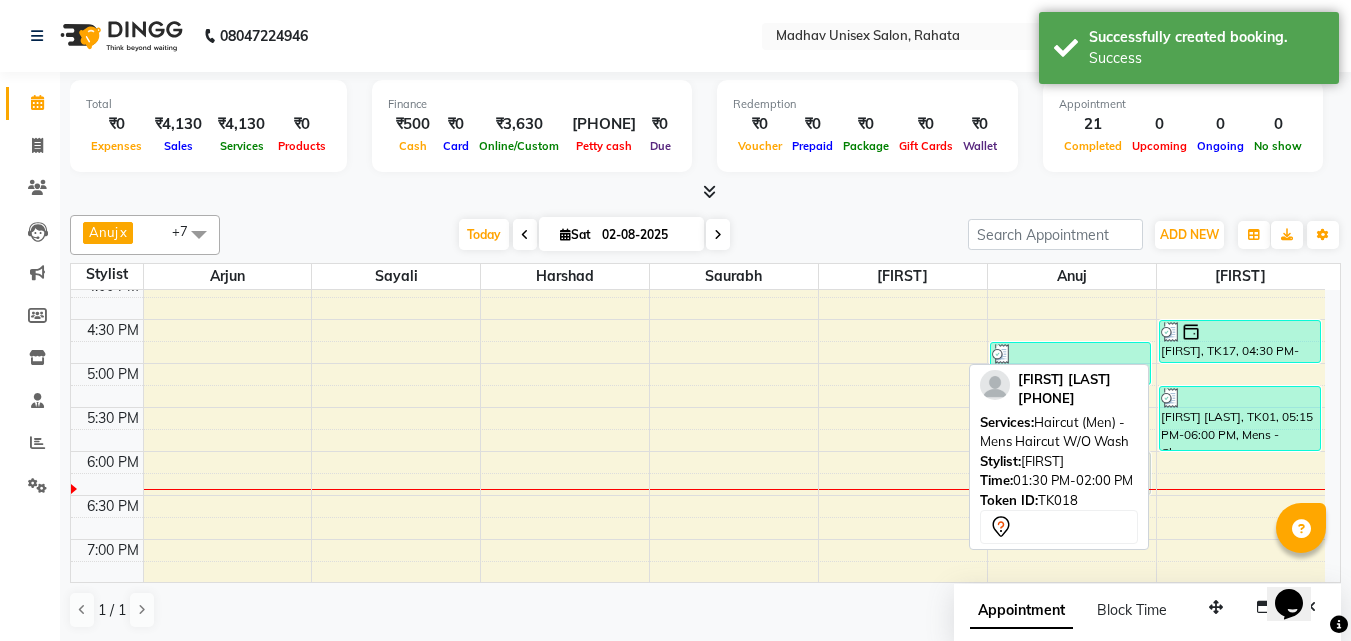 drag, startPoint x: 1187, startPoint y: 400, endPoint x: 1025, endPoint y: 471, distance: 176.87566 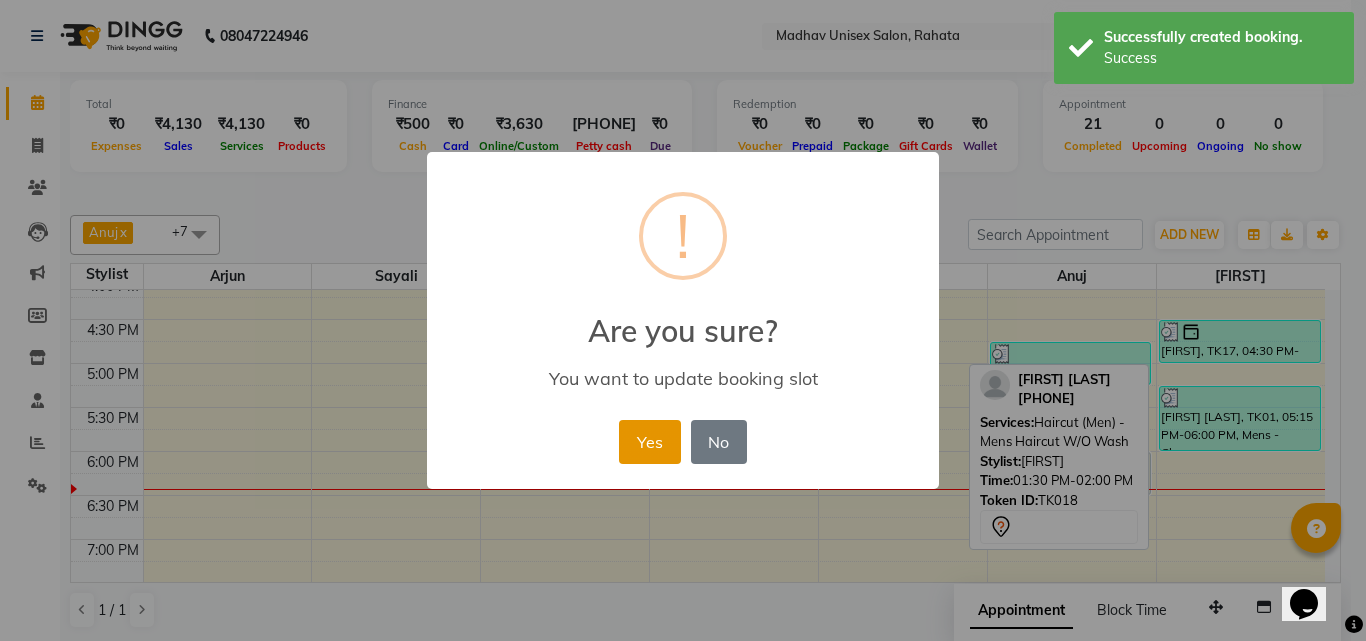 click on "Yes" at bounding box center (649, 442) 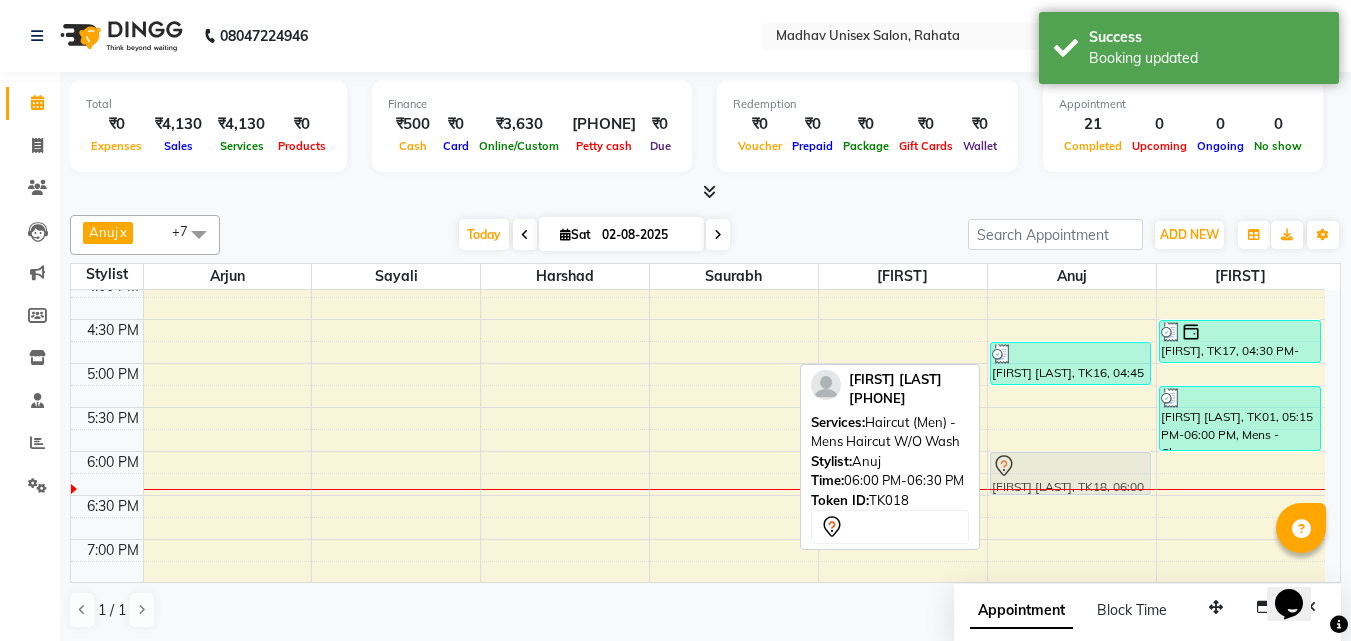click on "[FIRST], TK03, 10:00 AM-10:30 AM, Haircut (Men)  - Mens Haircut W/O Wash     [FIRST], TK05, 11:30 AM-12:00 PM, Haircut (Men)  - Mens Haircut With Wash     [FIRST], TK06, 12:45 PM-01:15 PM, Haircut (Men)  - Mens Haircut W/O Wash     [FIRST] [LAST], TK07, 01:15 PM-01:45 PM, Haircut (Men)  - Boys (Below 12 Years) With Wash     [FIRST] [LAST], TK08, 02:15 PM-03:00 PM, Mens - Bleach     [FIRST], TK09, 03:30 PM-04:00 PM, Haircut (Men)  - Mens Haircut With Wash     [FIRST] [LAST], TK16, 04:45 PM-05:15 PM, Haircut (Men)  - Boys (Below 12 Years) W/O Wash             [FIRST] [LAST], TK18, 06:00 PM-06:30 PM, Haircut (Men)  - Mens Haircut W/O Wash             [FIRST] [LAST], TK18, 06:00 PM-06:30 PM, Haircut (Men)  - Mens Haircut W/O Wash" at bounding box center [1072, 143] 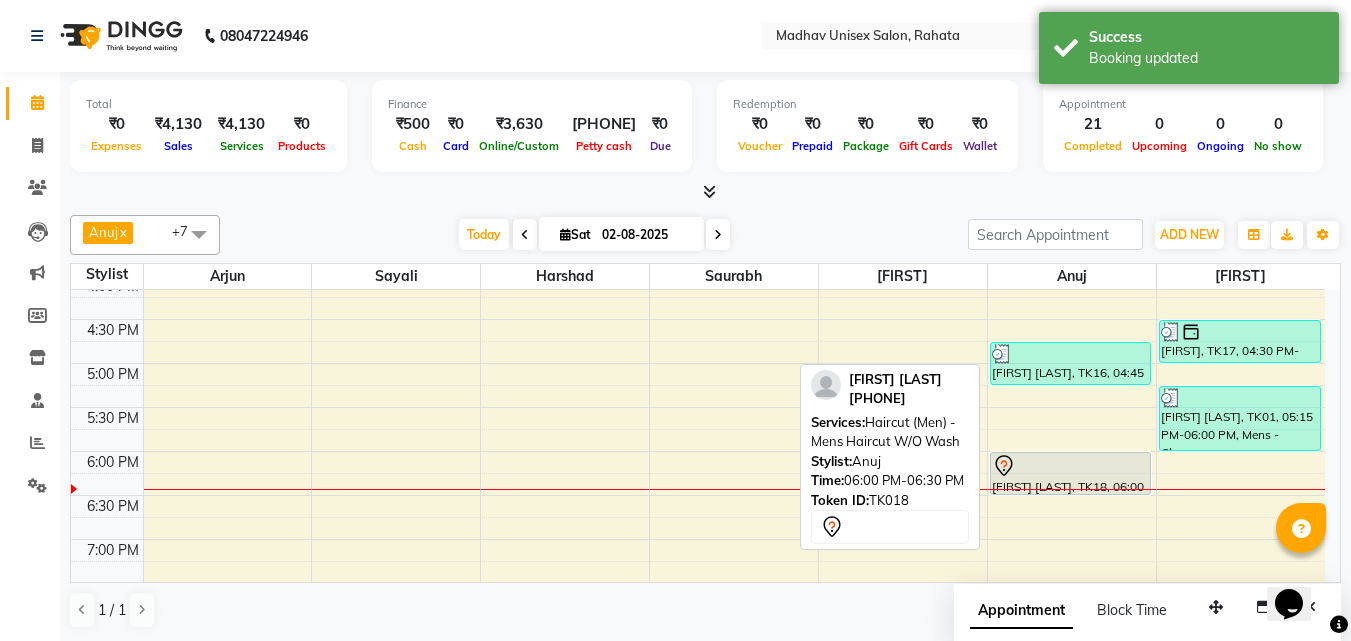 click at bounding box center (1071, 466) 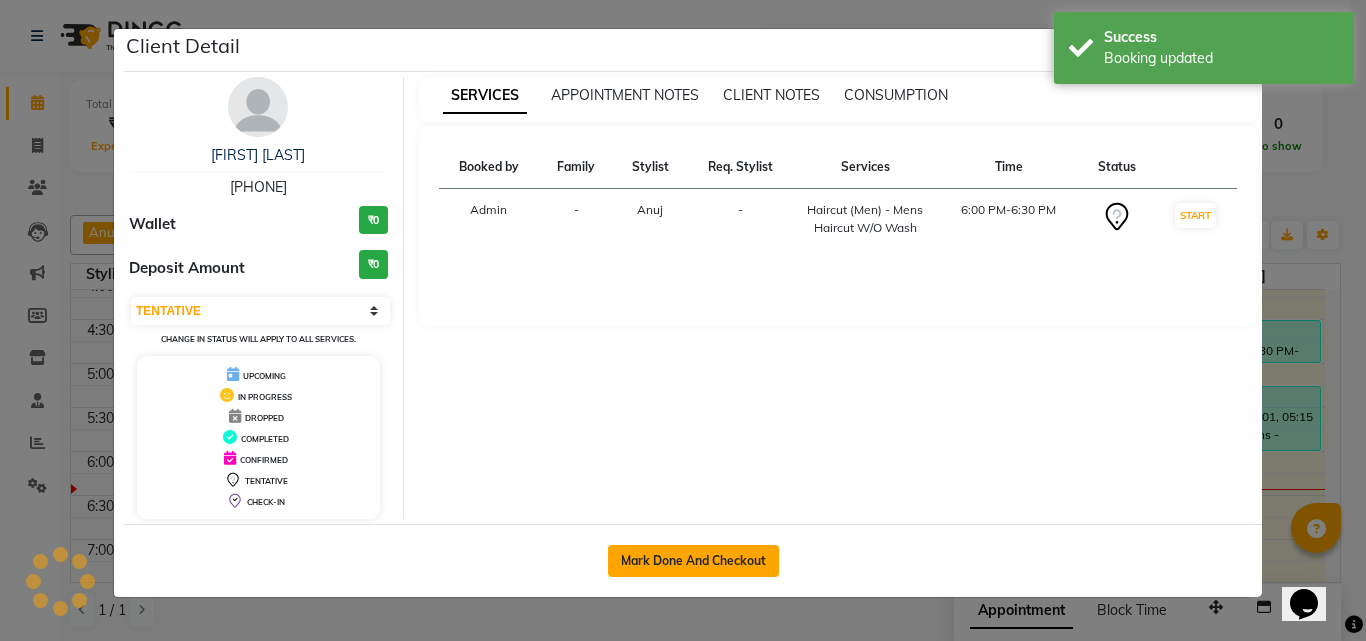 click on "Mark Done And Checkout" 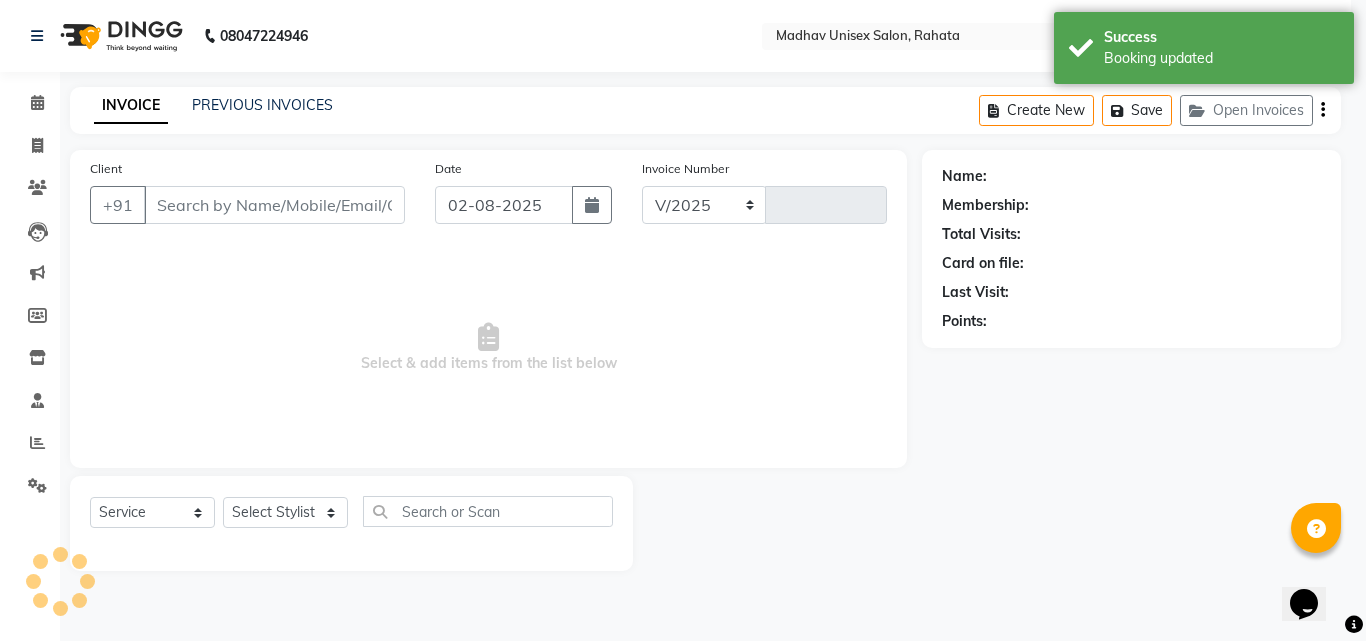 select on "870" 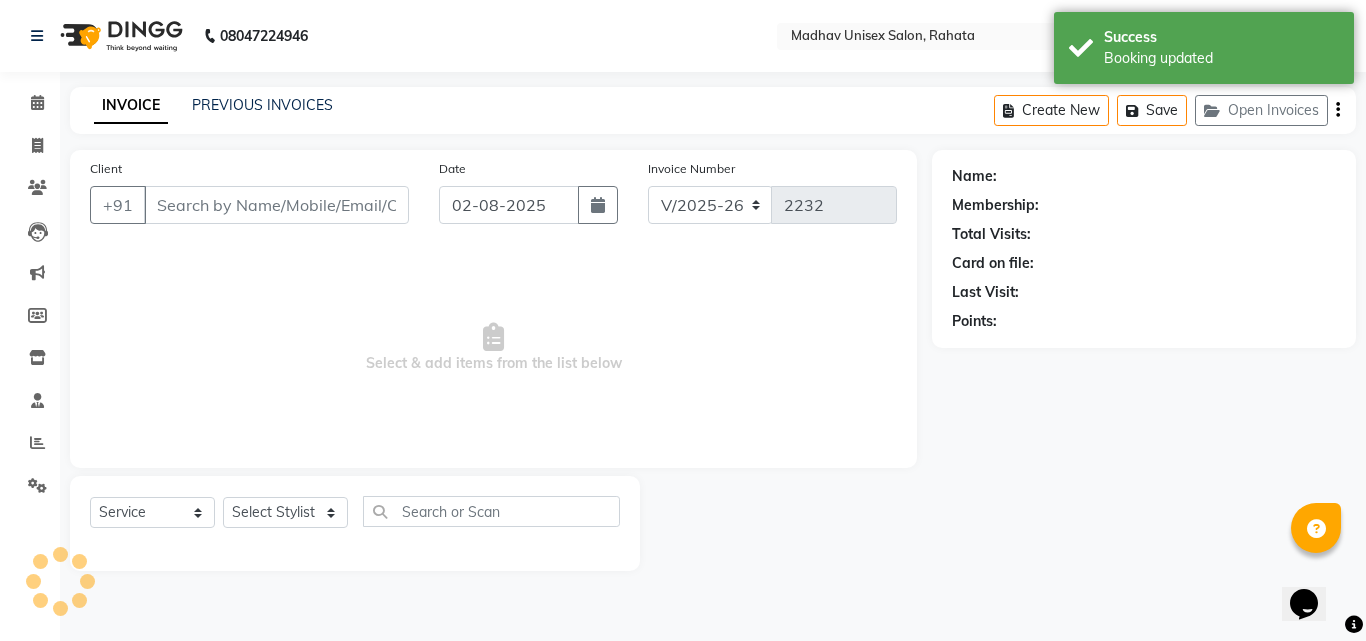 type on "[PHONE]" 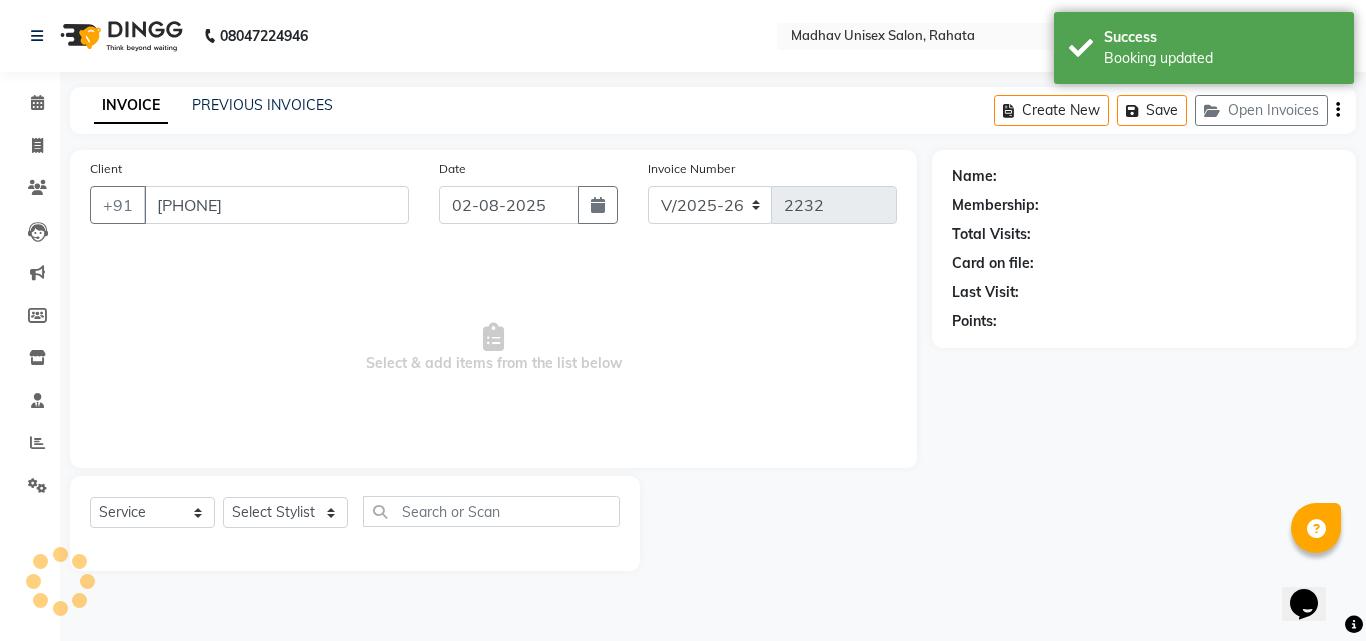 select on "60298" 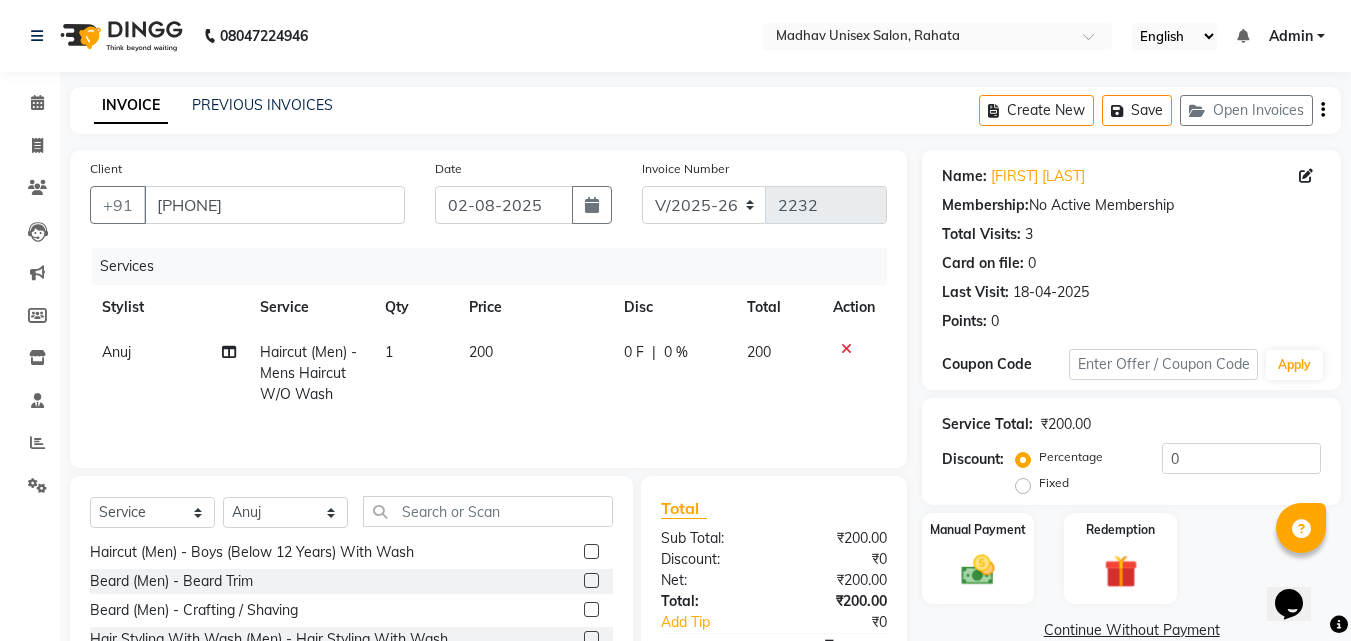scroll, scrollTop: 95, scrollLeft: 0, axis: vertical 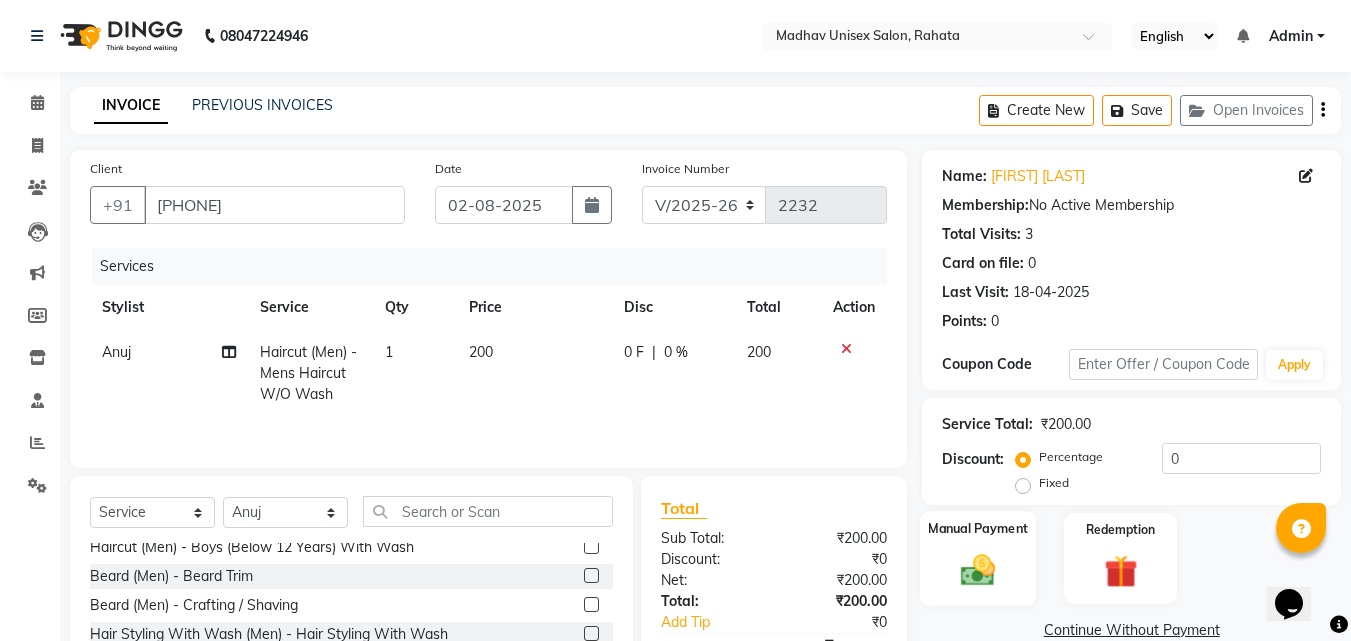 click on "Manual Payment" 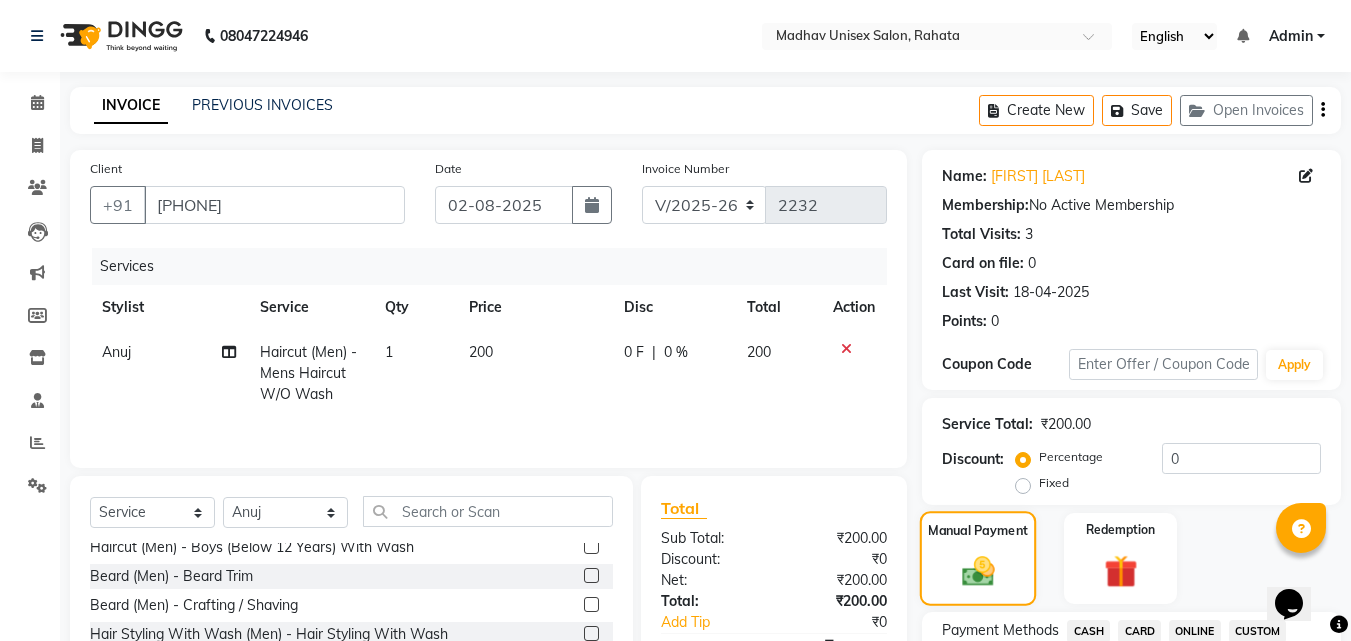 scroll, scrollTop: 191, scrollLeft: 0, axis: vertical 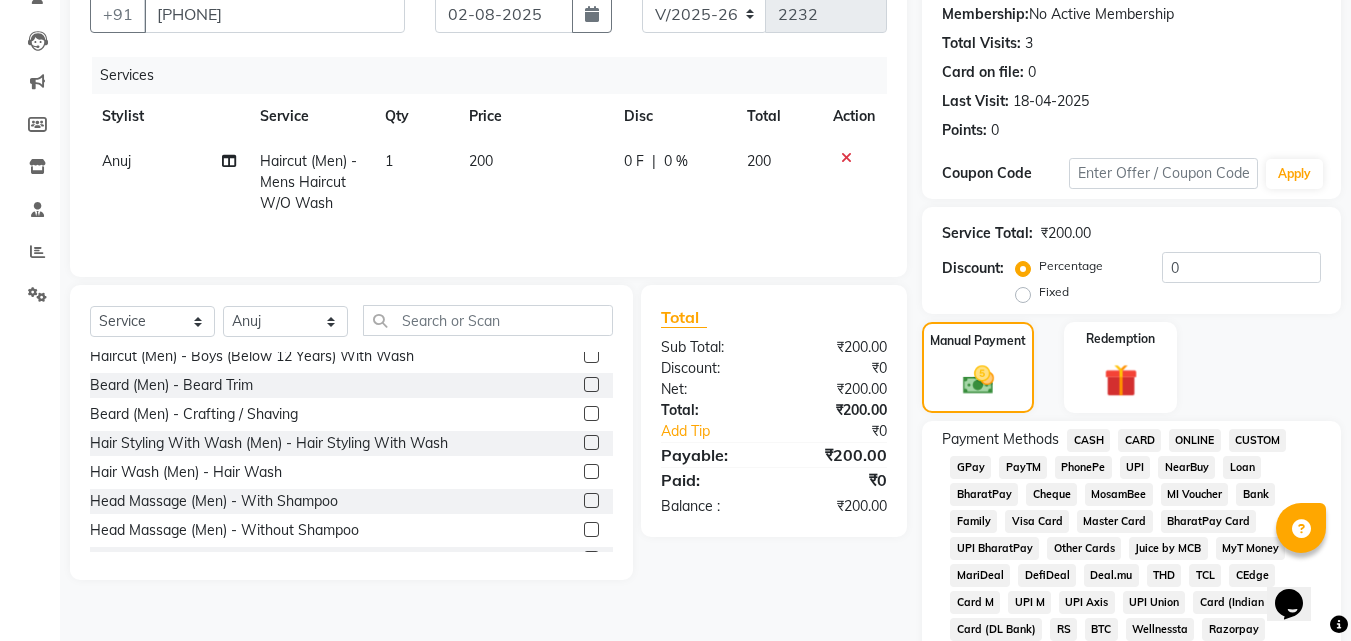 click on "CASH" 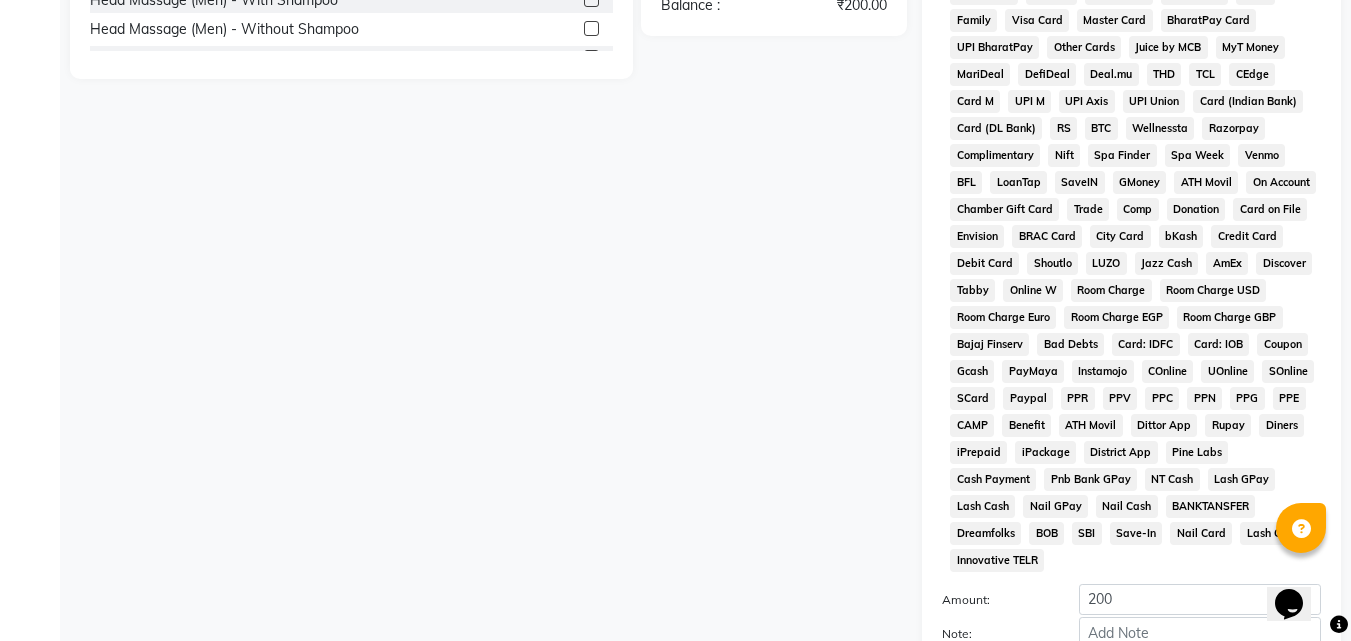 scroll, scrollTop: 796, scrollLeft: 0, axis: vertical 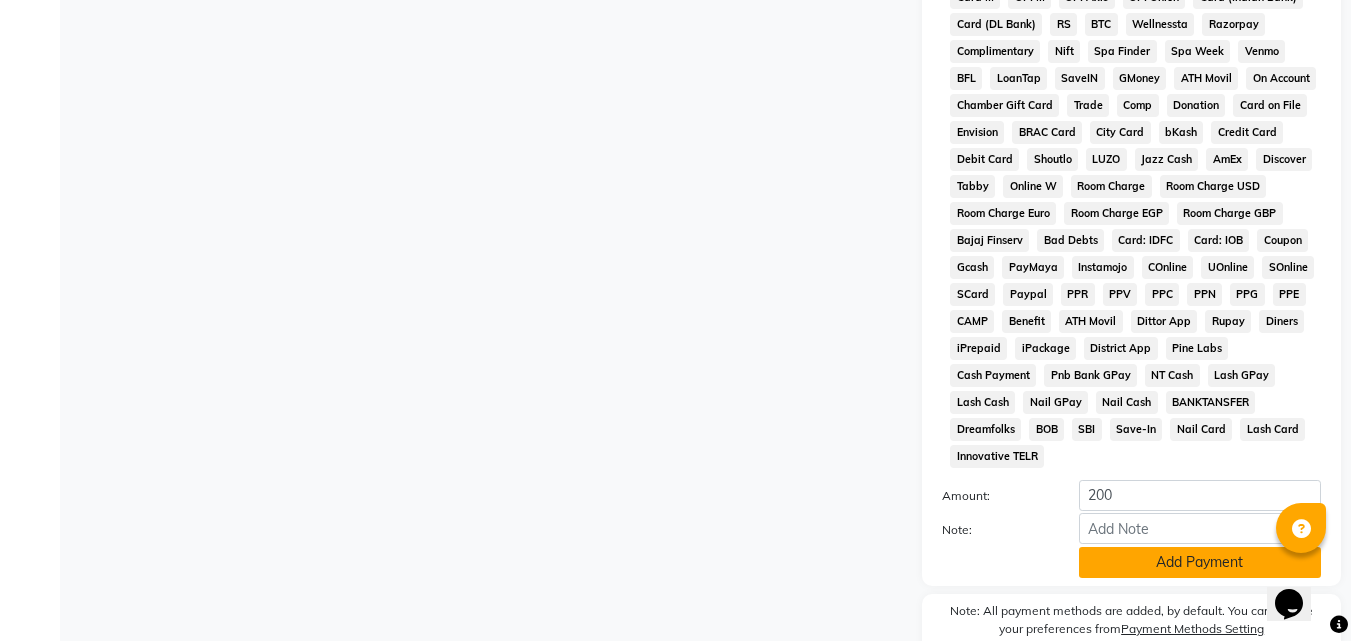 click on "Add Payment" 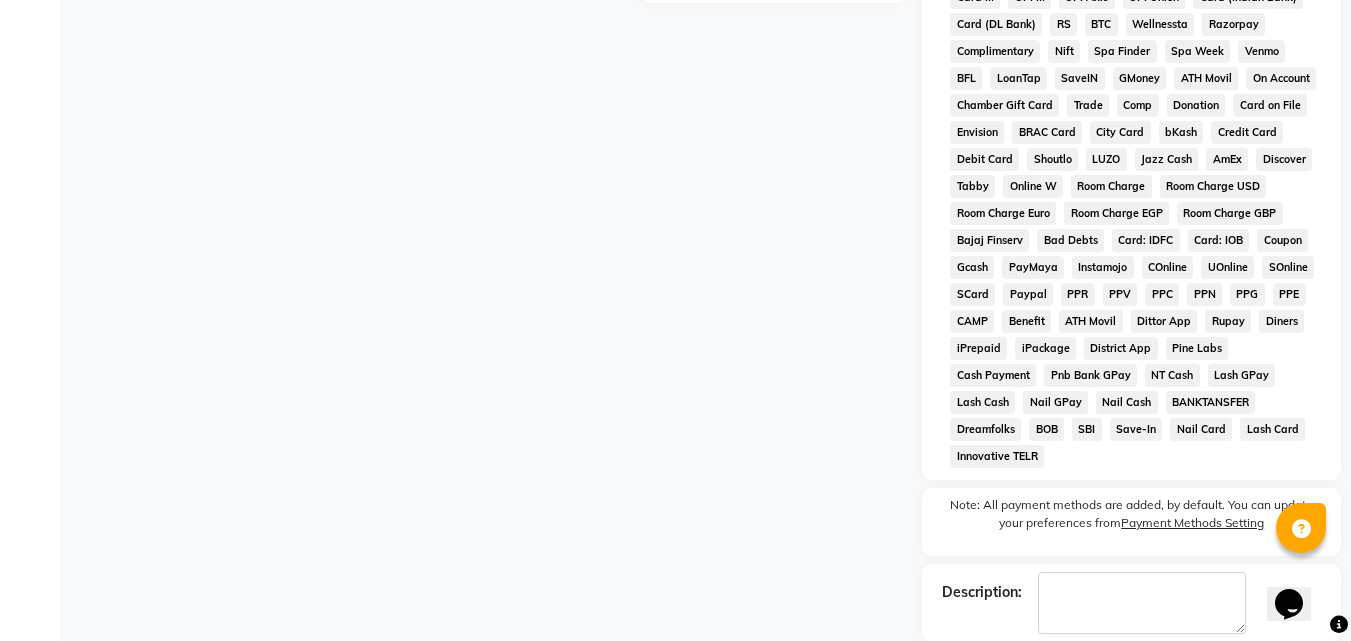 scroll, scrollTop: 868, scrollLeft: 0, axis: vertical 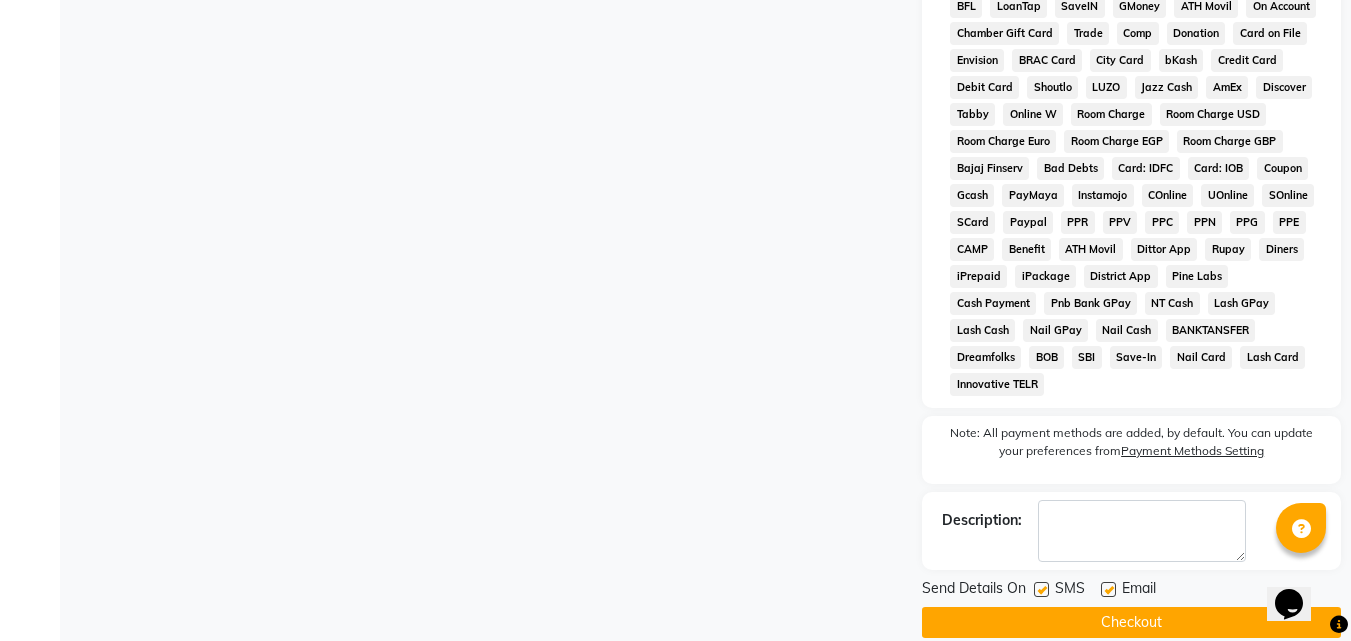 click on "Checkout" 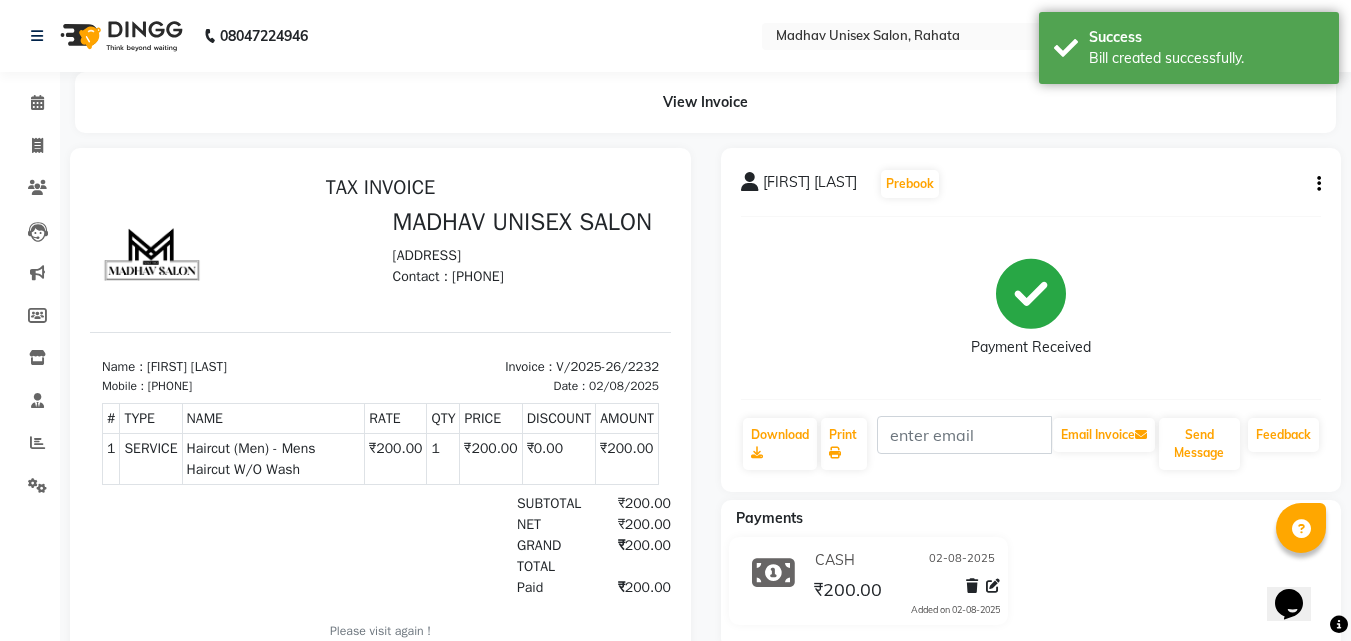 scroll, scrollTop: 0, scrollLeft: 0, axis: both 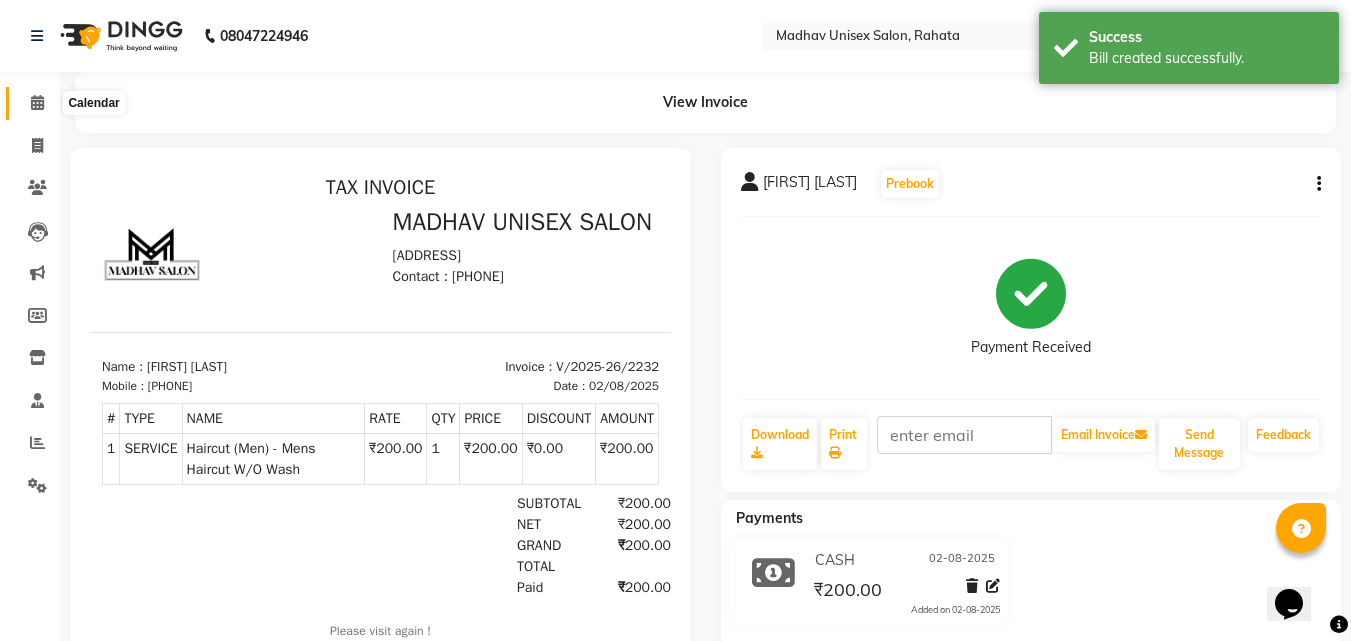 click 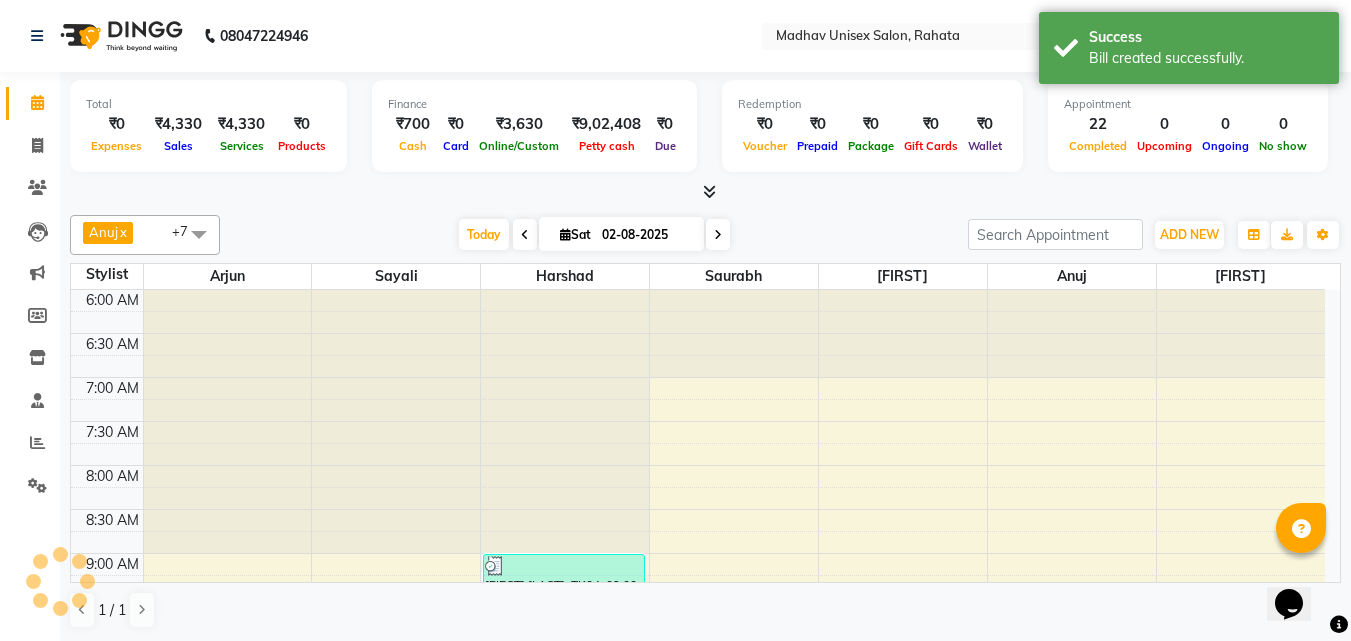 scroll, scrollTop: 1203, scrollLeft: 0, axis: vertical 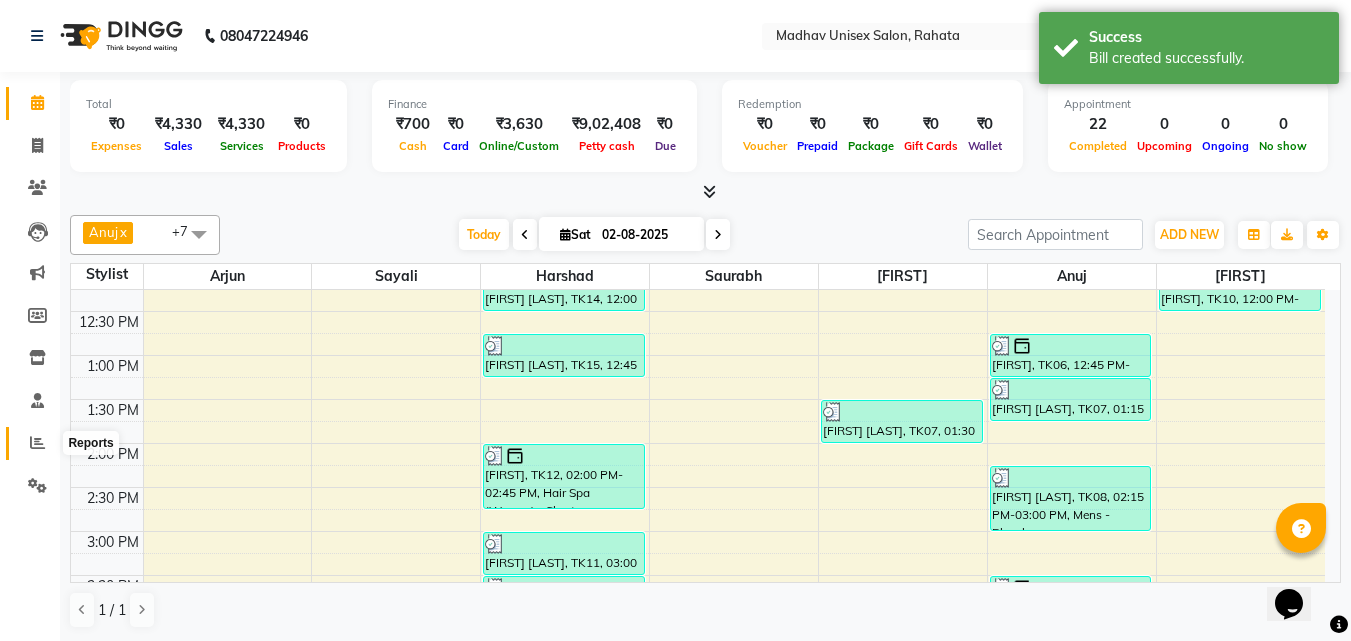 click 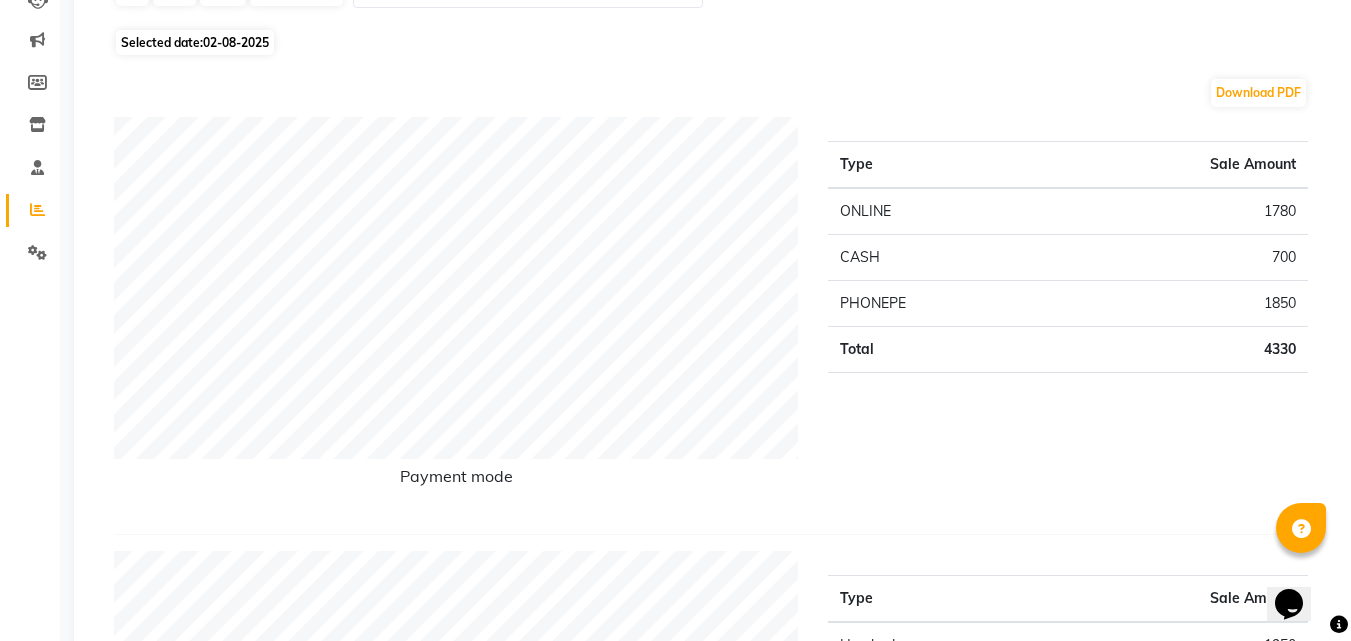 scroll, scrollTop: 0, scrollLeft: 0, axis: both 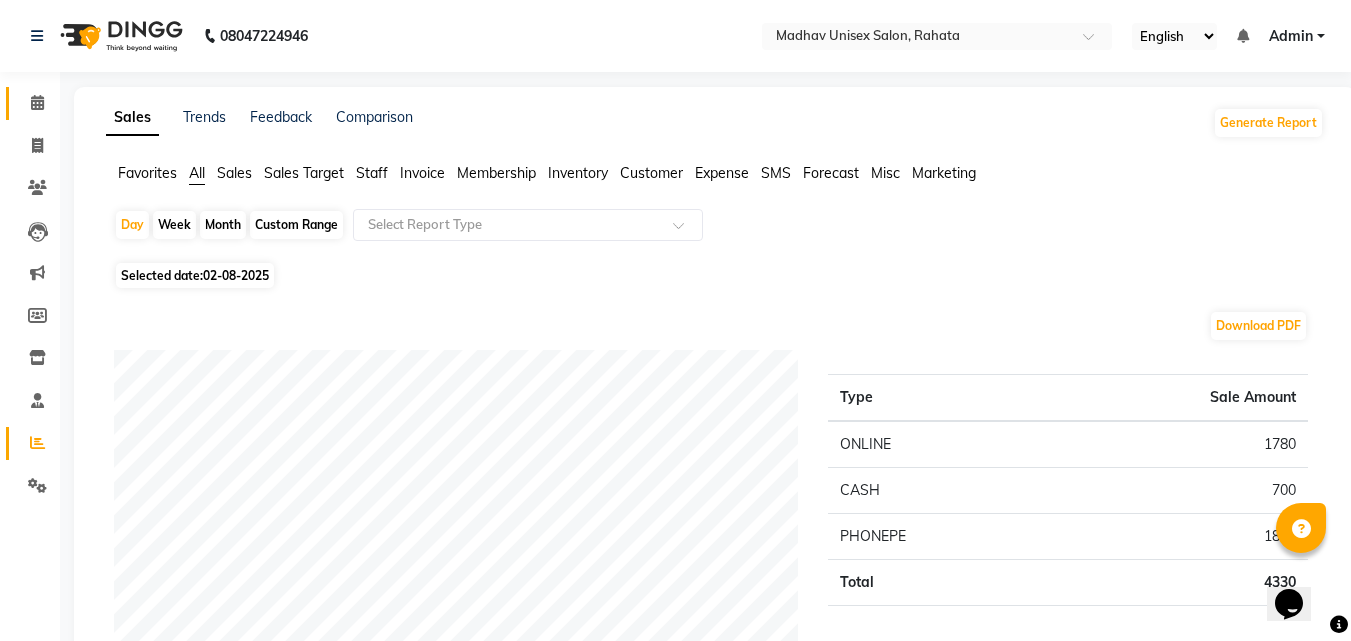 click 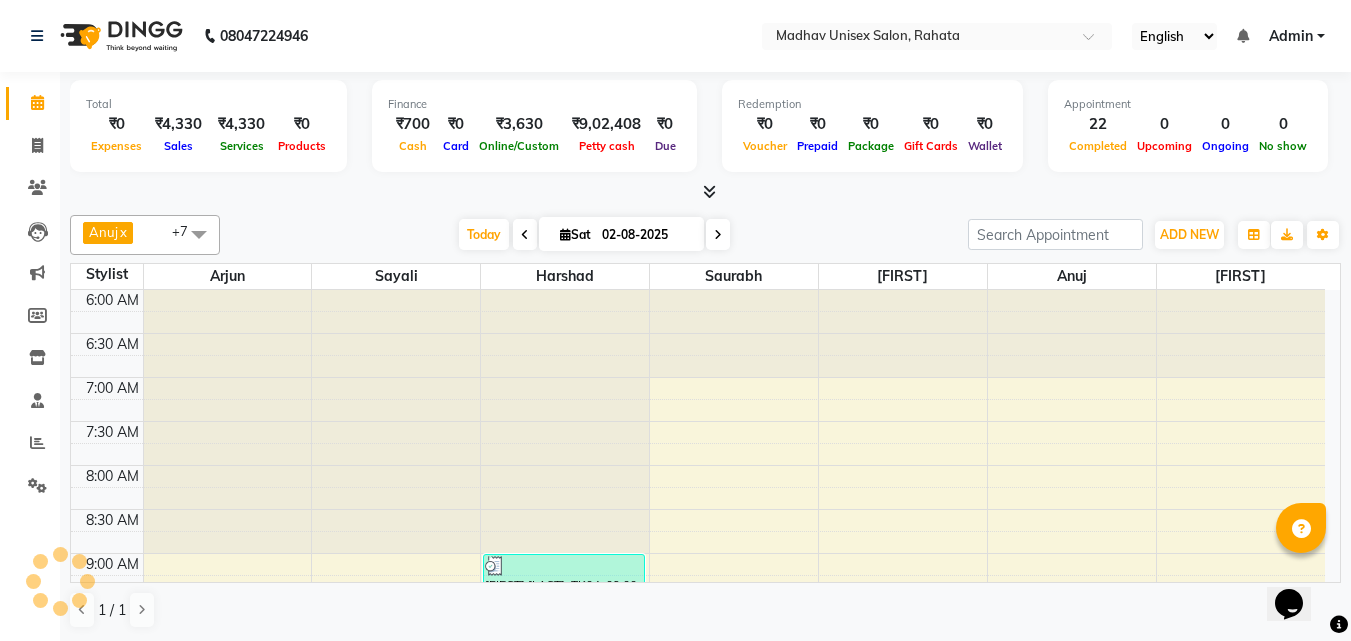 scroll, scrollTop: 0, scrollLeft: 0, axis: both 